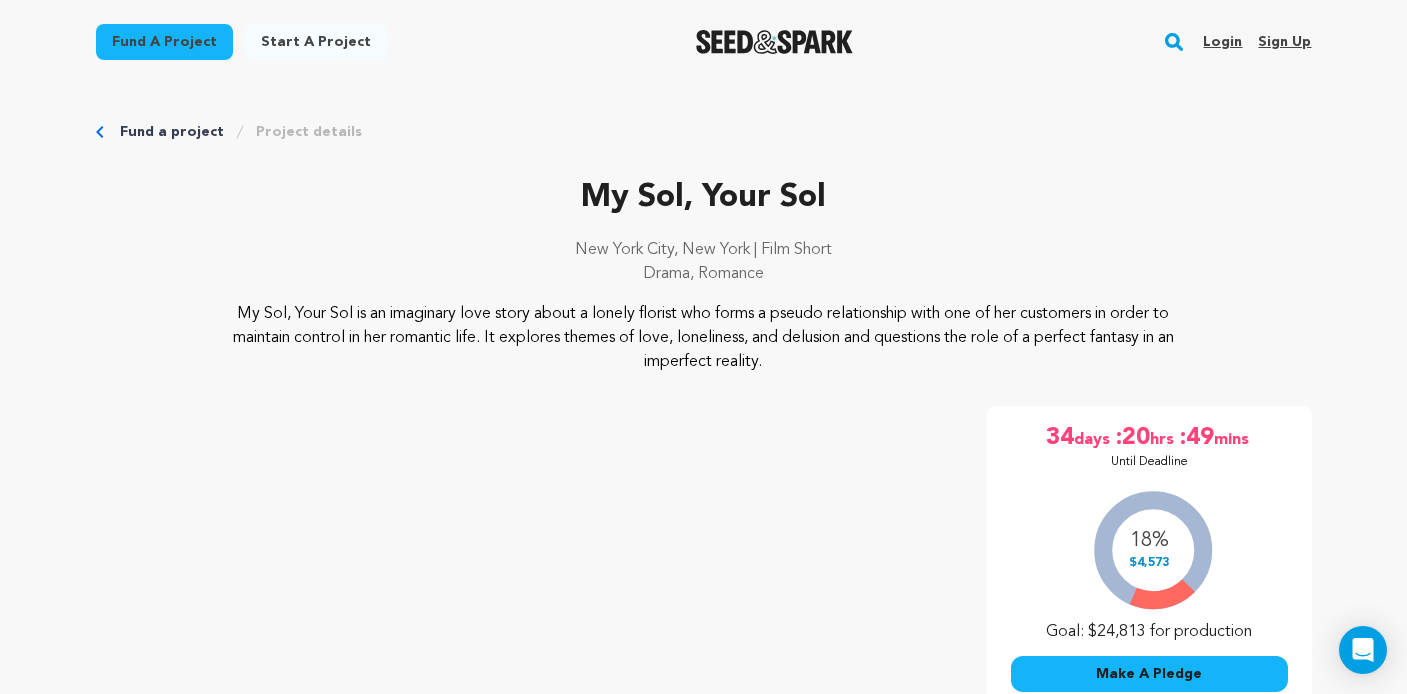 scroll, scrollTop: 381, scrollLeft: 0, axis: vertical 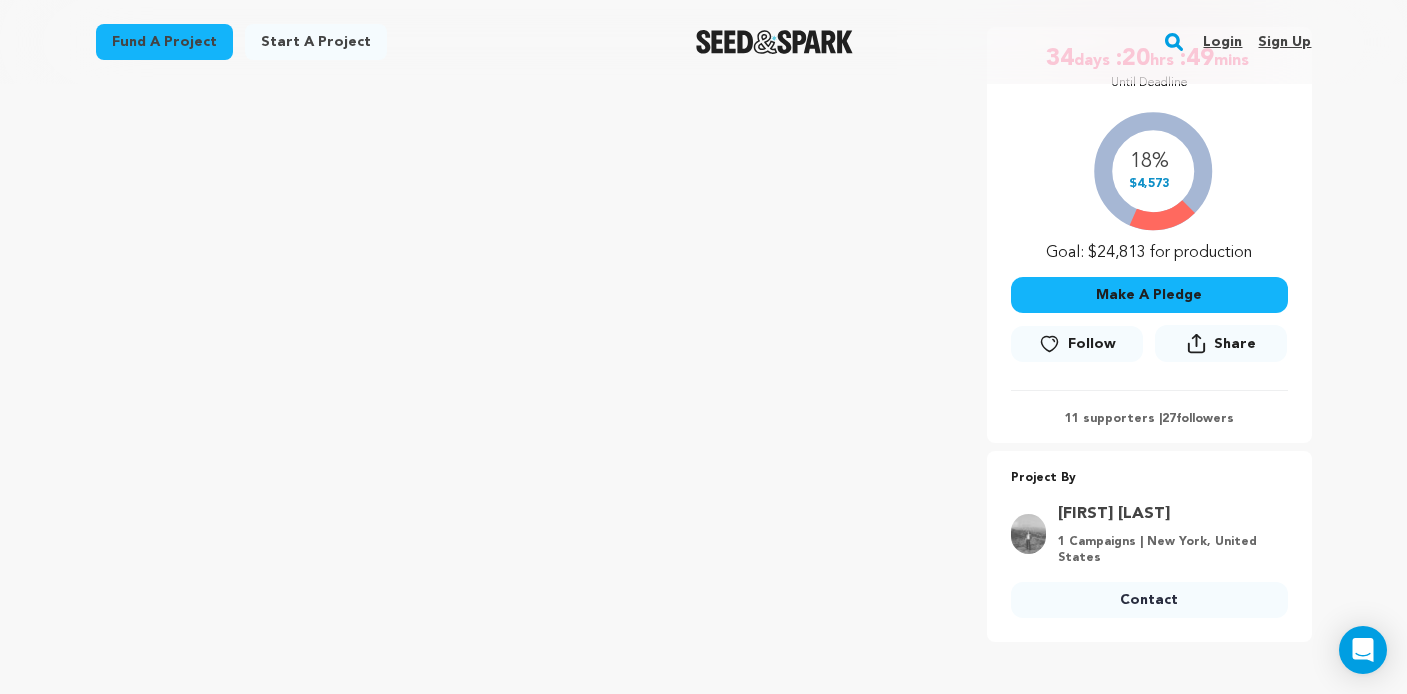 click on "Make A Pledge" at bounding box center [1149, 295] 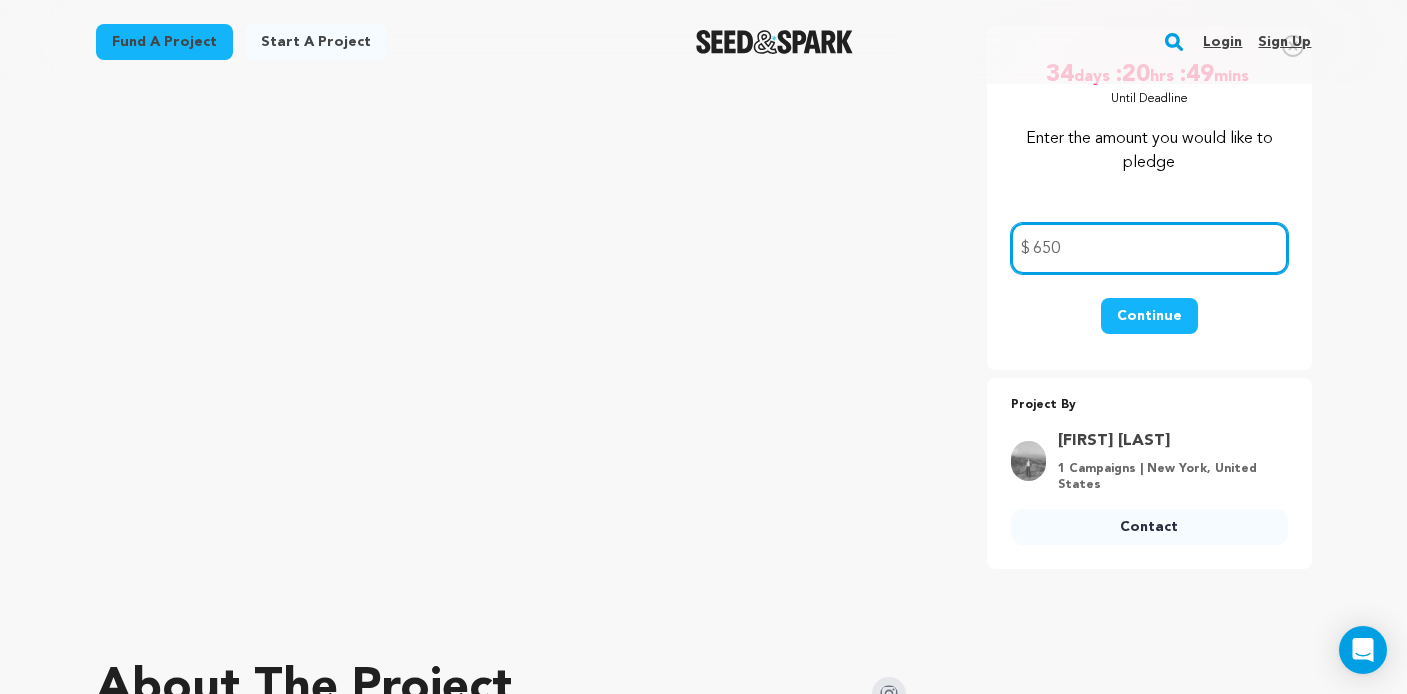 scroll, scrollTop: 328, scrollLeft: 0, axis: vertical 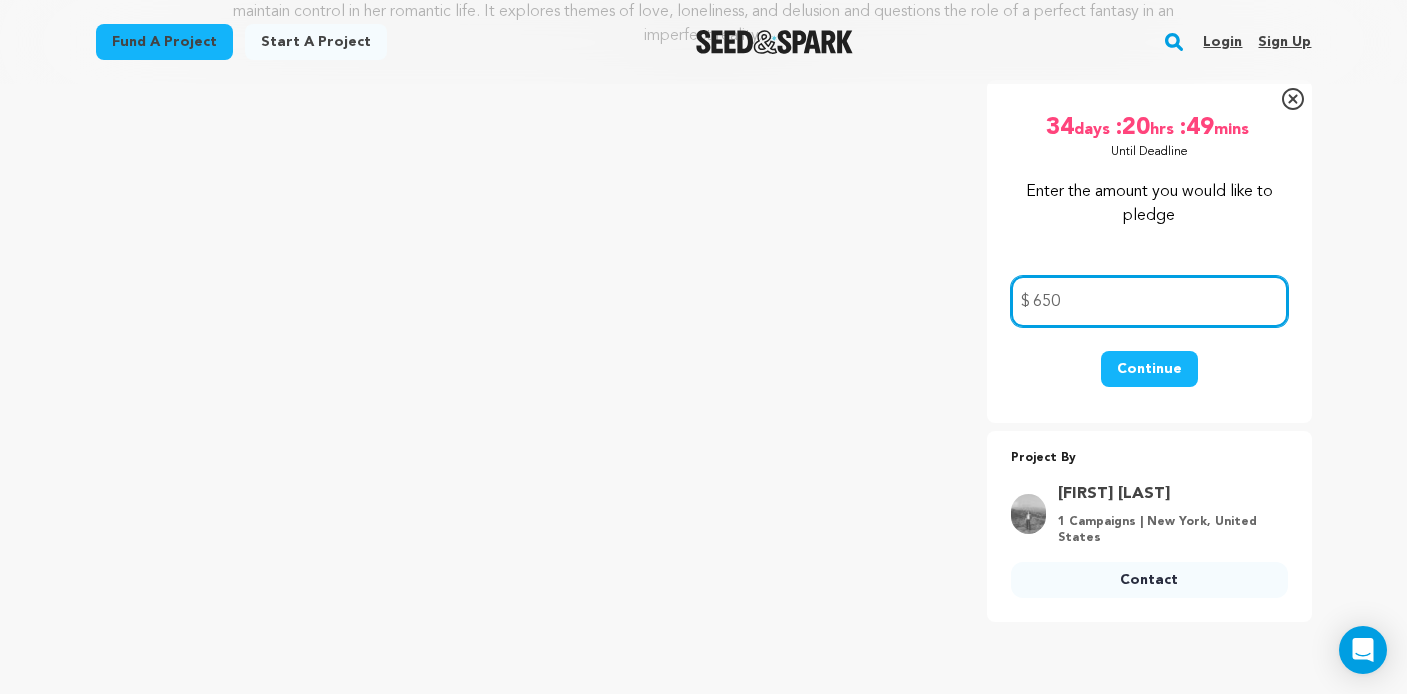 type on "650" 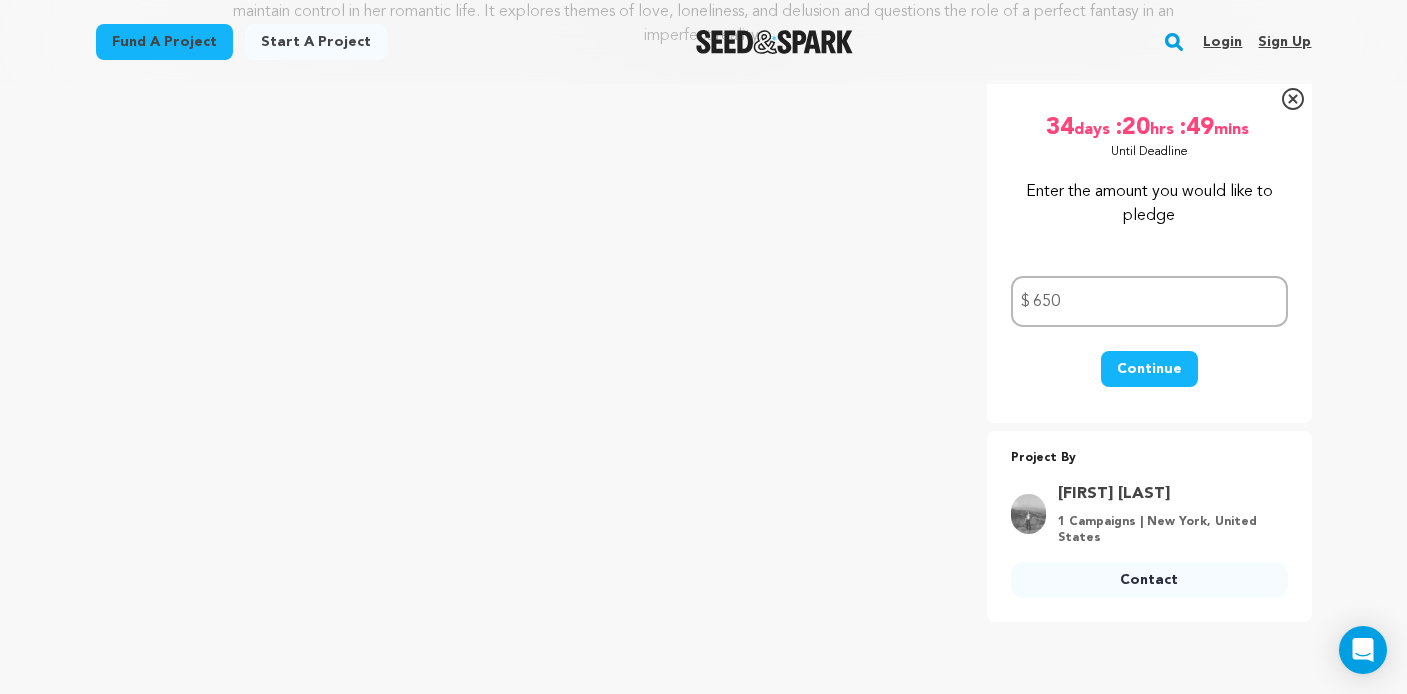 click on "Continue" at bounding box center [1149, 369] 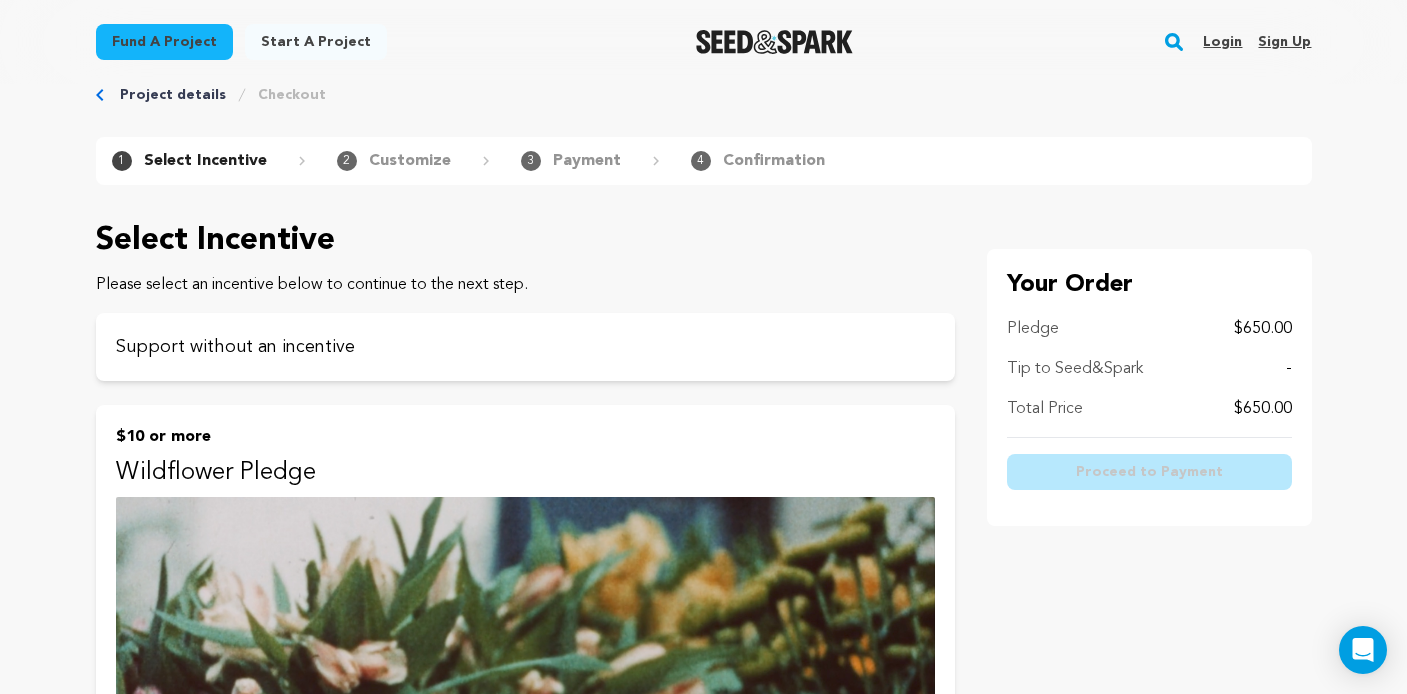 scroll, scrollTop: 11, scrollLeft: 0, axis: vertical 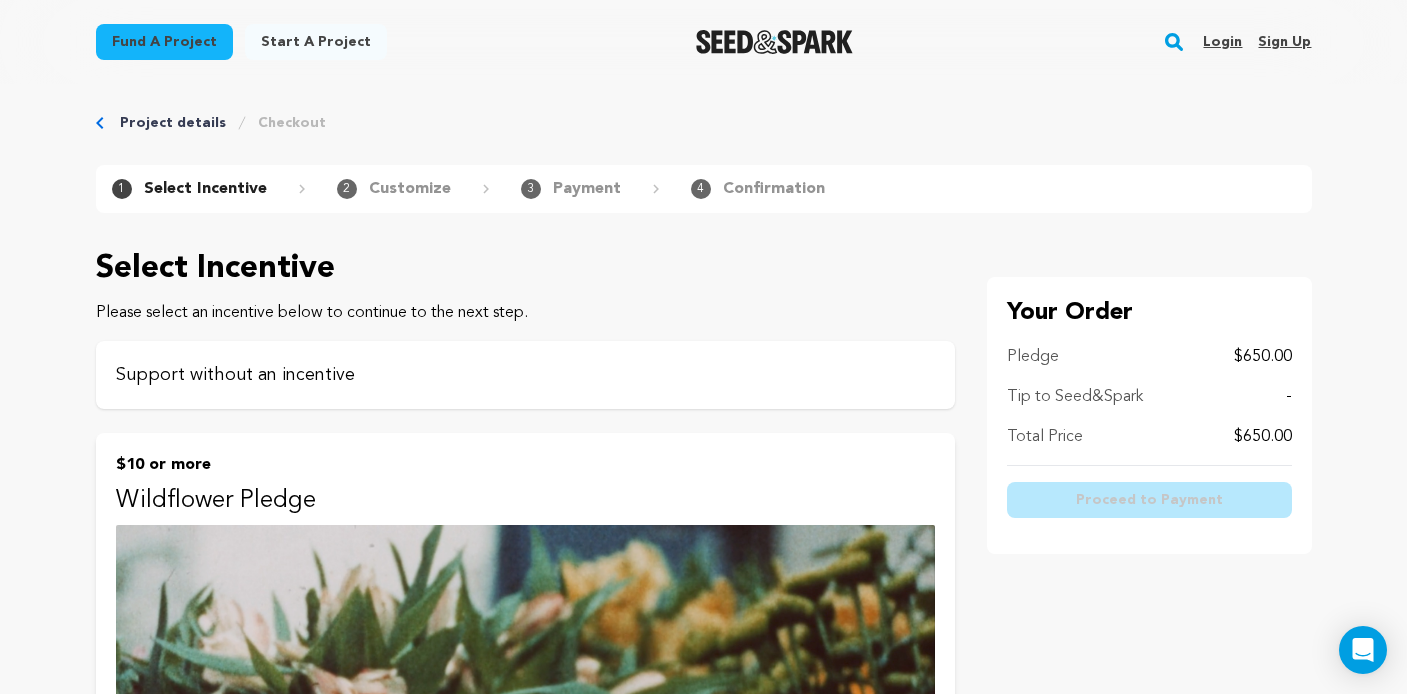 click on "Support without an incentive" at bounding box center [525, 375] 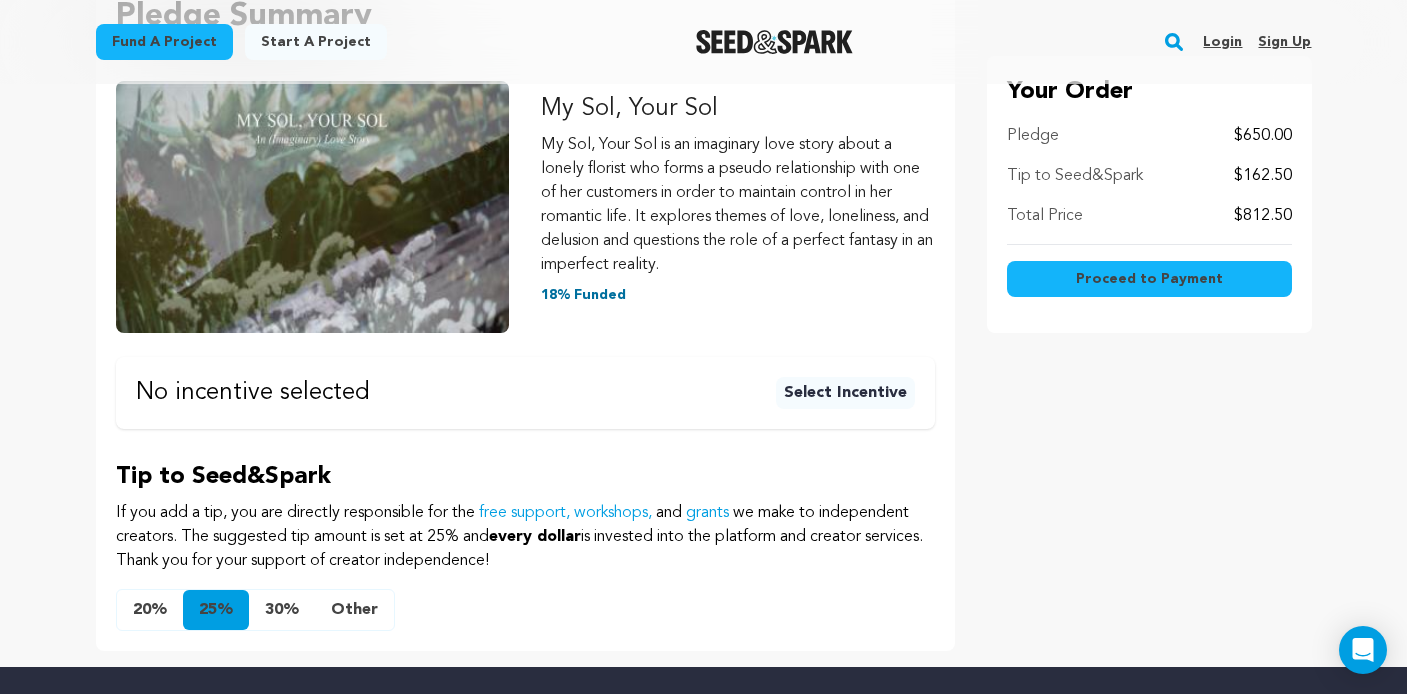 scroll, scrollTop: 317, scrollLeft: 0, axis: vertical 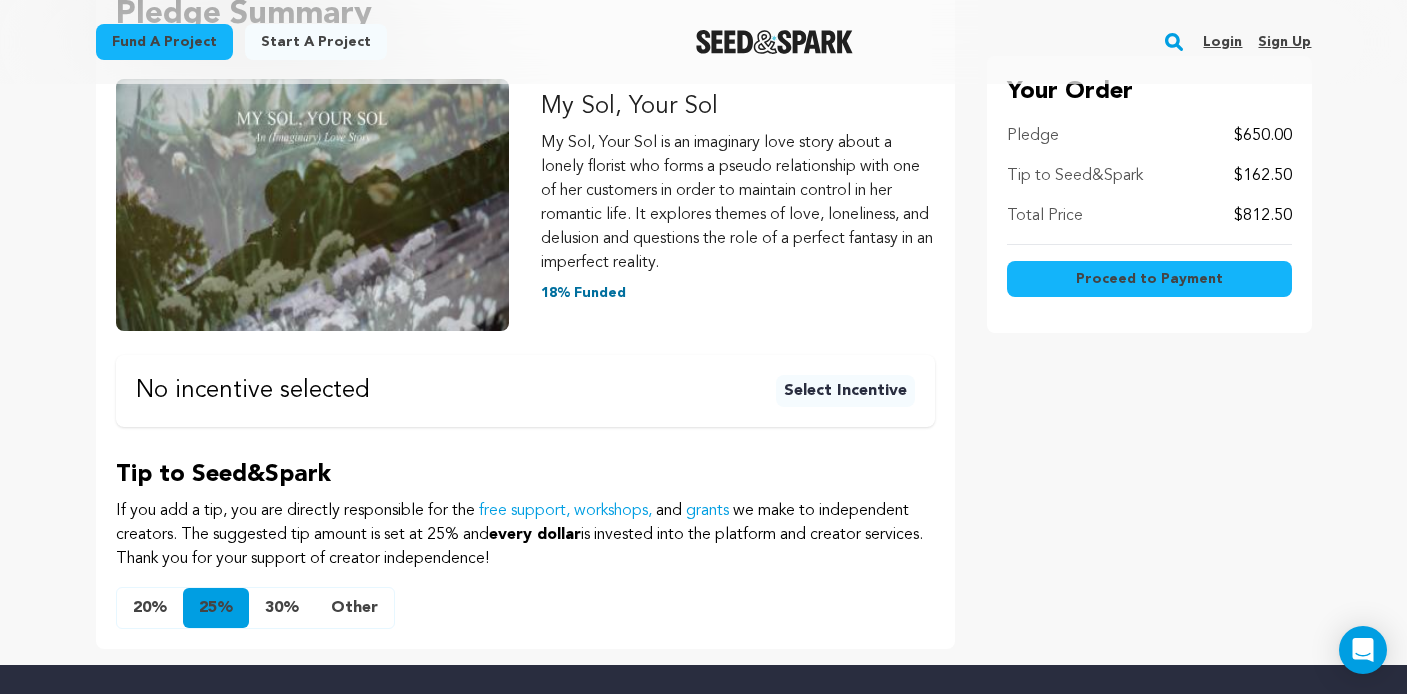 click on "Other" at bounding box center [354, 608] 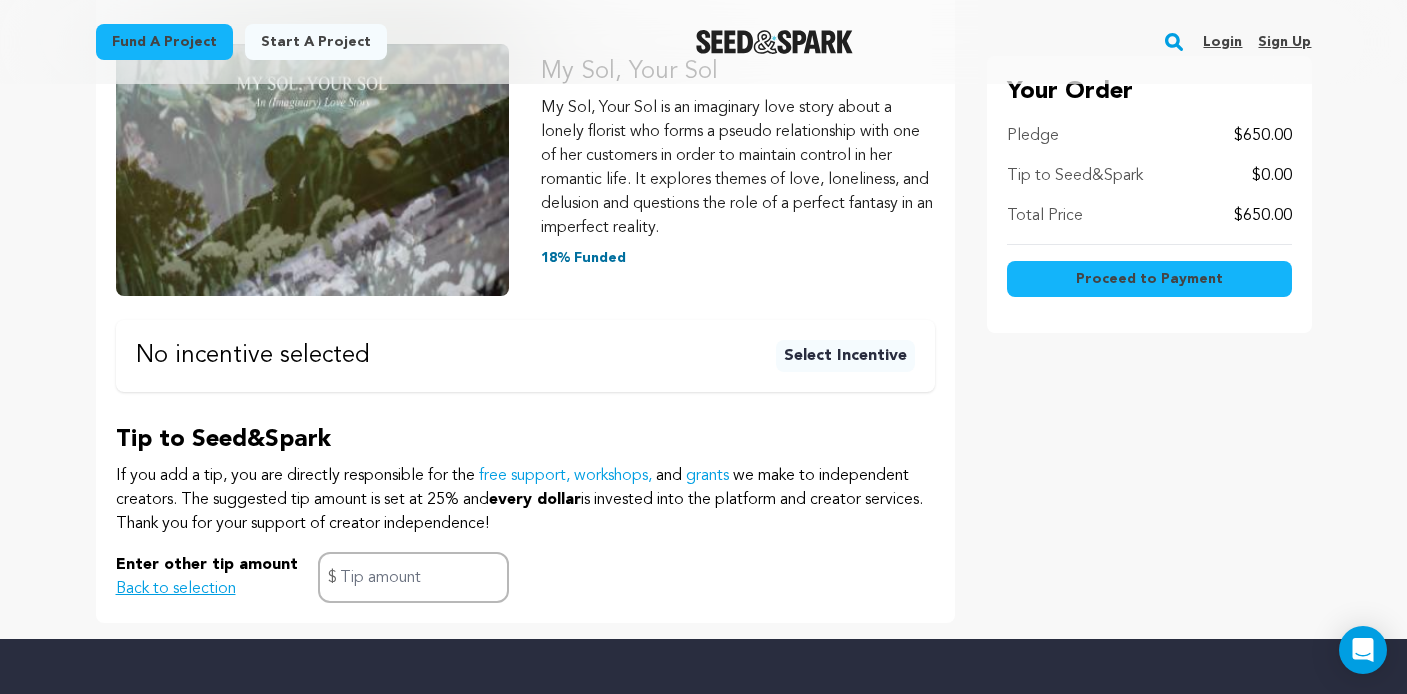 scroll, scrollTop: 370, scrollLeft: 0, axis: vertical 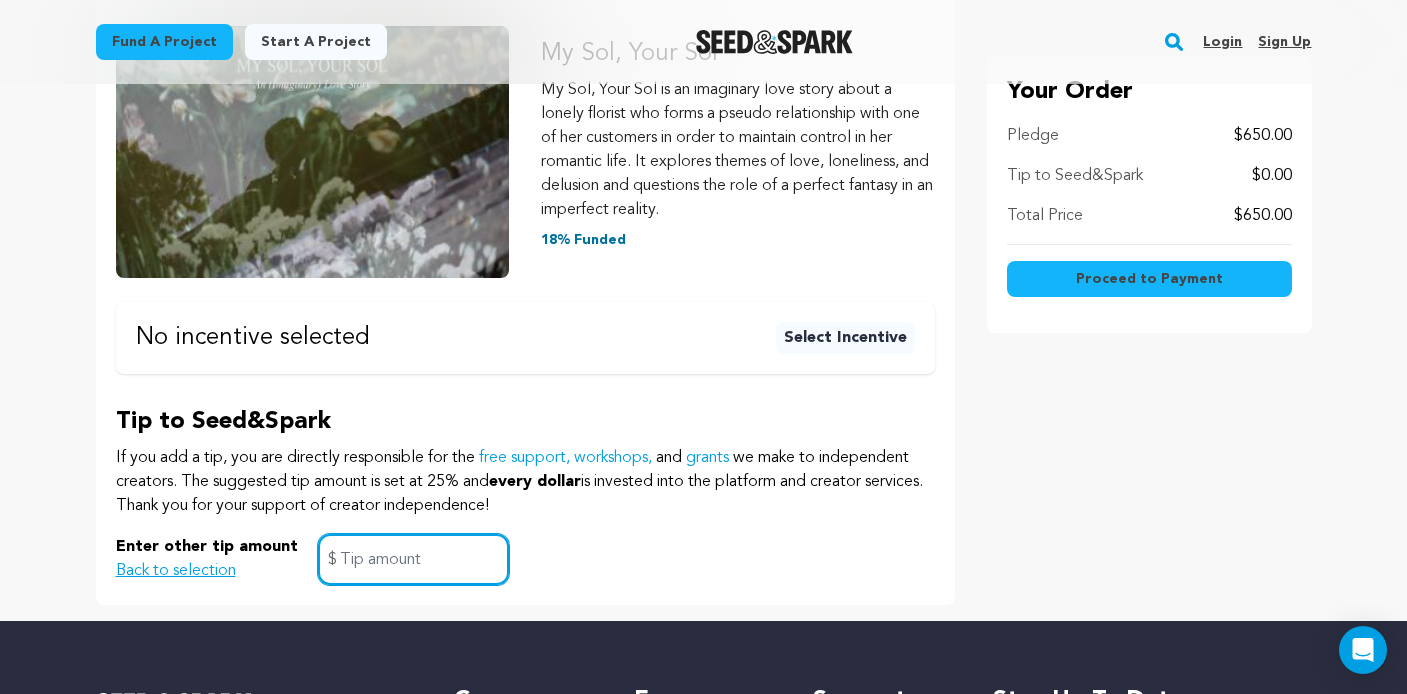 click at bounding box center (413, 559) 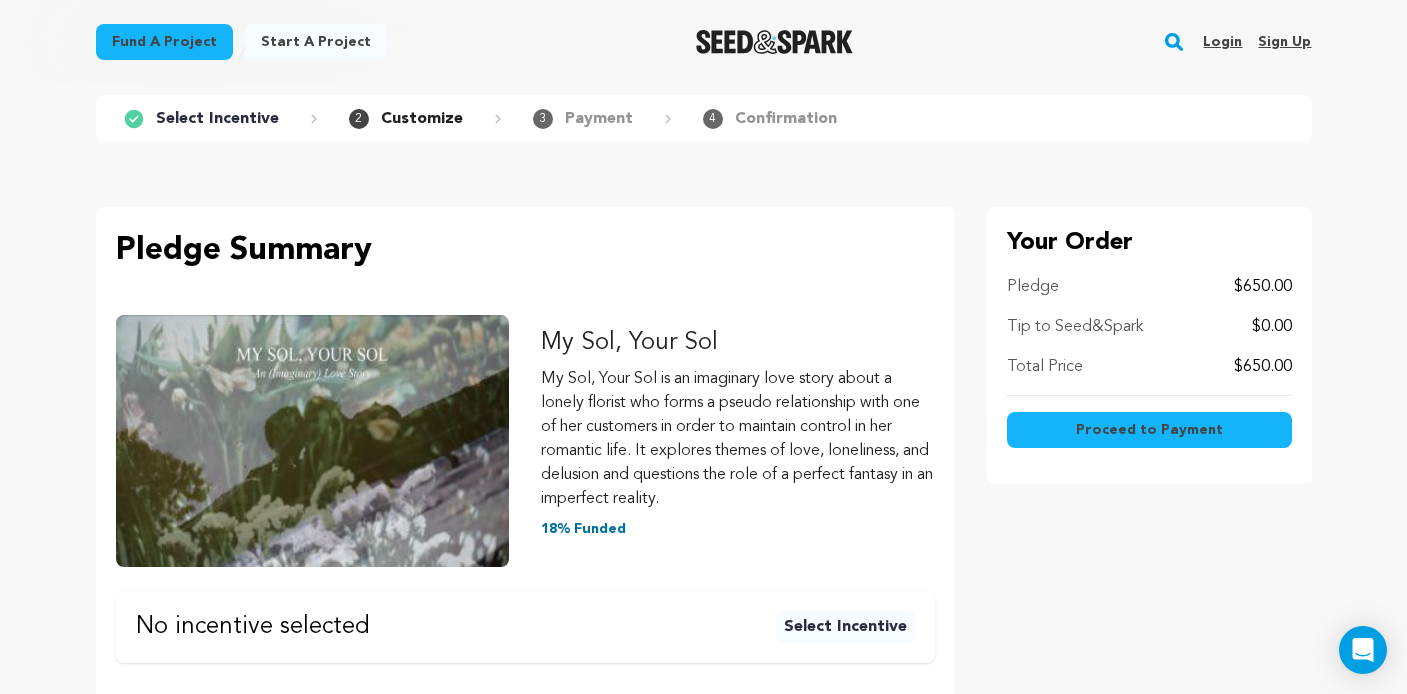 scroll, scrollTop: 0, scrollLeft: 0, axis: both 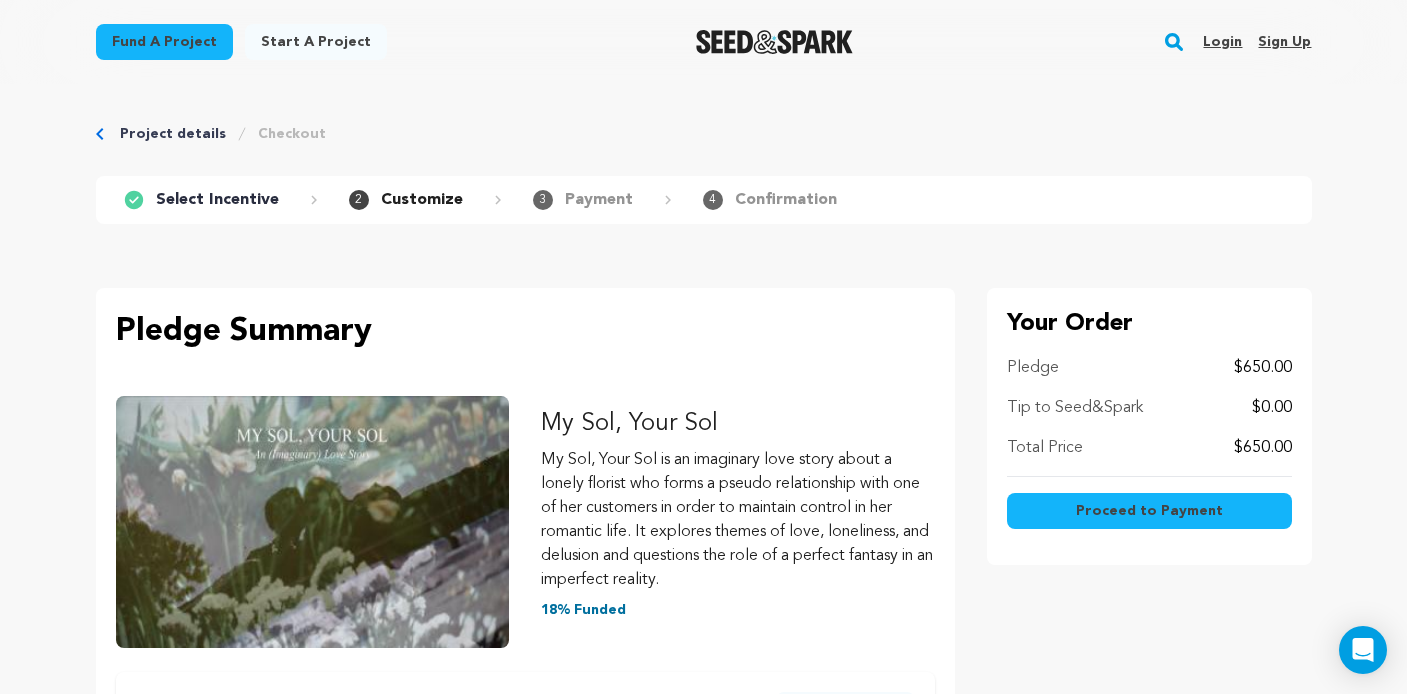 type on "0" 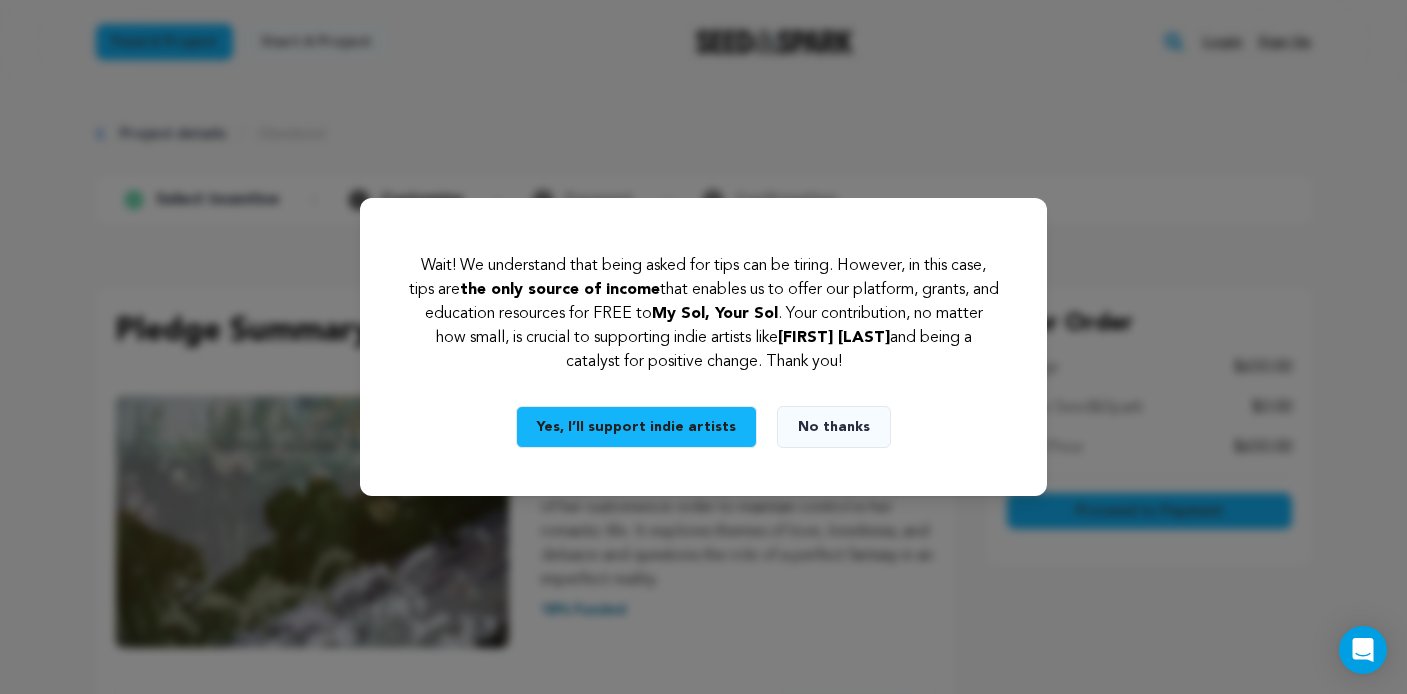 click on "No thanks" at bounding box center (834, 427) 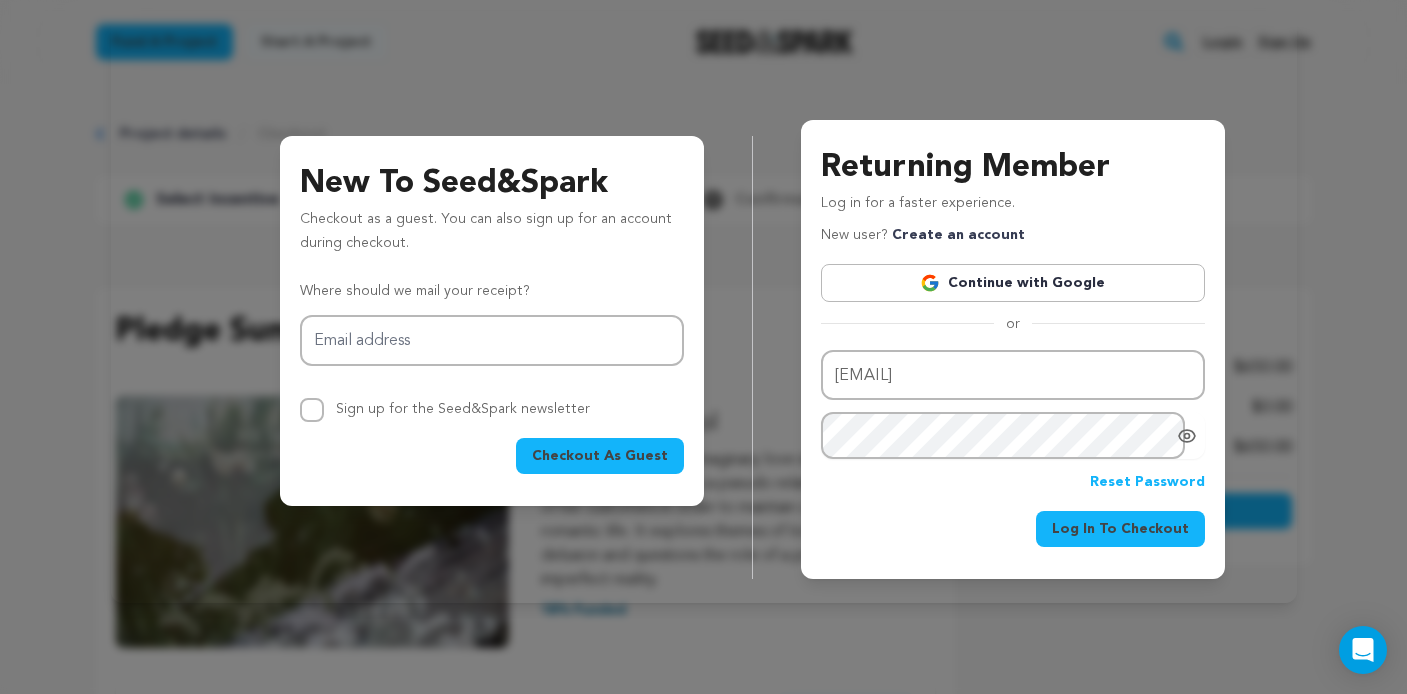 click on "Returning Member
Log in for a faster experience.
New user?
Create
an account
Continue with Google
or
Email address
stellaroyo@gmail.com
Password
Reset
Password" at bounding box center [1013, 349] 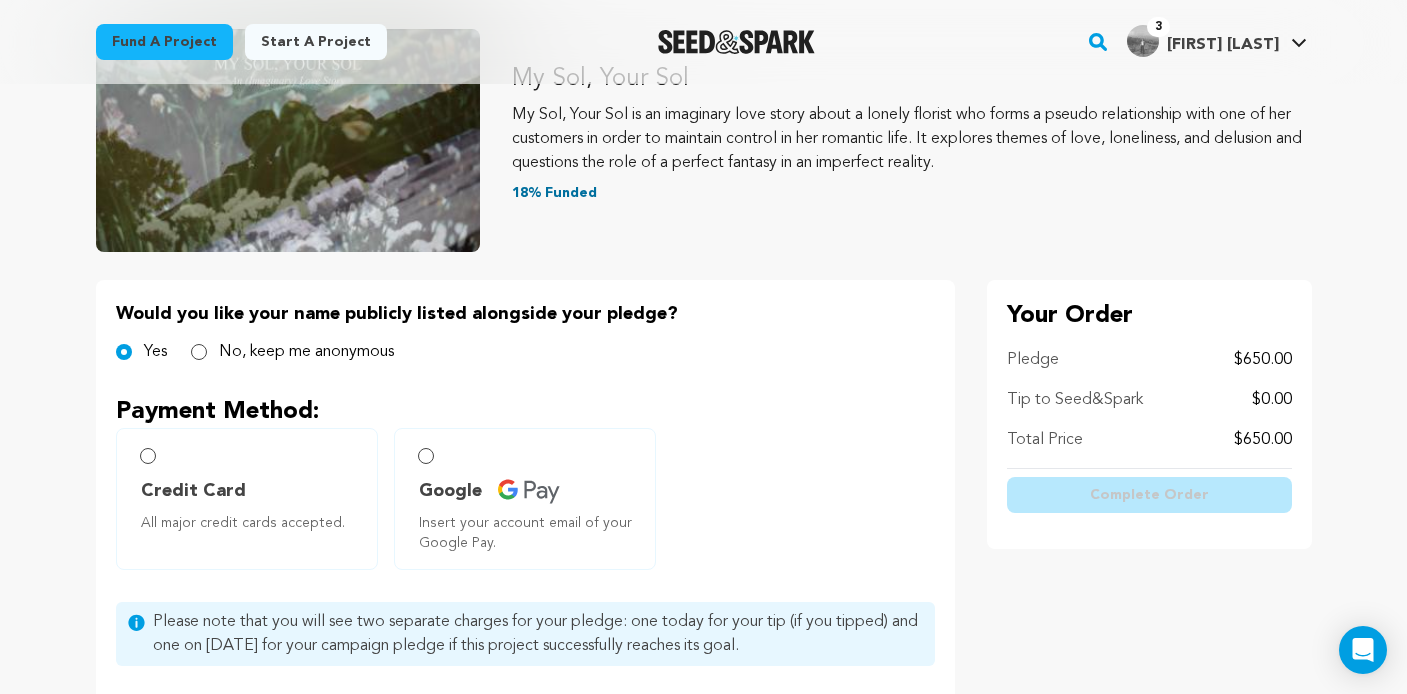 scroll, scrollTop: 226, scrollLeft: 0, axis: vertical 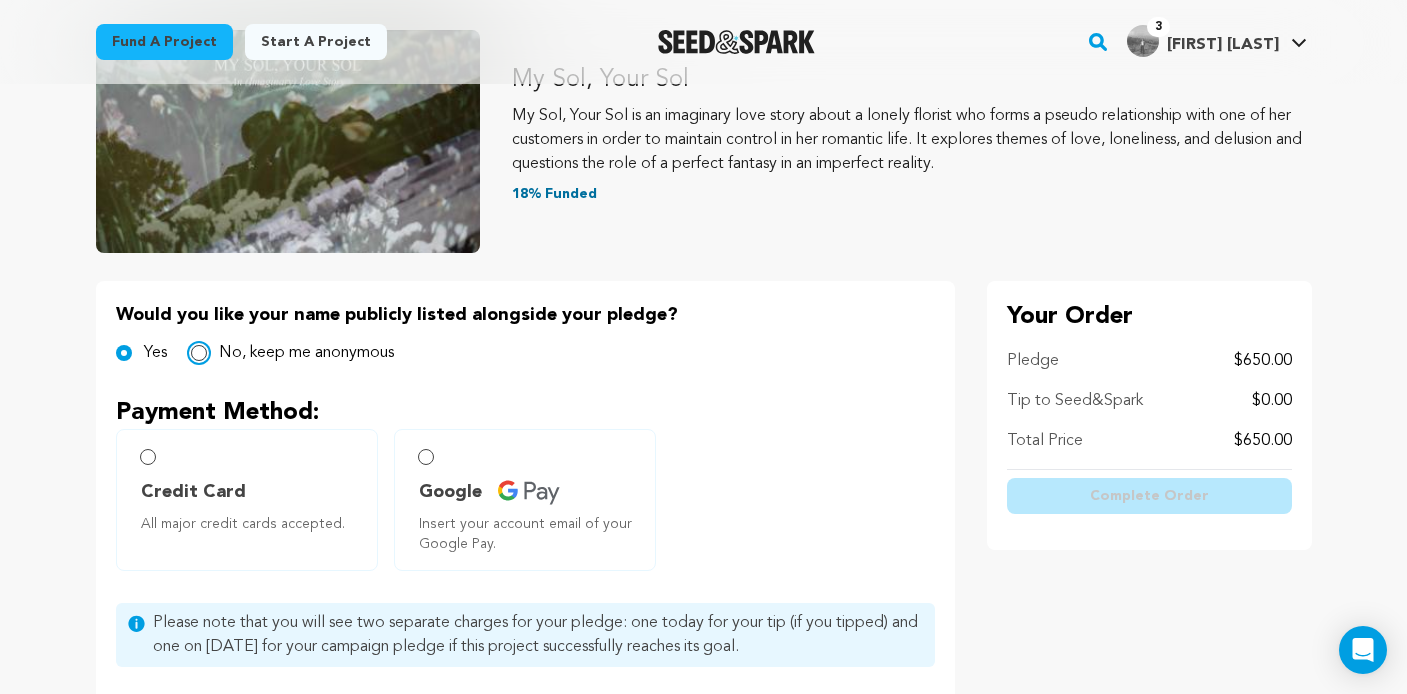 click on "No, keep me anonymous" at bounding box center (199, 353) 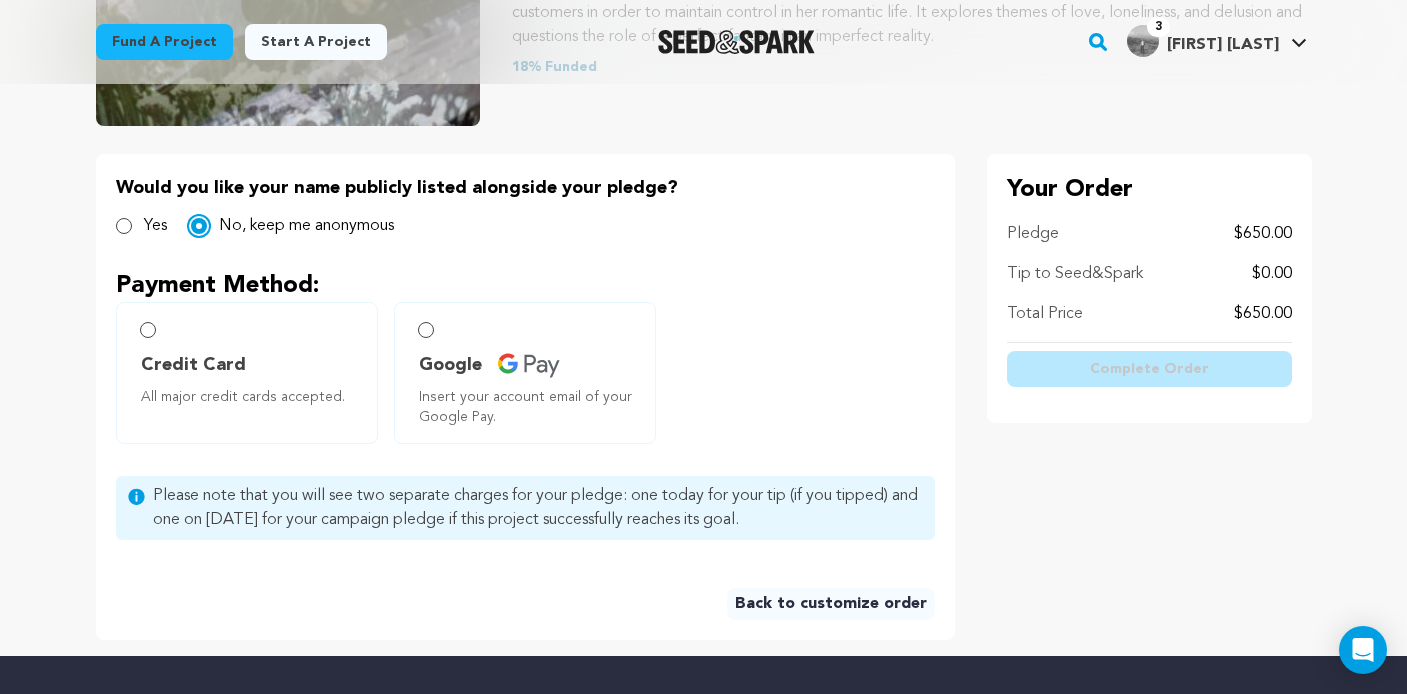 scroll, scrollTop: 354, scrollLeft: 0, axis: vertical 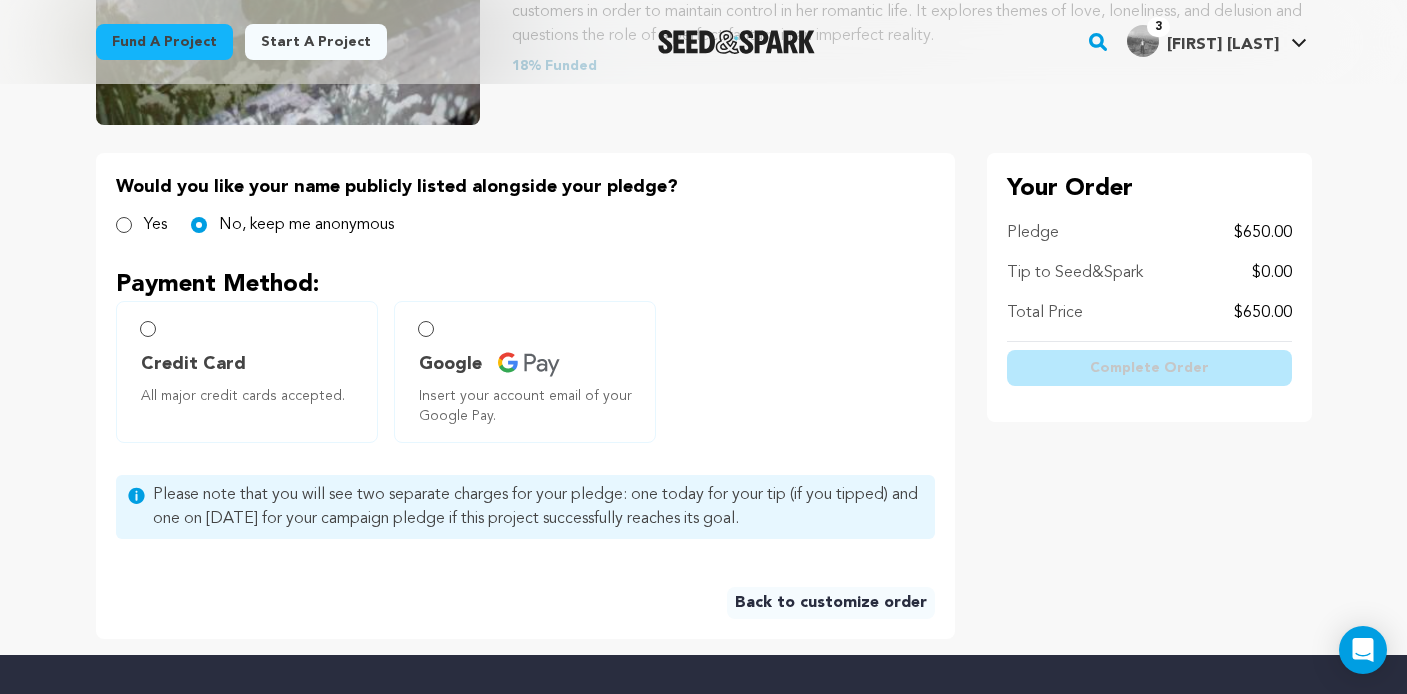 click on "Credit Card
All major credit cards accepted." at bounding box center (247, 372) 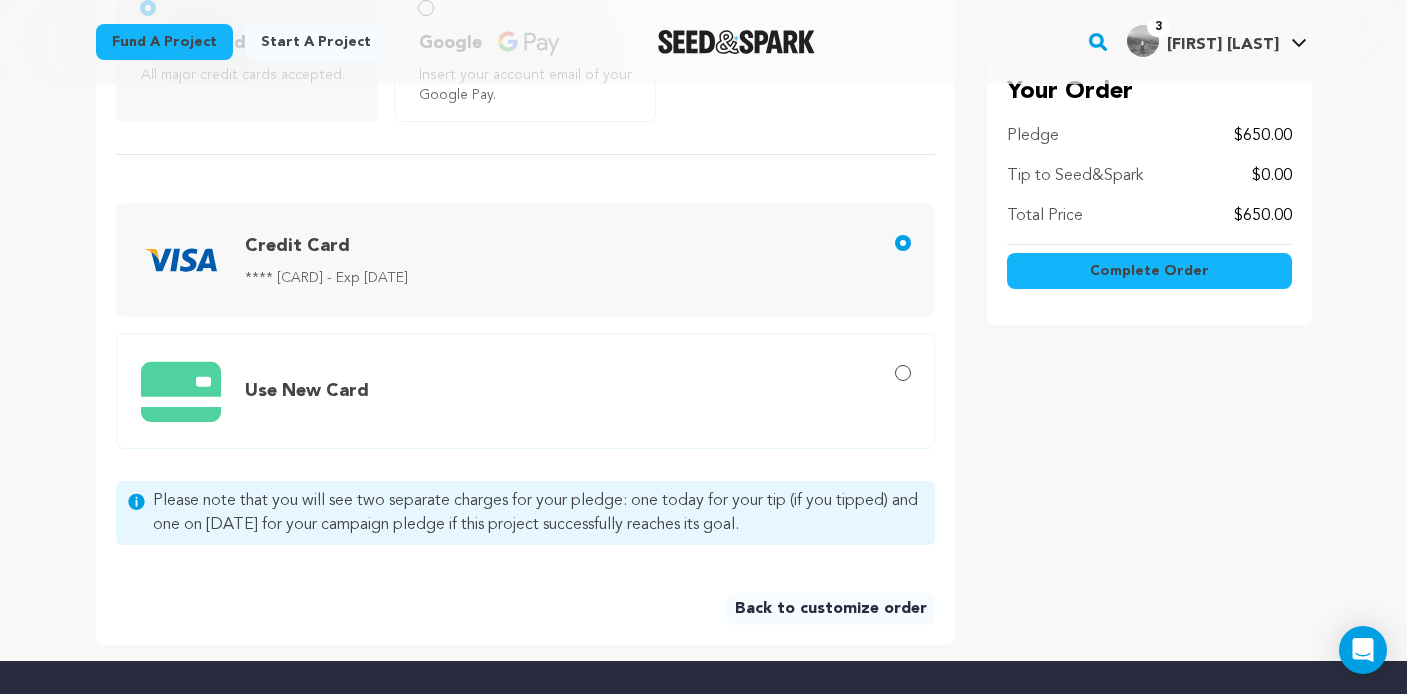 scroll, scrollTop: 673, scrollLeft: 0, axis: vertical 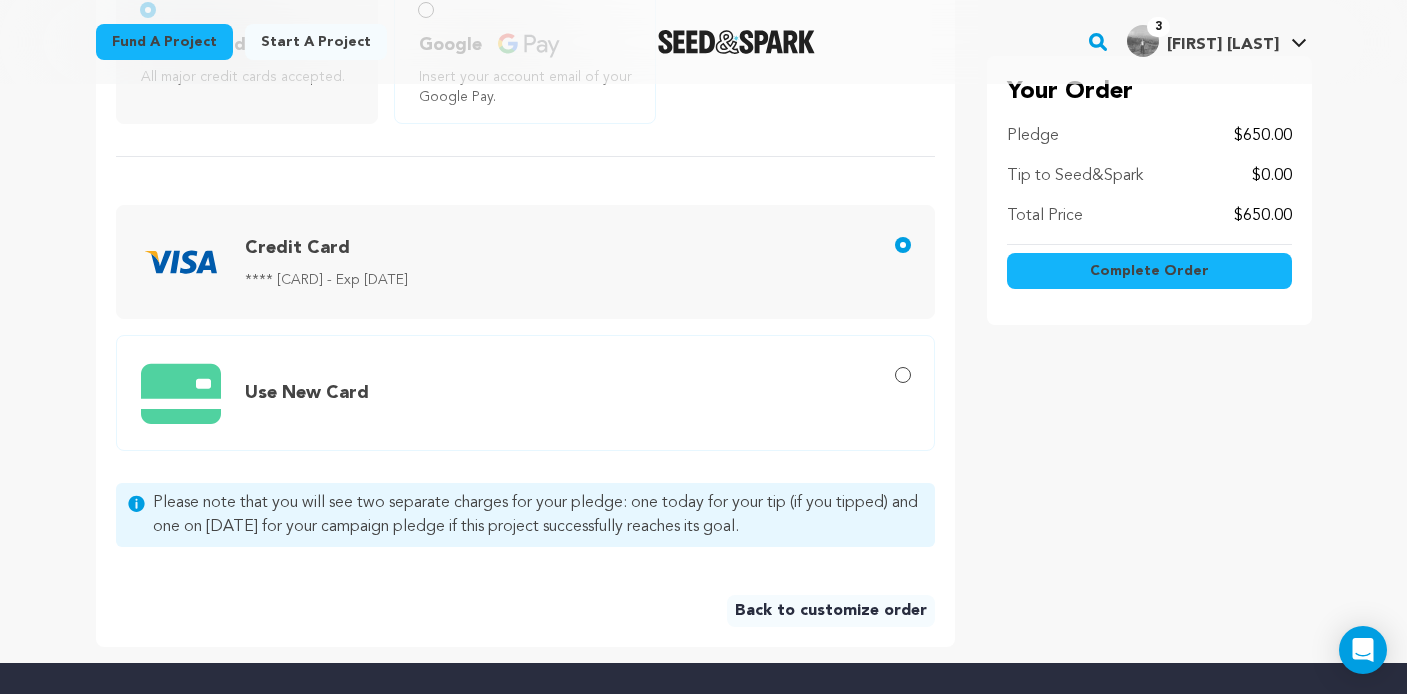 click on "Complete Order" at bounding box center (1149, 271) 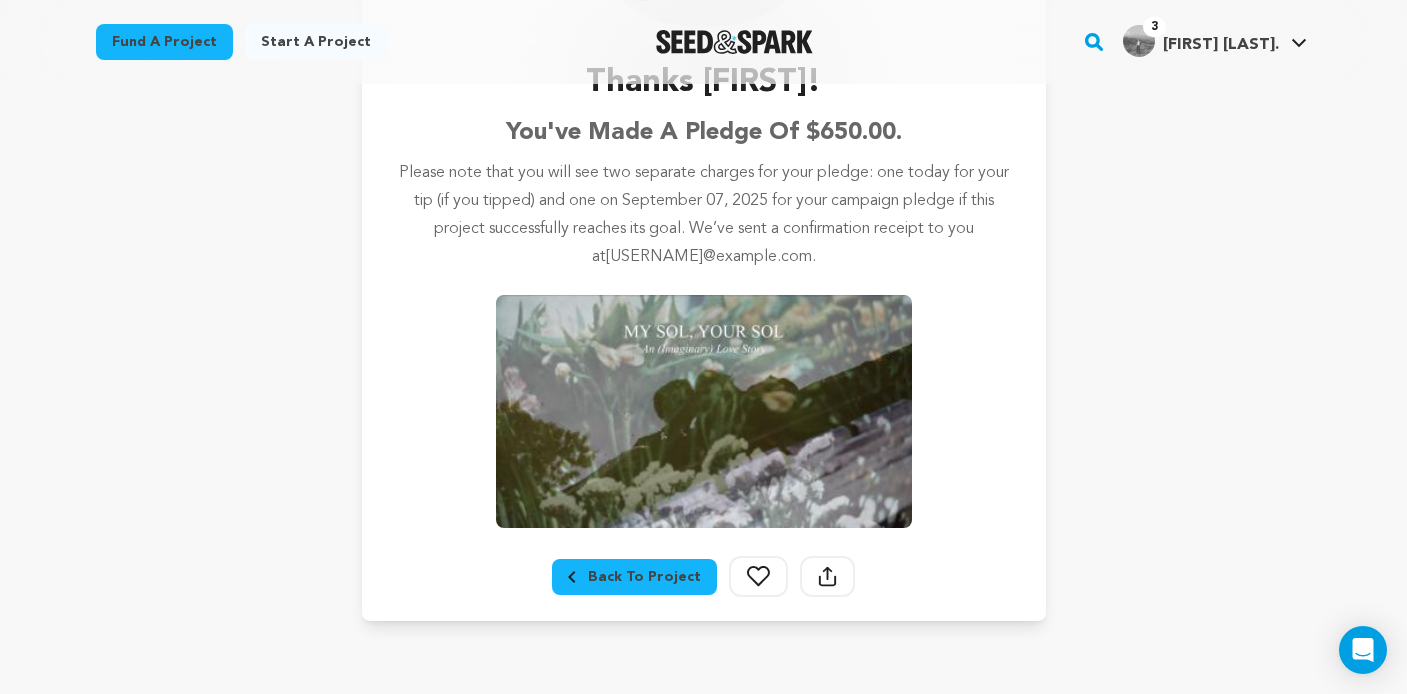 scroll, scrollTop: 336, scrollLeft: 0, axis: vertical 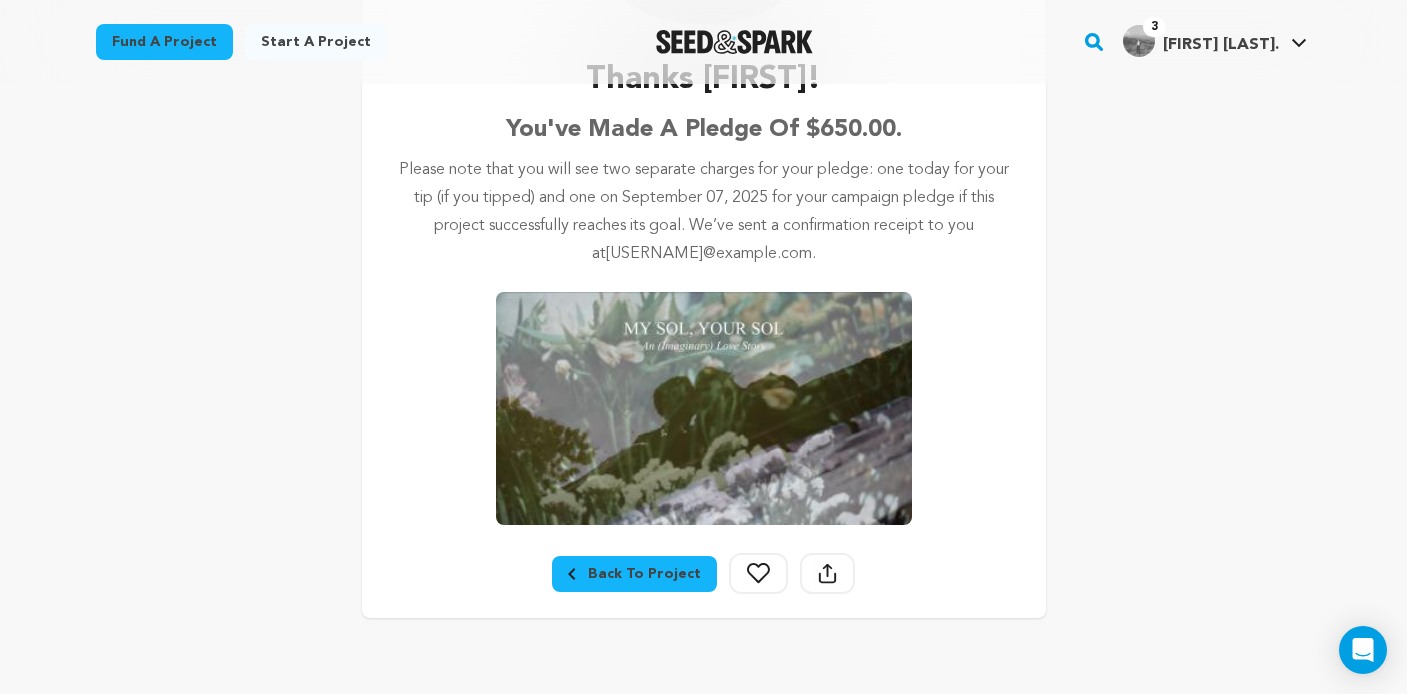click on "Back To Project" at bounding box center [634, 574] 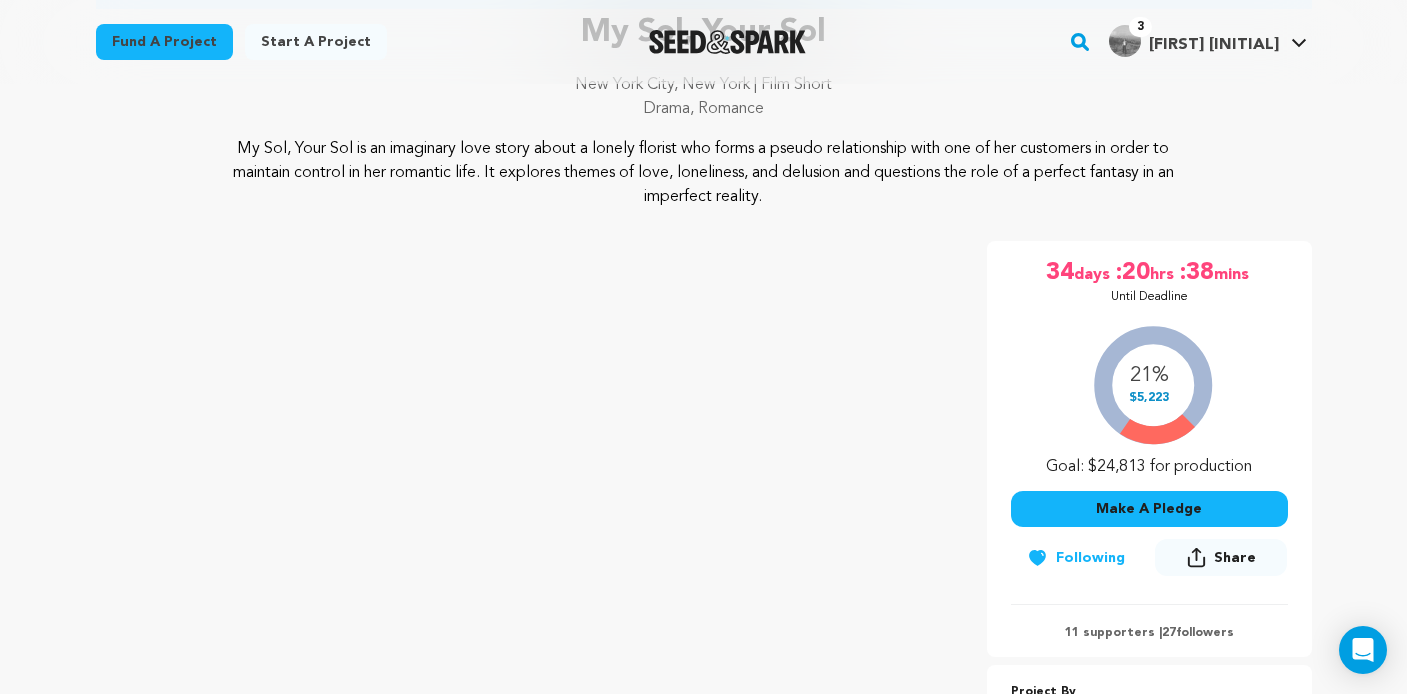 scroll, scrollTop: 190, scrollLeft: 0, axis: vertical 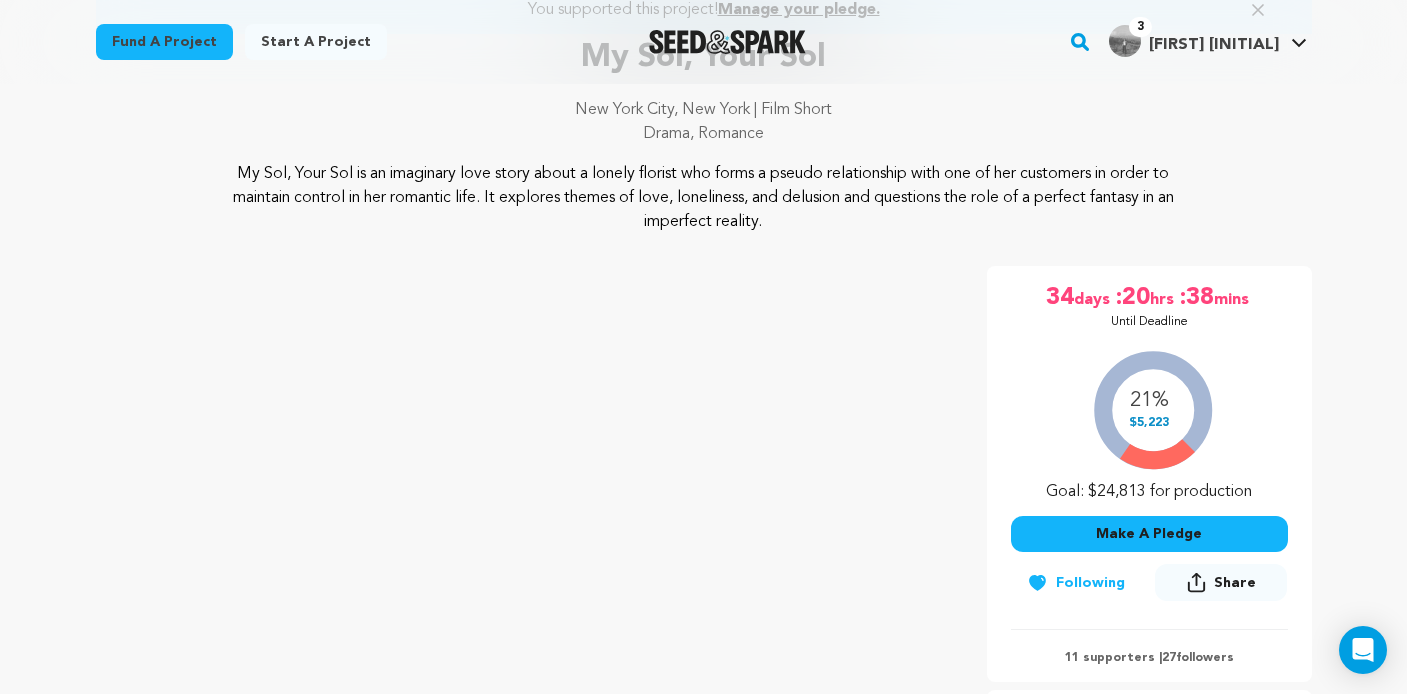 click on "My Sol, Your Sol is an imaginary love story about a lonely florist who forms a pseudo relationship with one of her customers in order to maintain control in her romantic life. It explores themes of love, loneliness, and delusion and questions the role of a perfect fantasy in an imperfect reality." at bounding box center (704, 198) 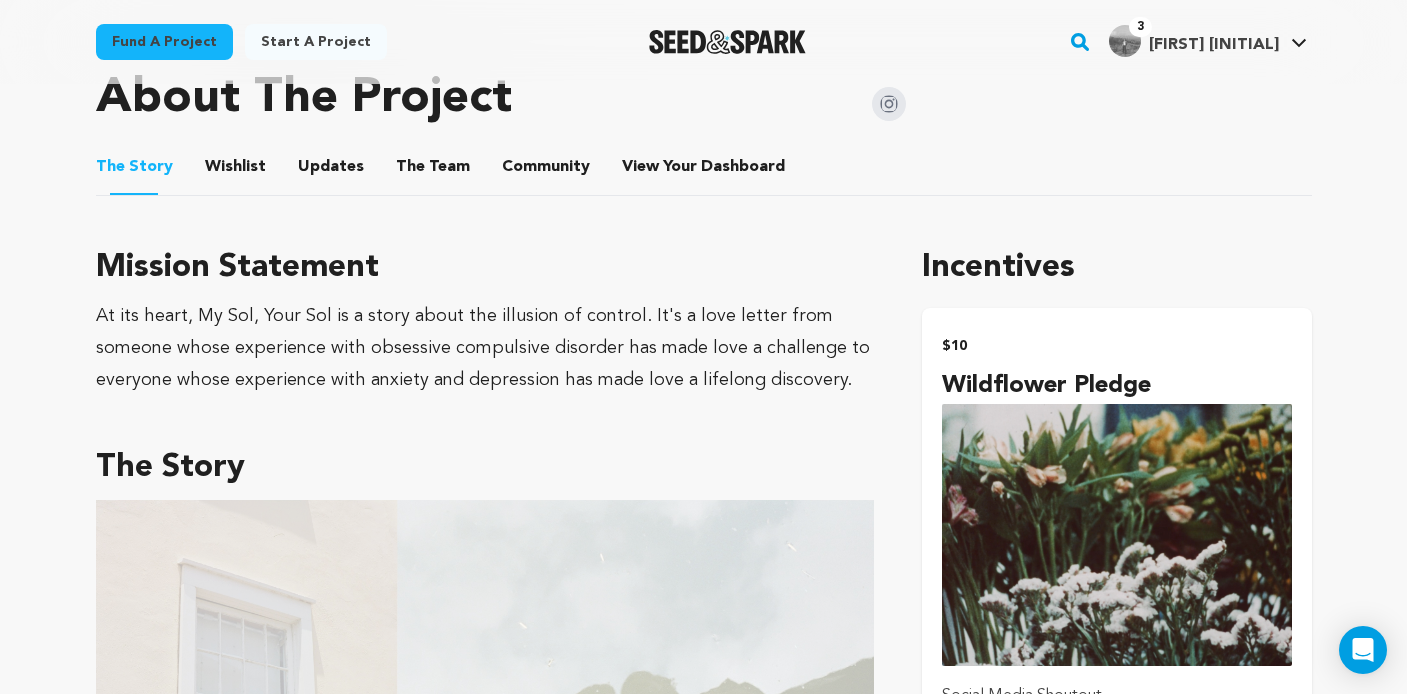 scroll, scrollTop: 735, scrollLeft: 0, axis: vertical 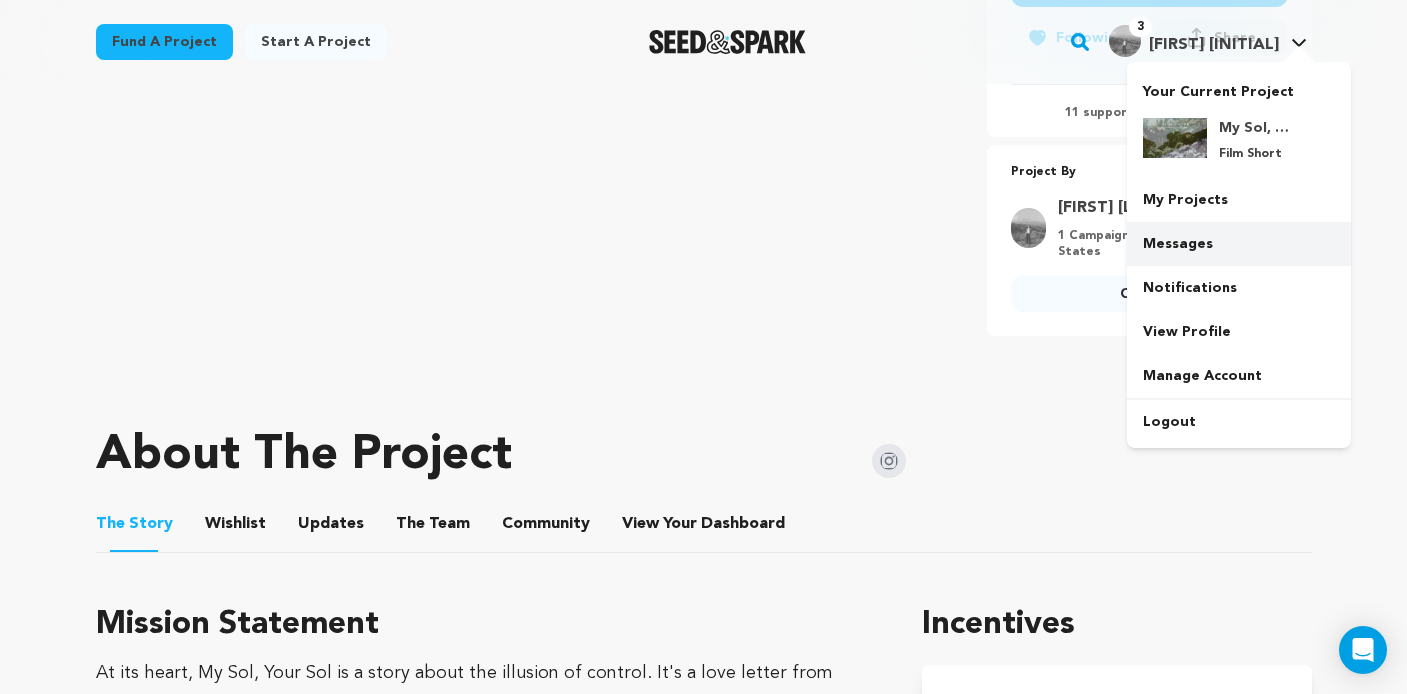 click on "Messages" at bounding box center [1239, 244] 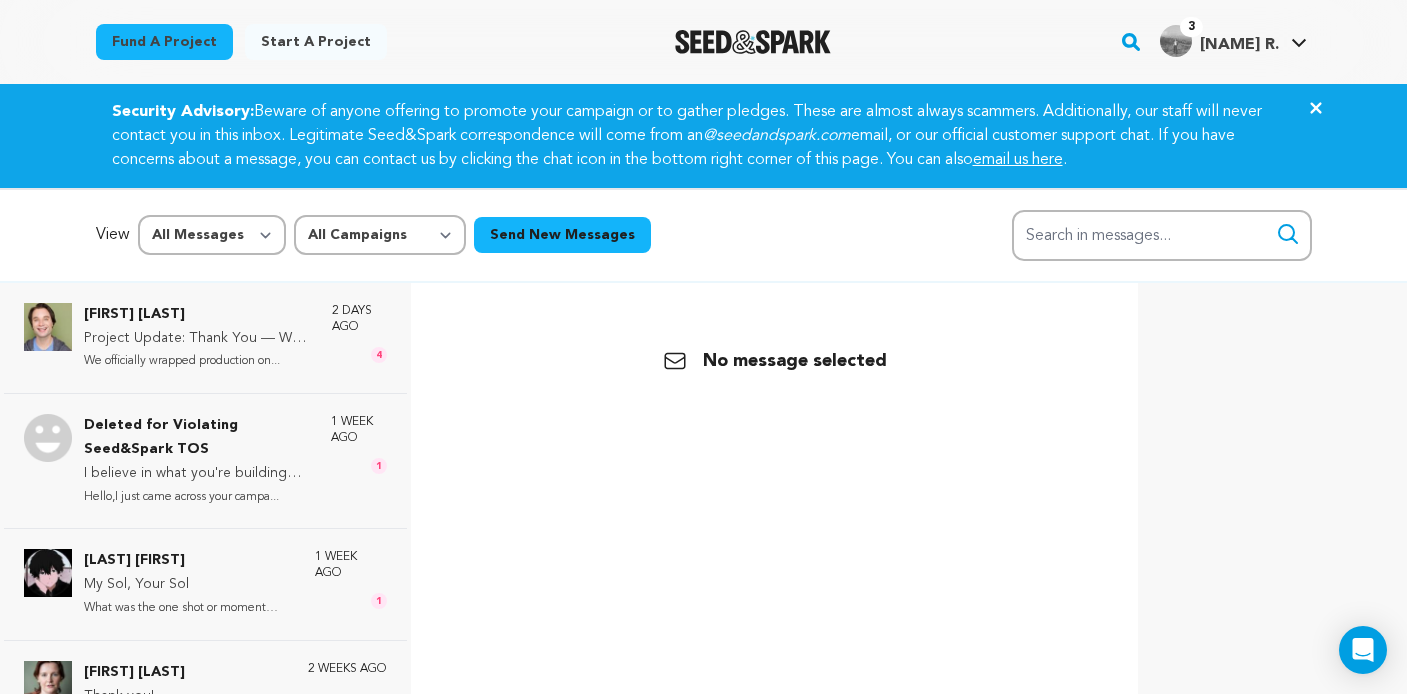 scroll, scrollTop: 0, scrollLeft: 0, axis: both 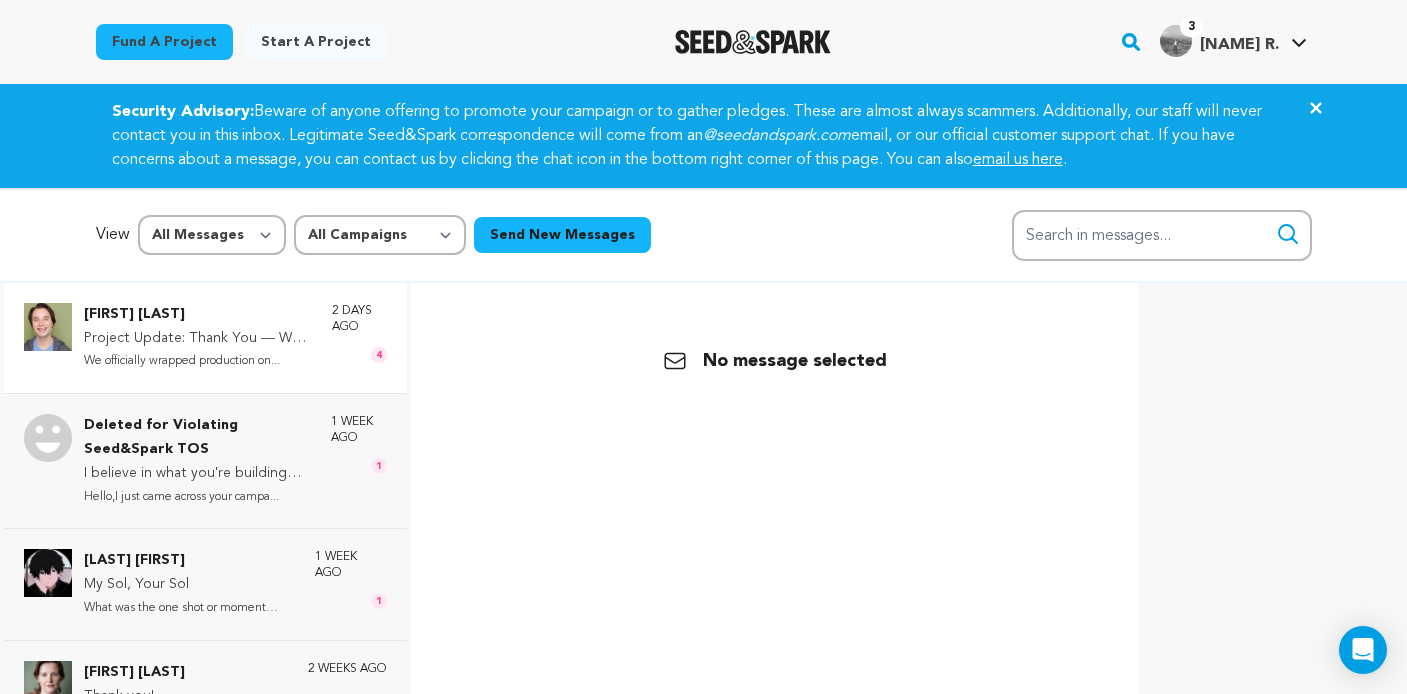 click on "Project Update:
Thank You — We Wrapped! ?" at bounding box center (198, 339) 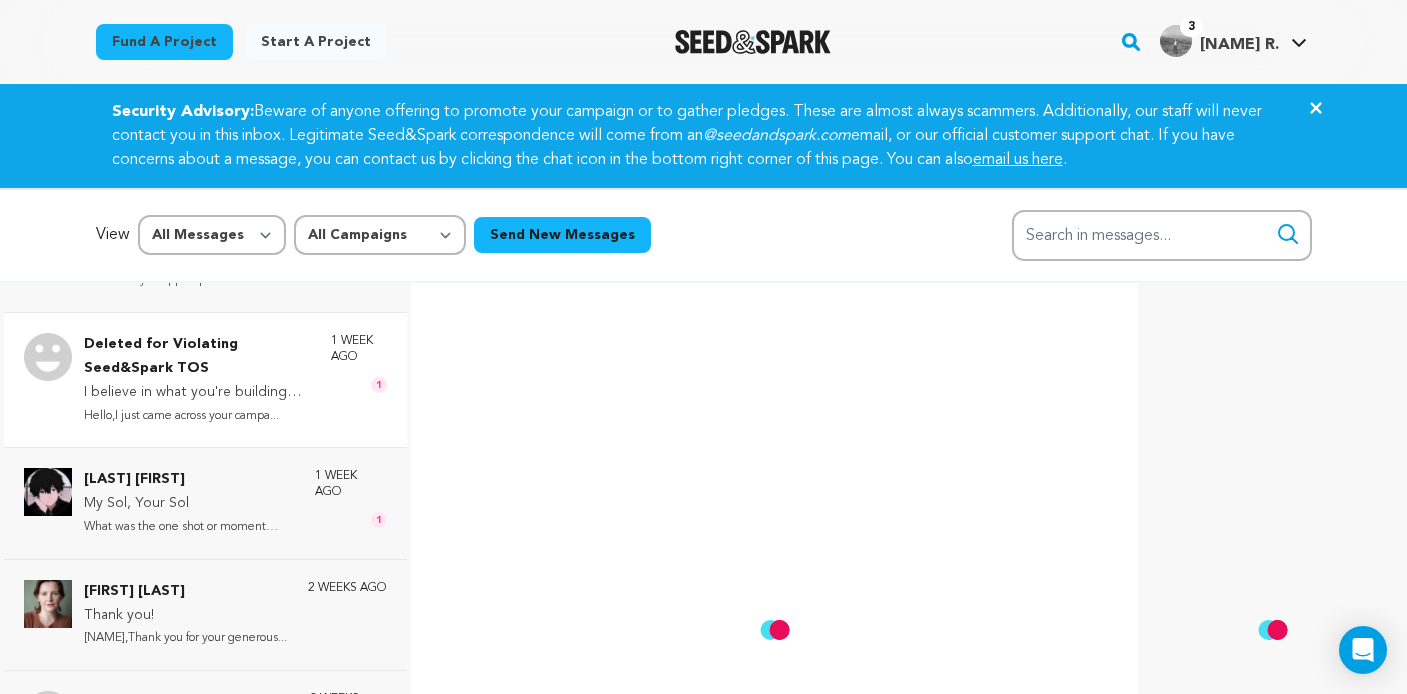 scroll, scrollTop: 0, scrollLeft: 0, axis: both 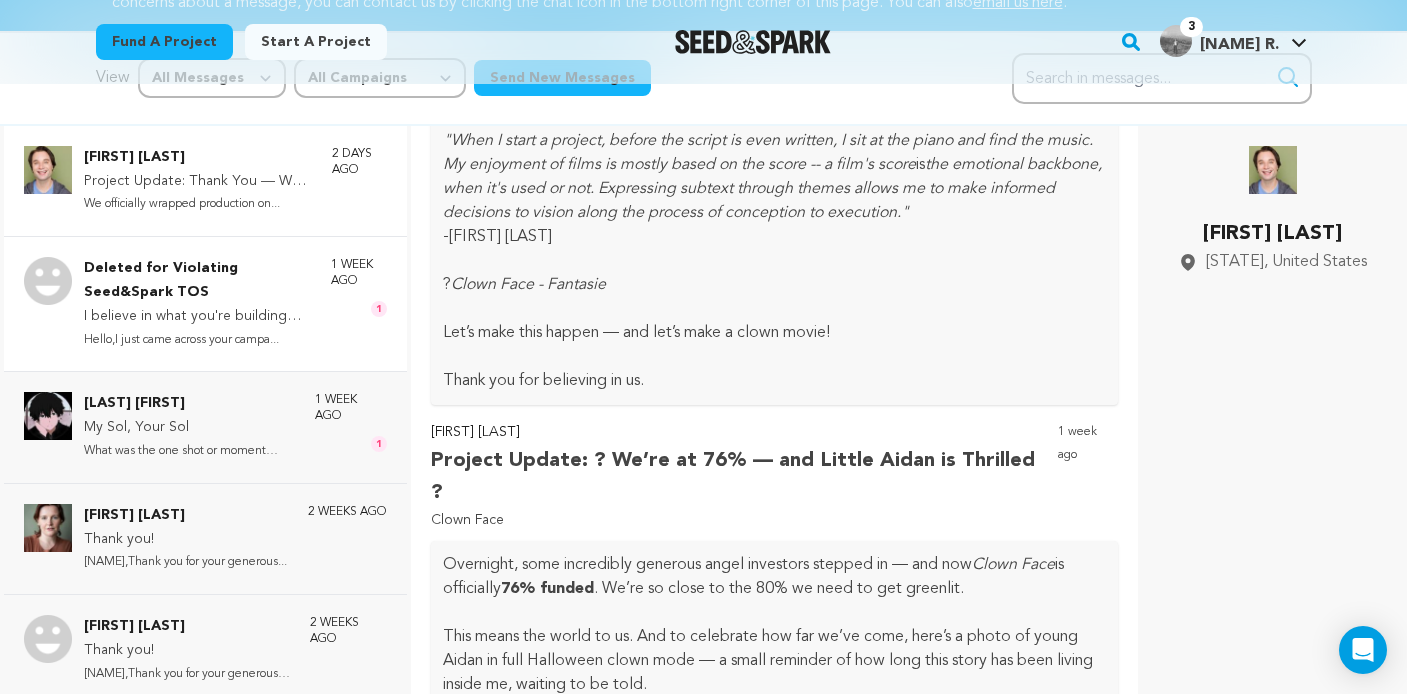 click on "1 week ago
1" at bounding box center (359, 304) 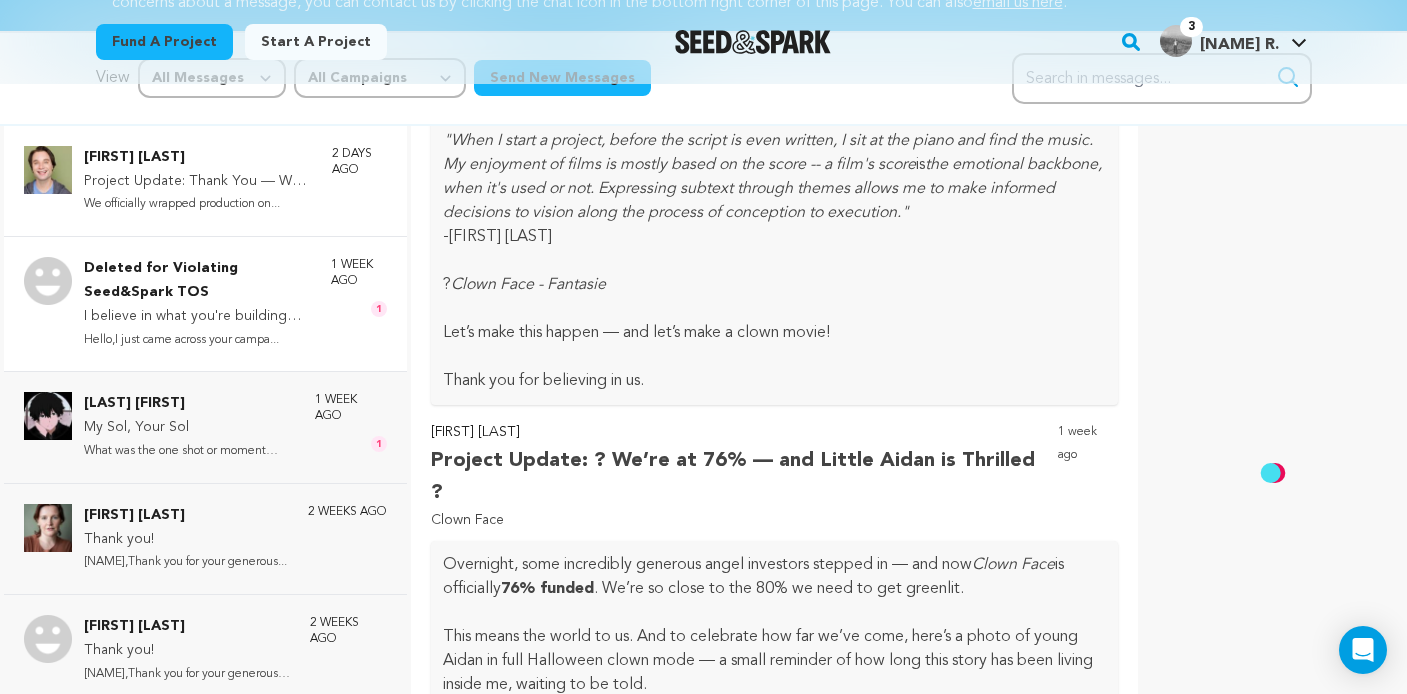 scroll, scrollTop: 160, scrollLeft: 0, axis: vertical 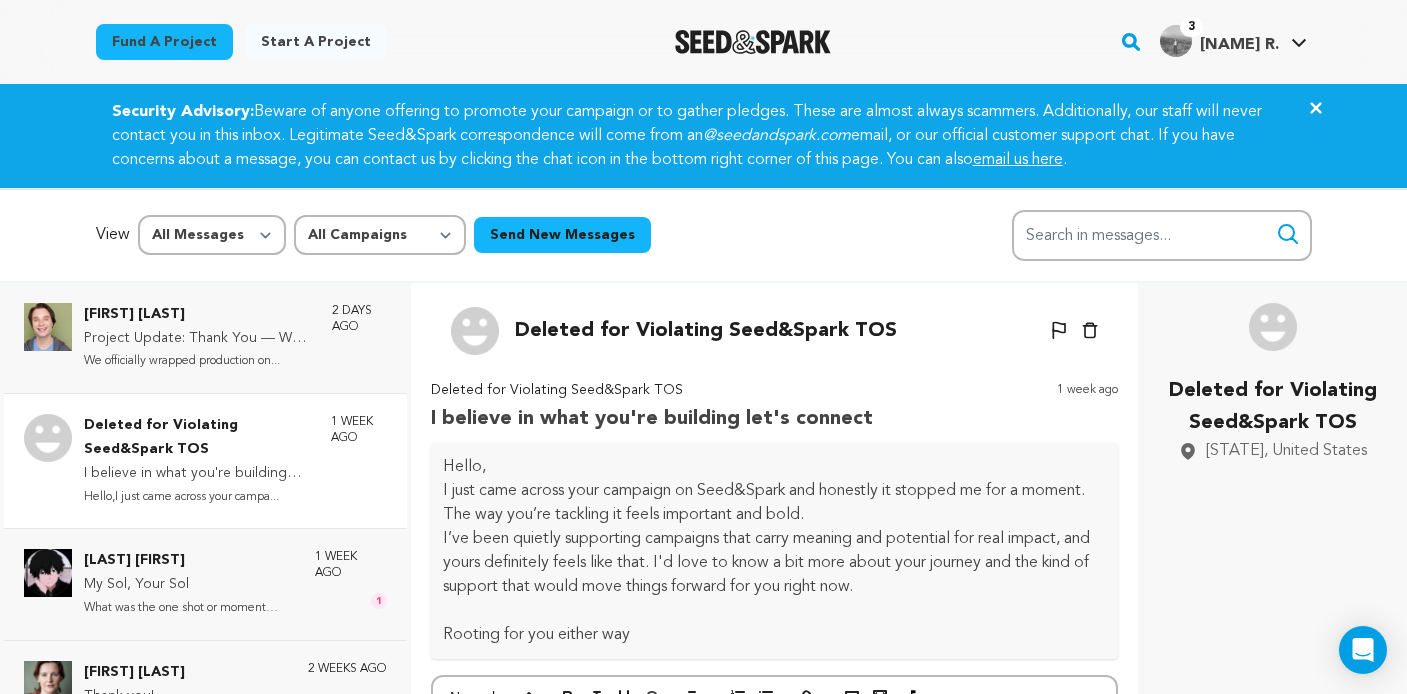 click 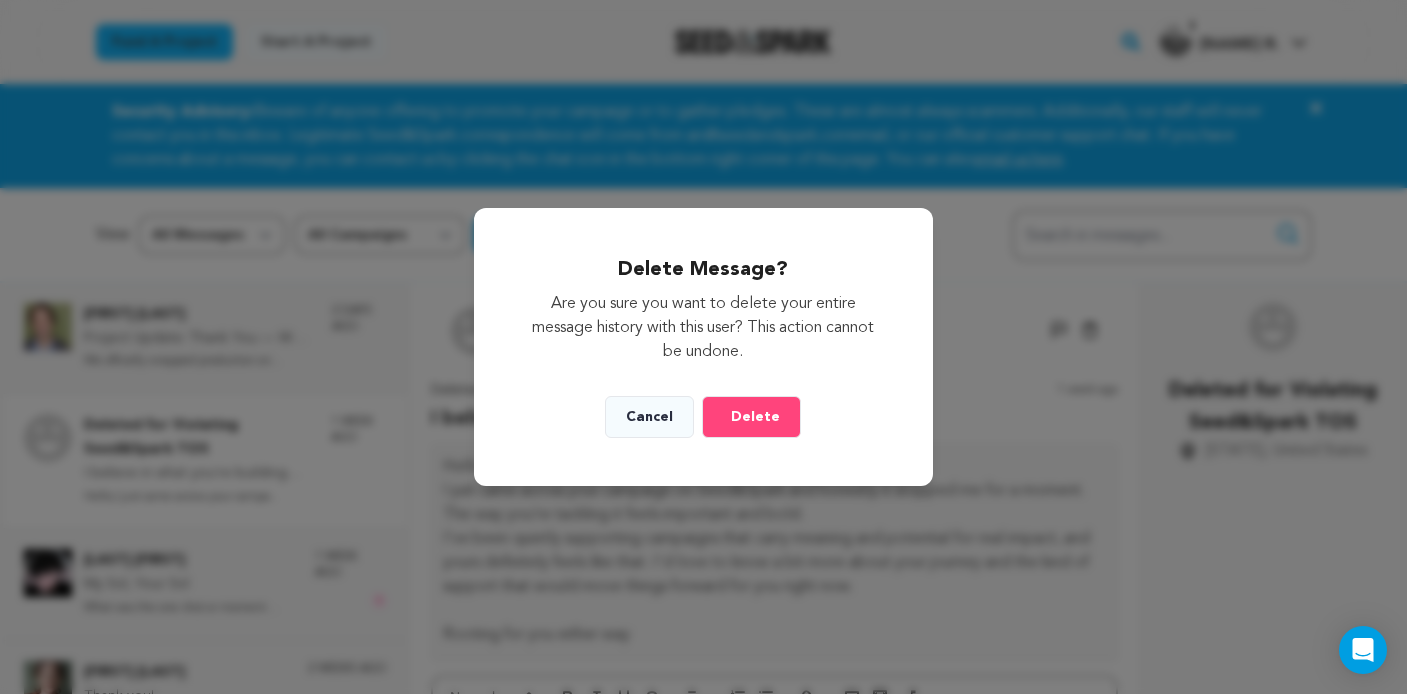 click on "Delete" at bounding box center [755, 417] 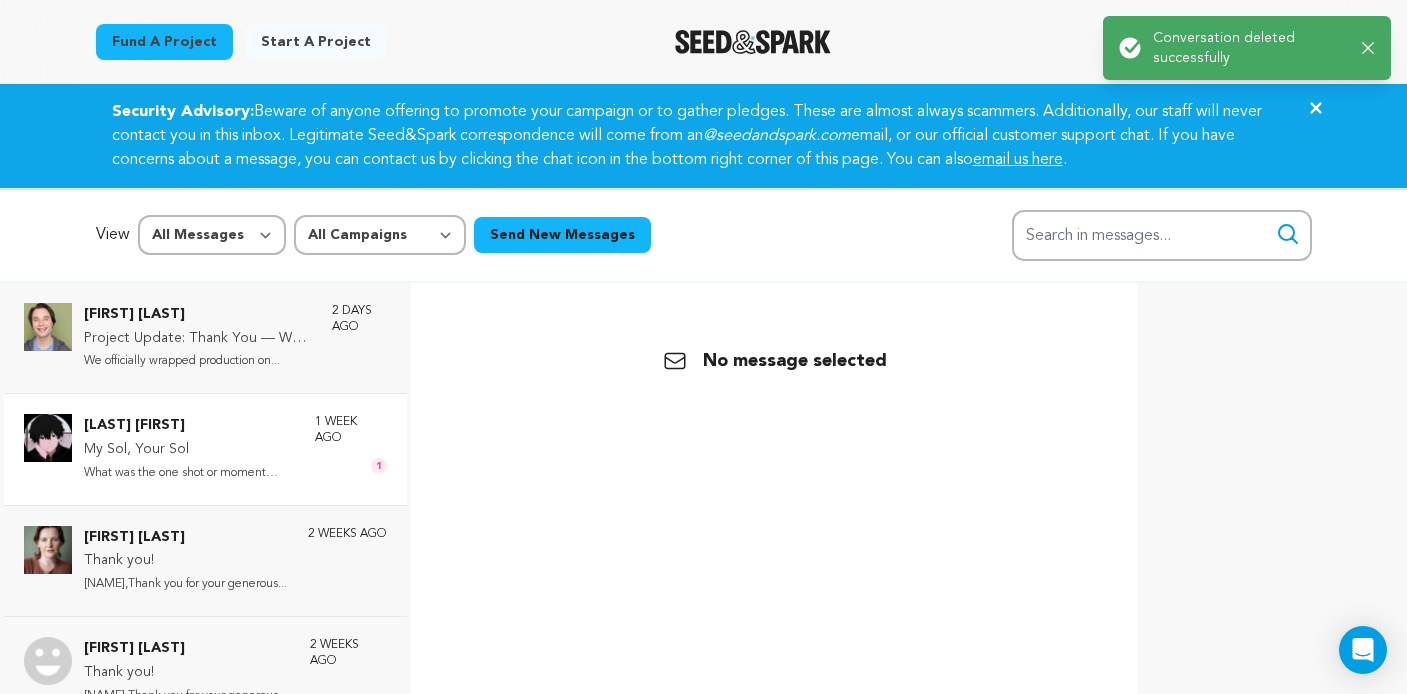 click on "What was the one shot or moment you..." at bounding box center [189, 473] 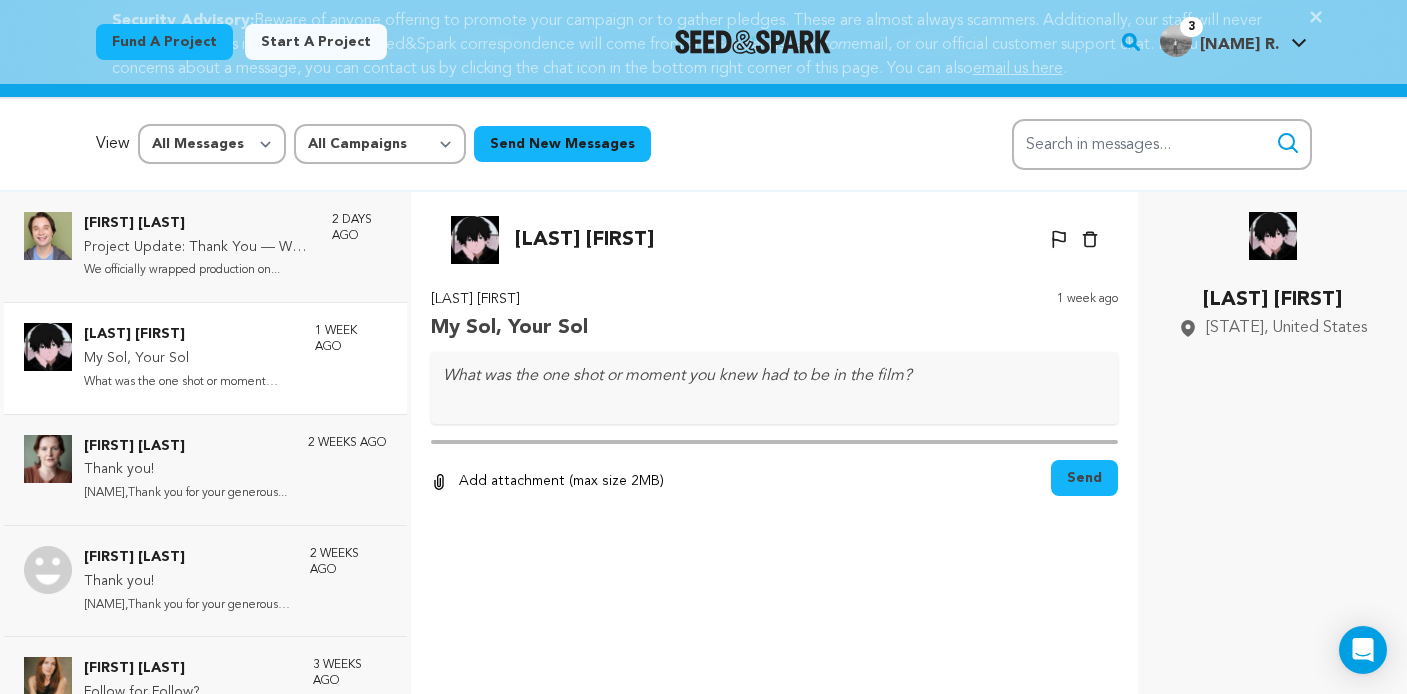 scroll, scrollTop: 63, scrollLeft: 0, axis: vertical 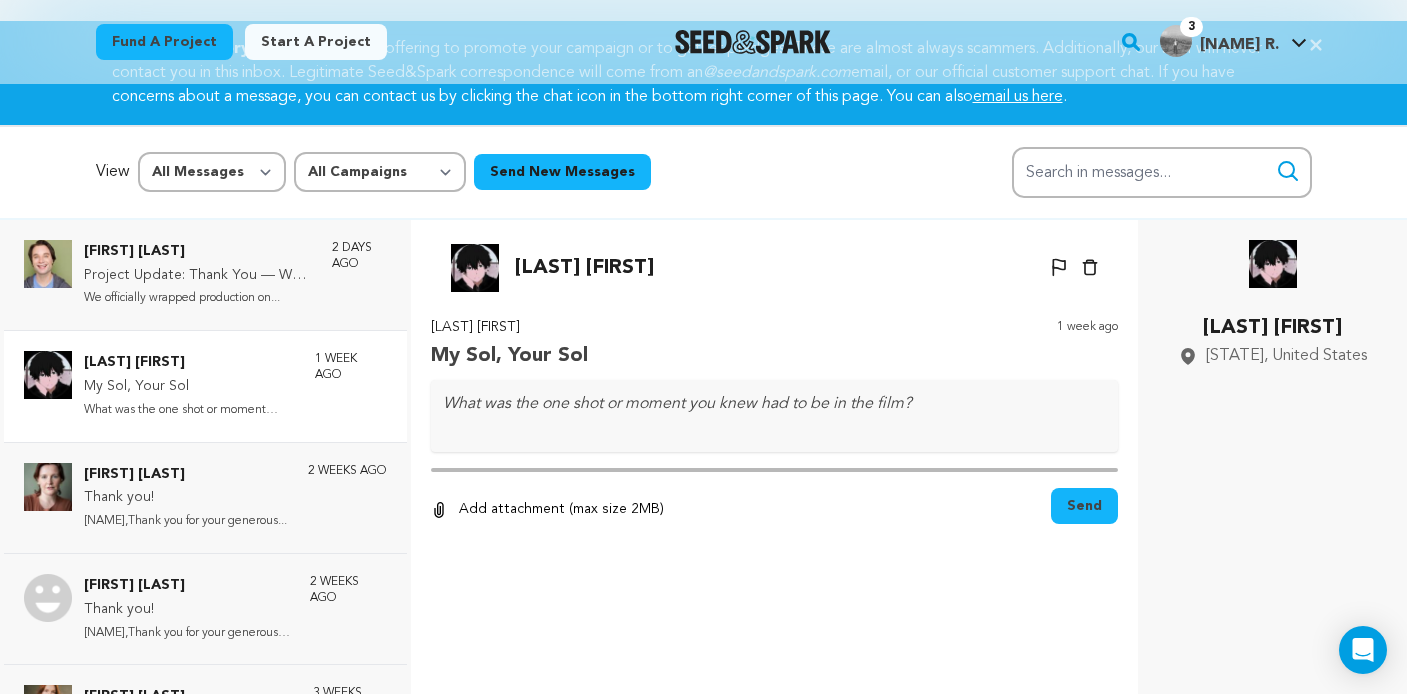 click on "Adams james
Un-block
Block user
Delete conversation" at bounding box center (775, 268) 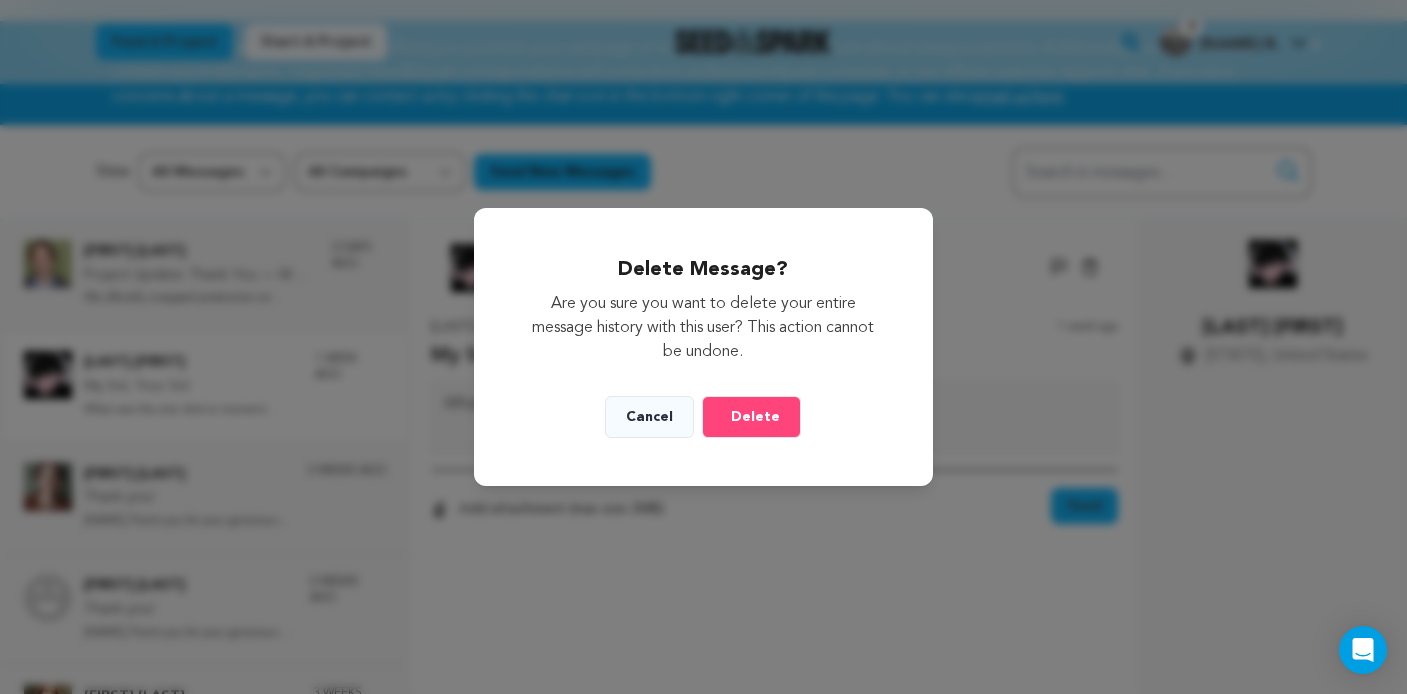 click on "Delete" at bounding box center (755, 417) 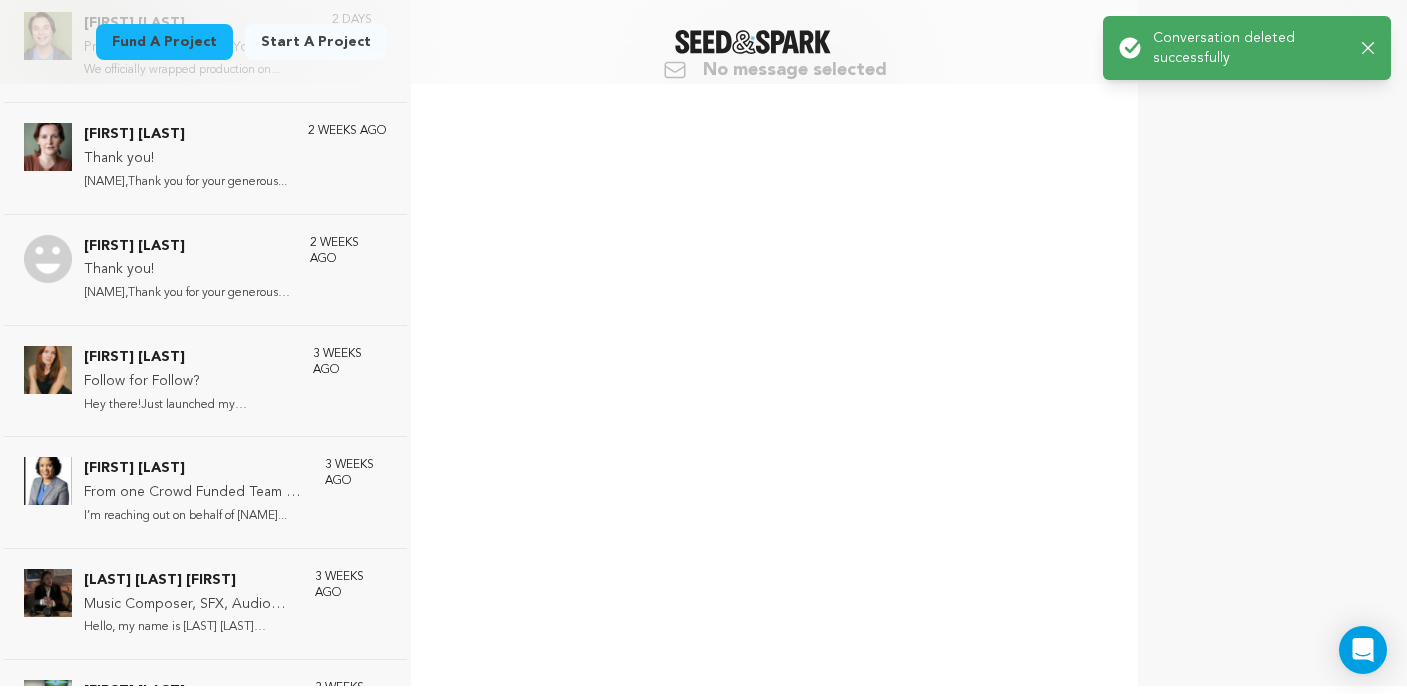 scroll, scrollTop: 299, scrollLeft: 0, axis: vertical 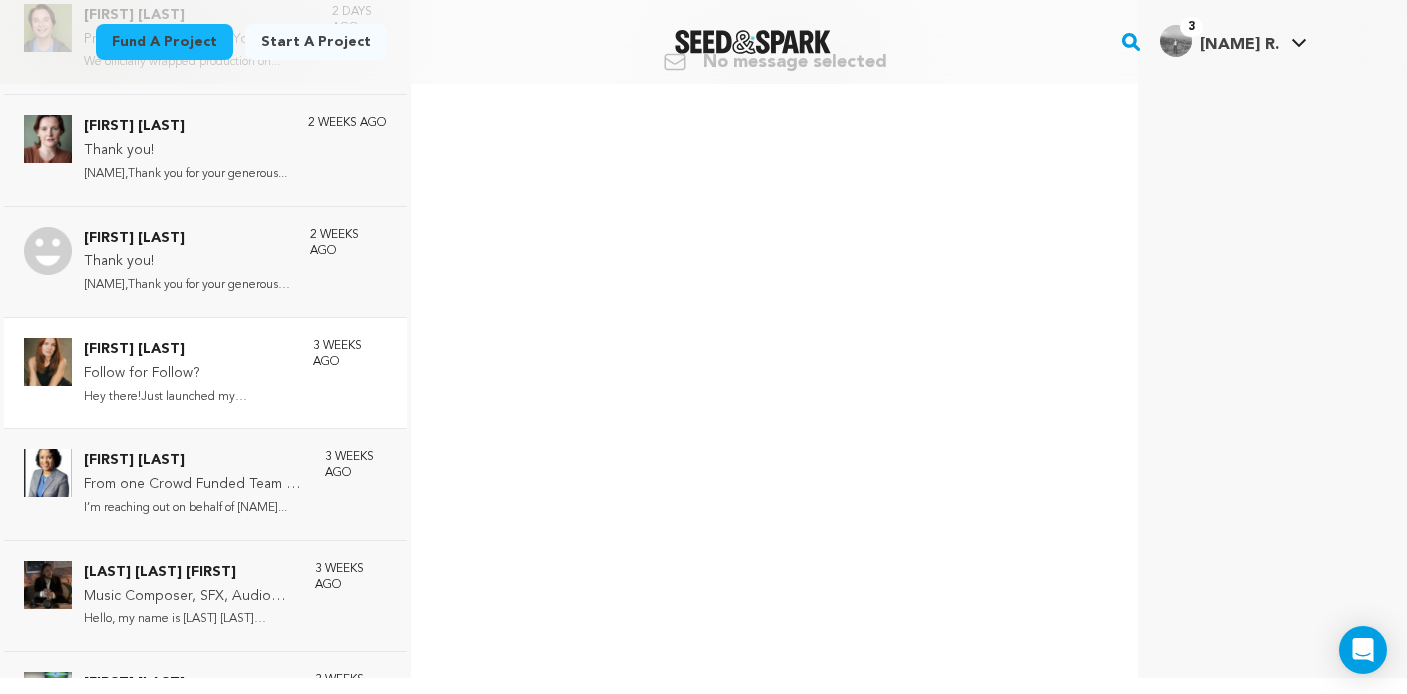 click on "Follow for Follow?" at bounding box center [188, 374] 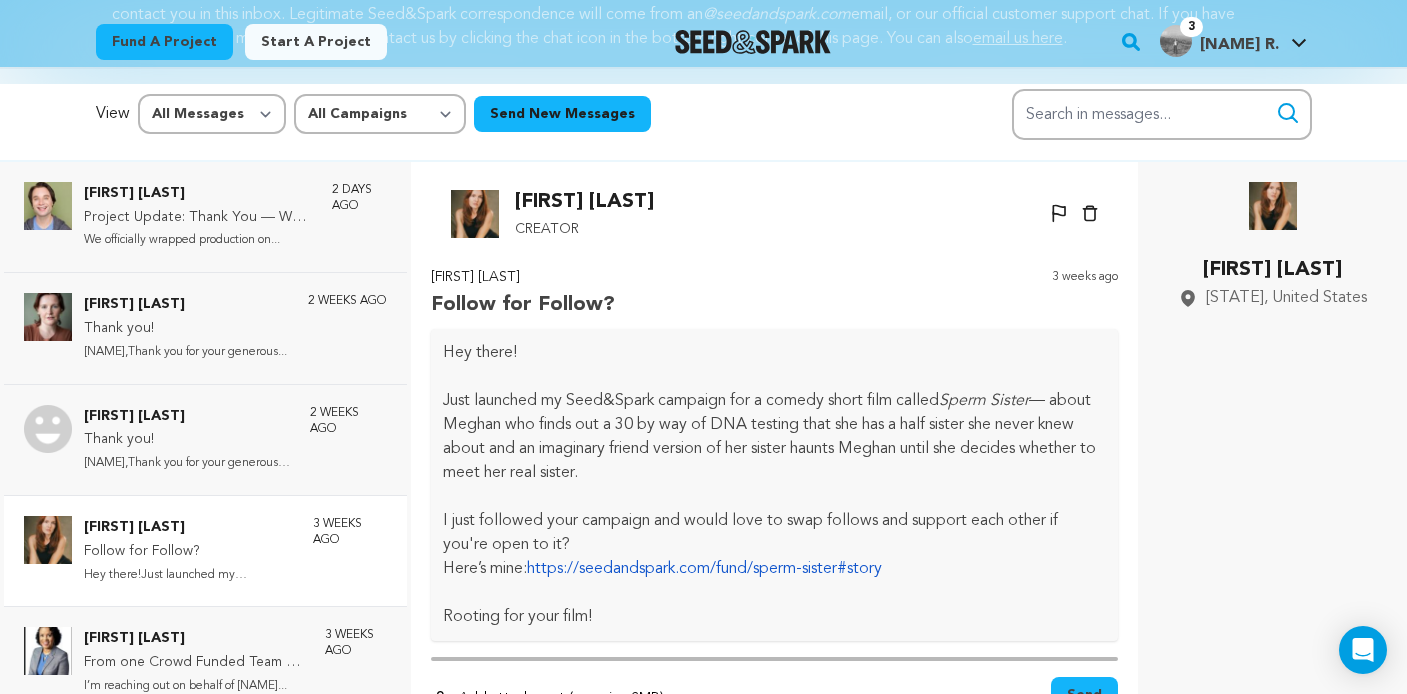 scroll, scrollTop: 0, scrollLeft: 0, axis: both 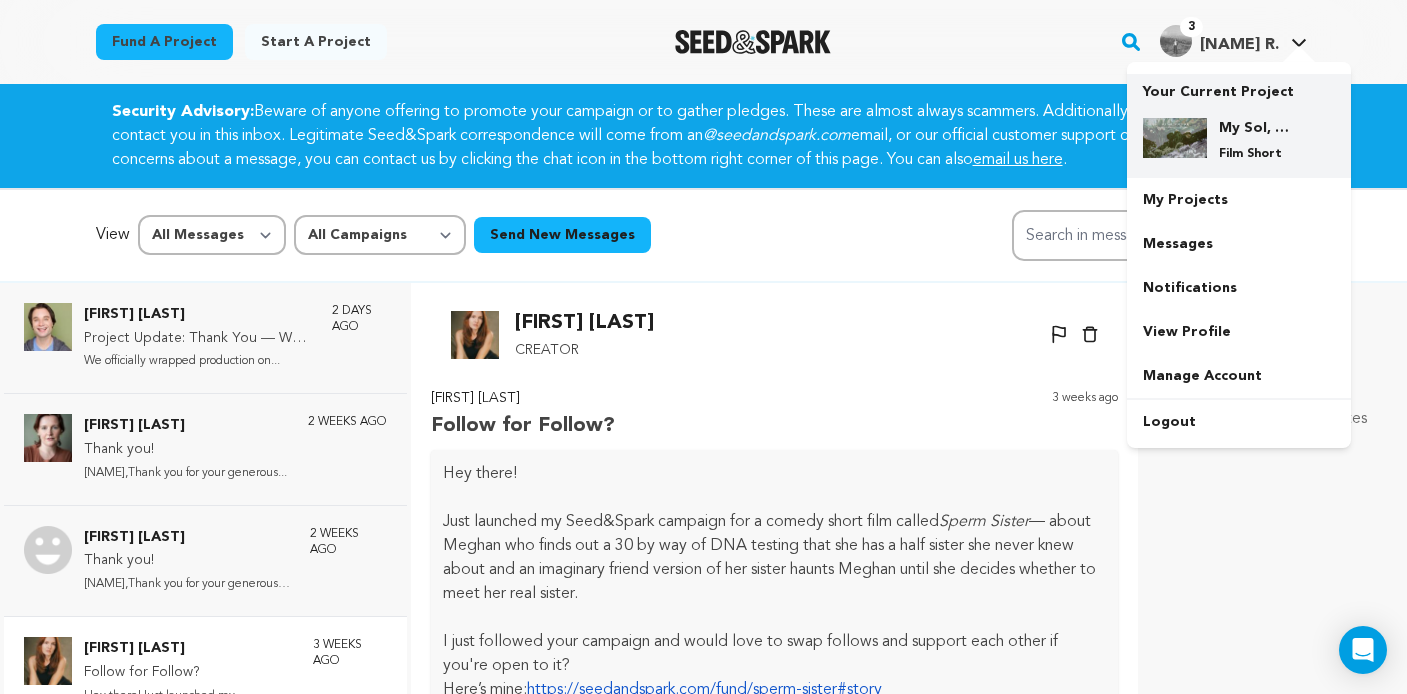click on "Film Short" at bounding box center (1255, 154) 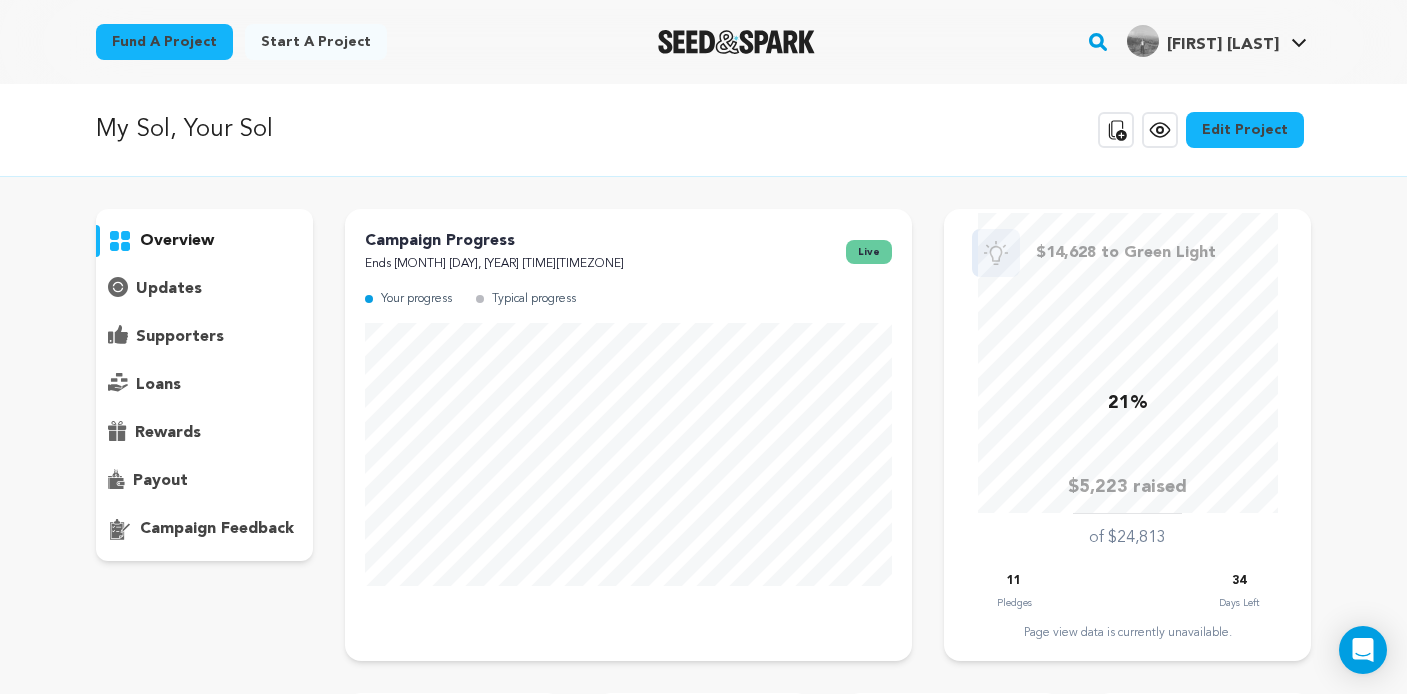 scroll, scrollTop: 0, scrollLeft: 0, axis: both 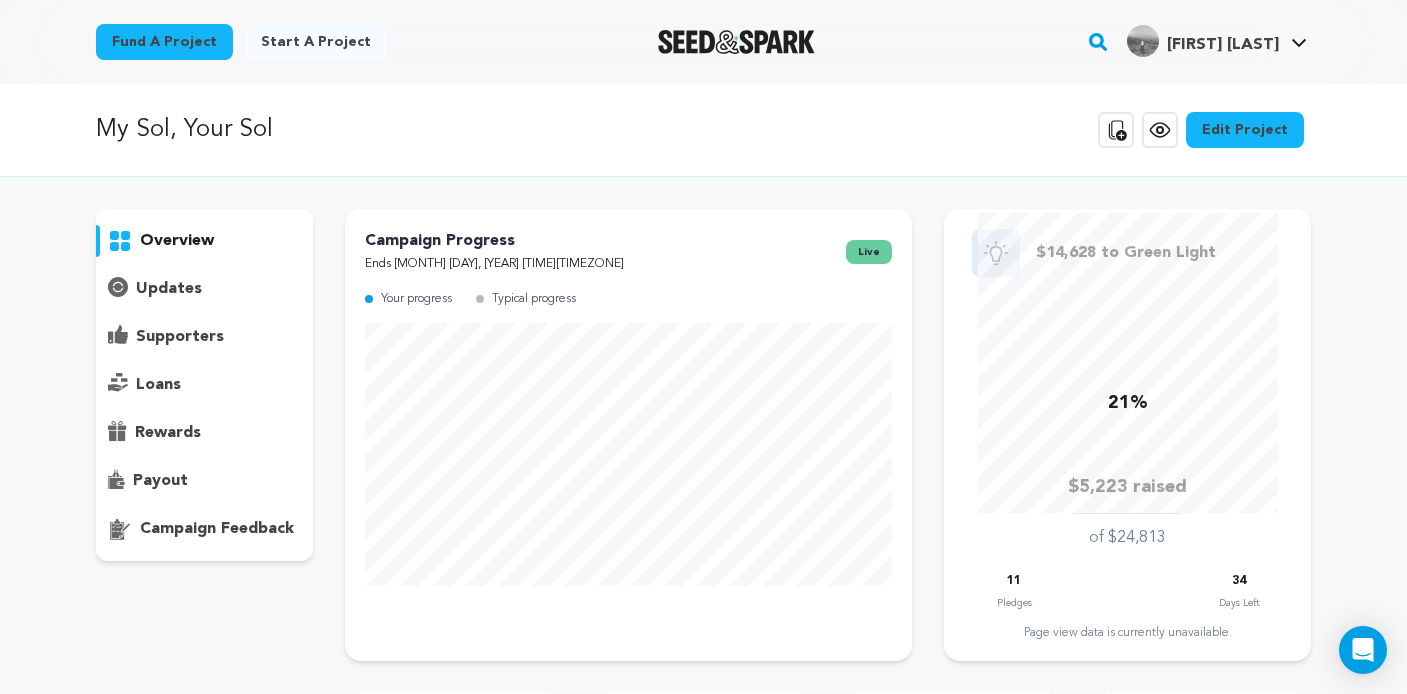 click on "supporters" at bounding box center (180, 337) 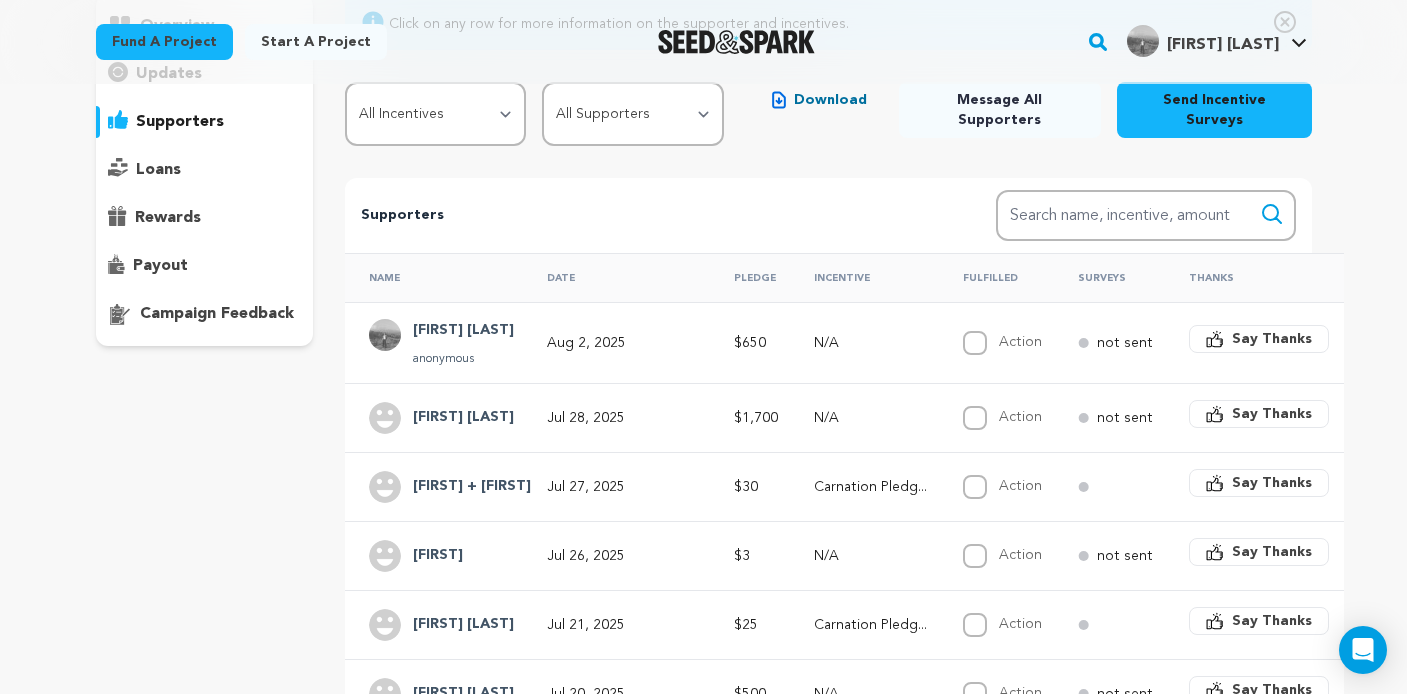 scroll, scrollTop: 219, scrollLeft: 0, axis: vertical 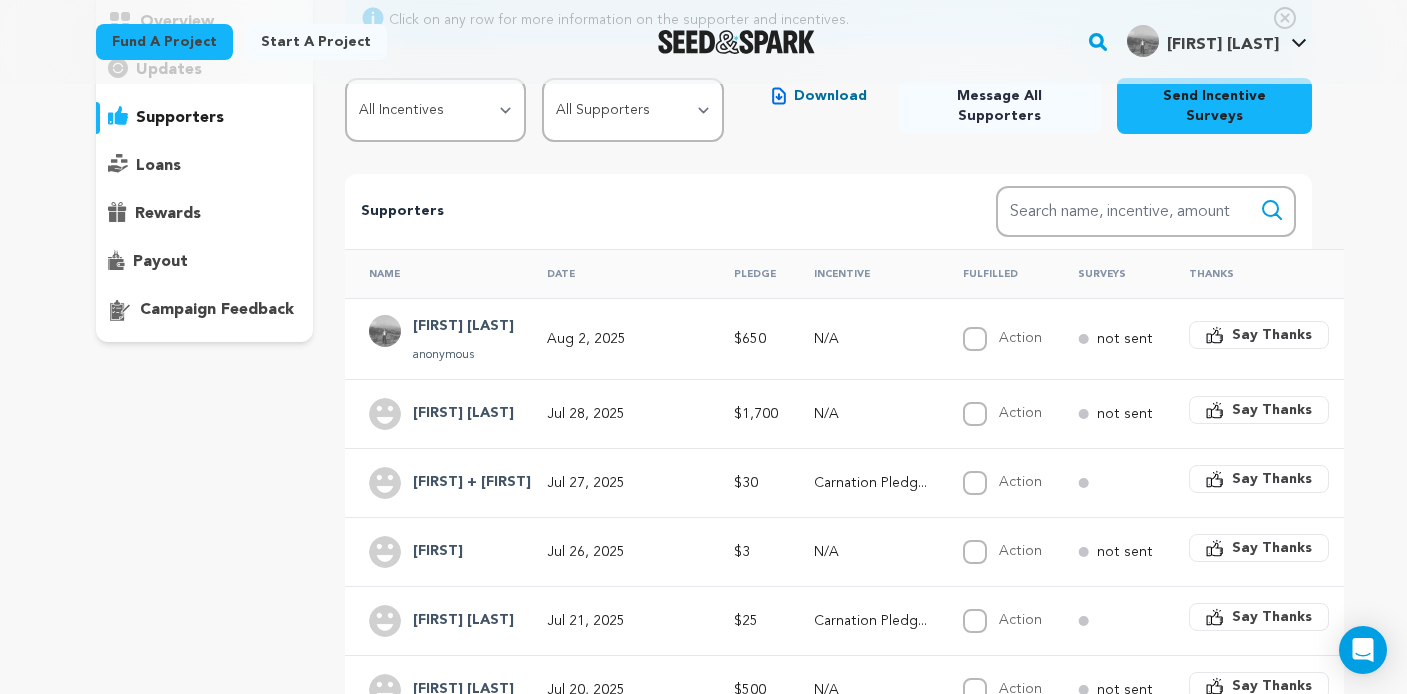 click on "[FIRST] + [FIRST]" at bounding box center (472, 483) 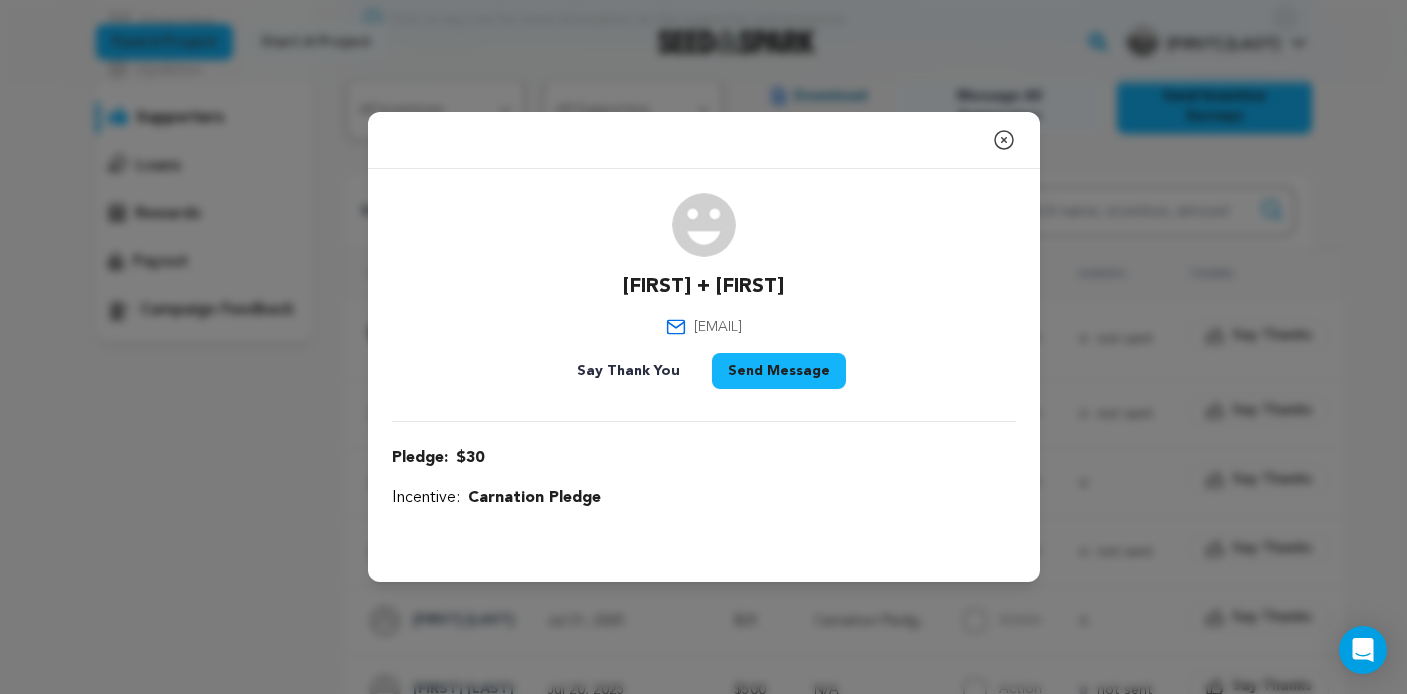 click on "Carina + Jane
[EMAIL]
$30" at bounding box center [703, 347] 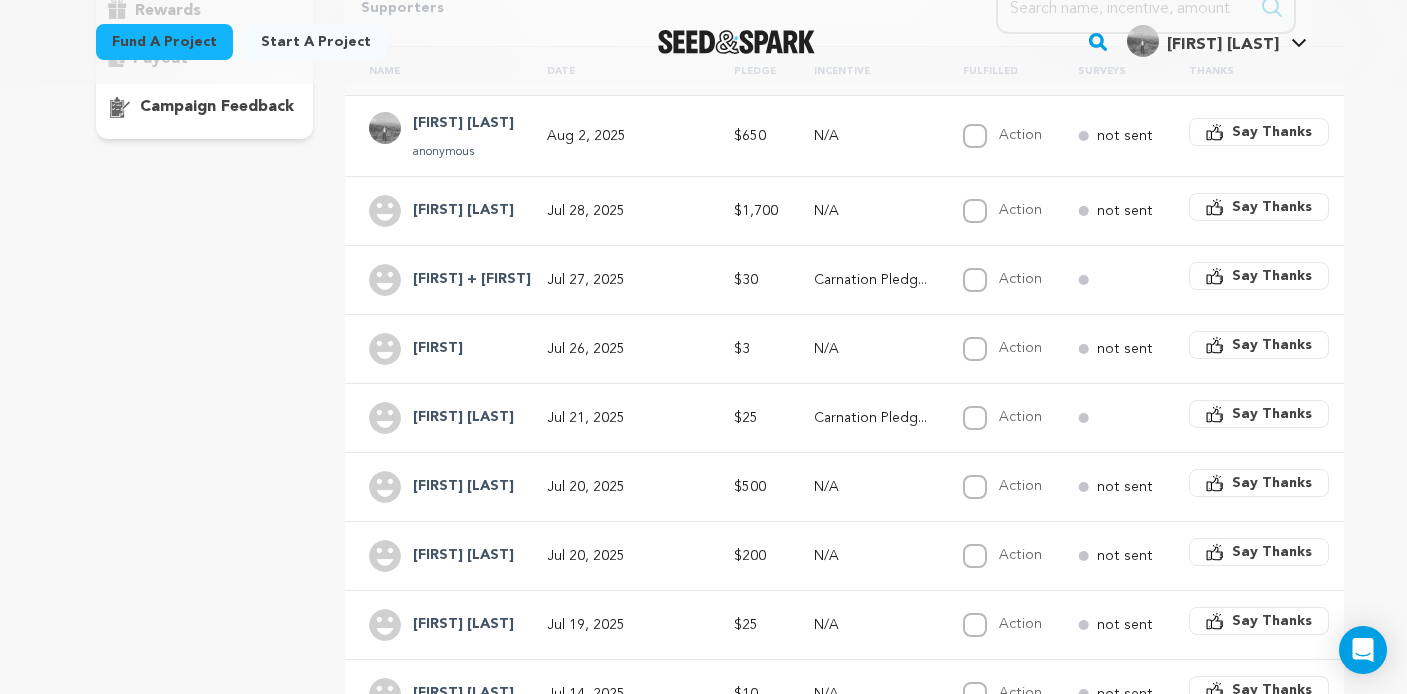 scroll, scrollTop: 427, scrollLeft: 0, axis: vertical 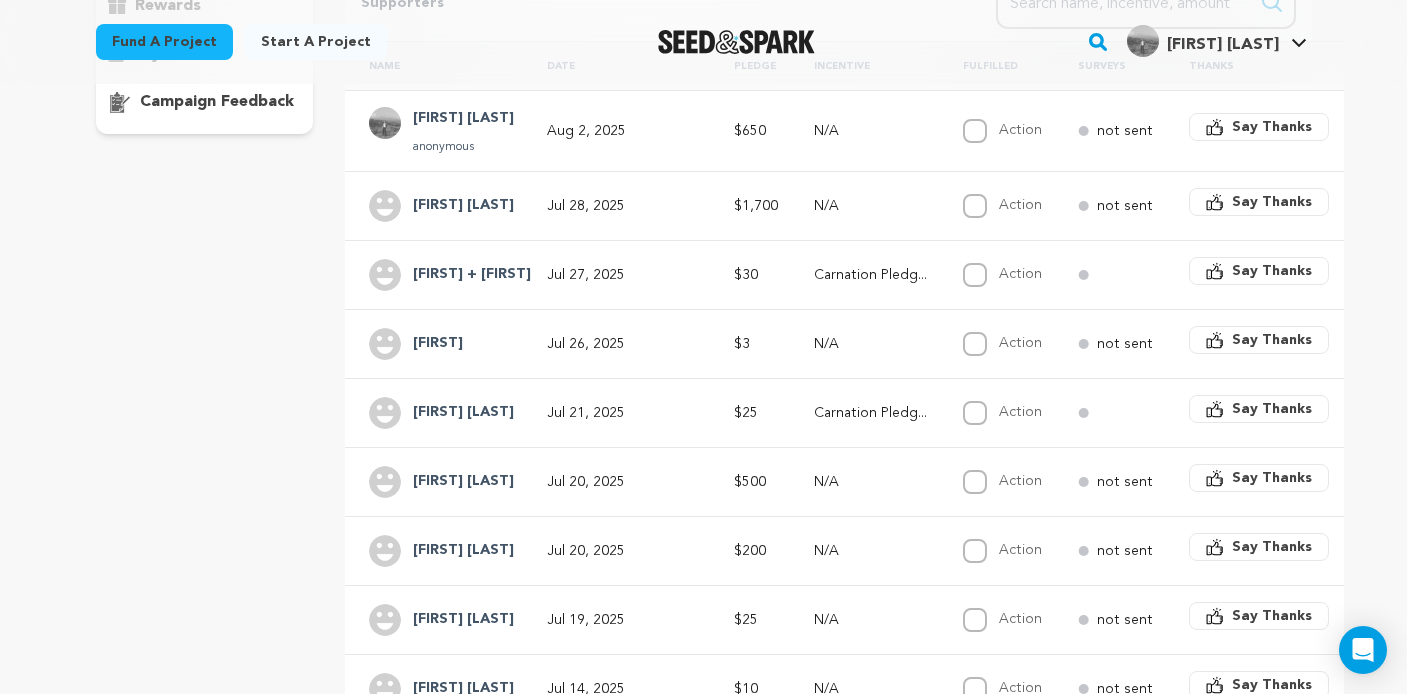 click on "[FIRST] + [FIRST]" at bounding box center [434, 274] 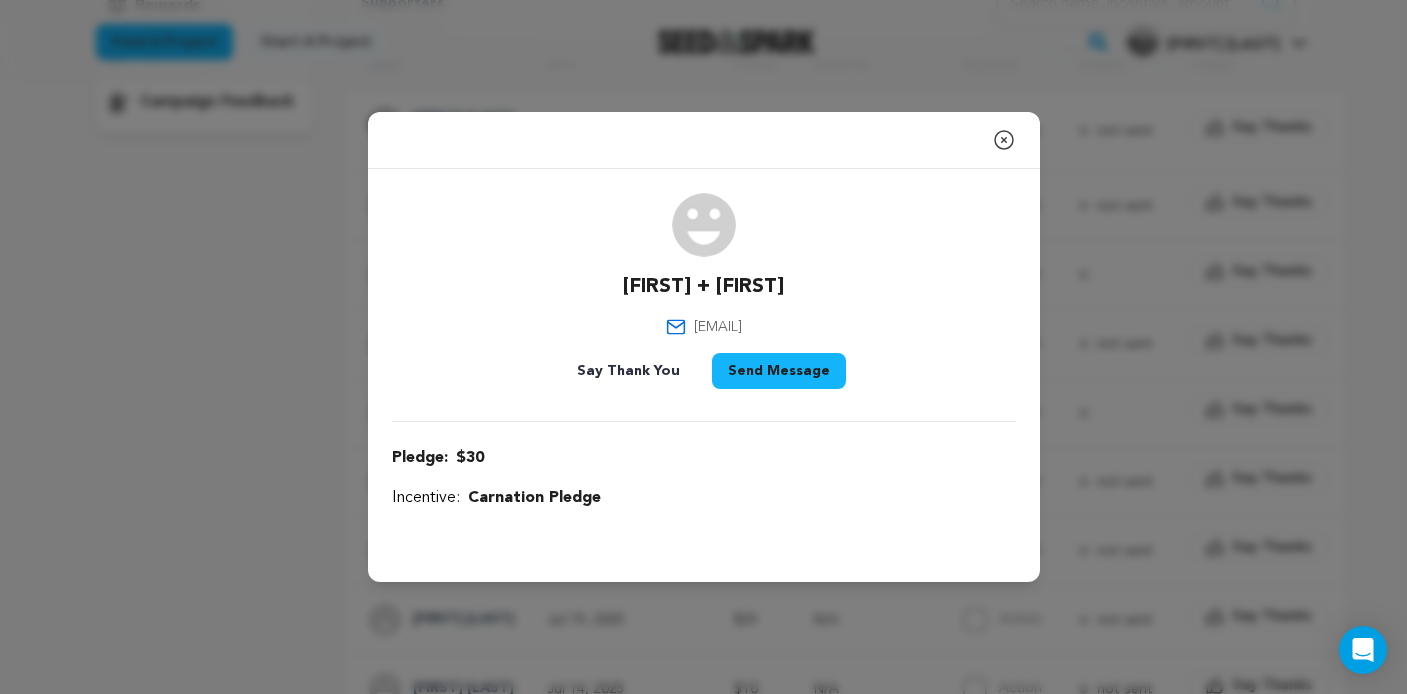 drag, startPoint x: 788, startPoint y: 328, endPoint x: 655, endPoint y: 332, distance: 133.06013 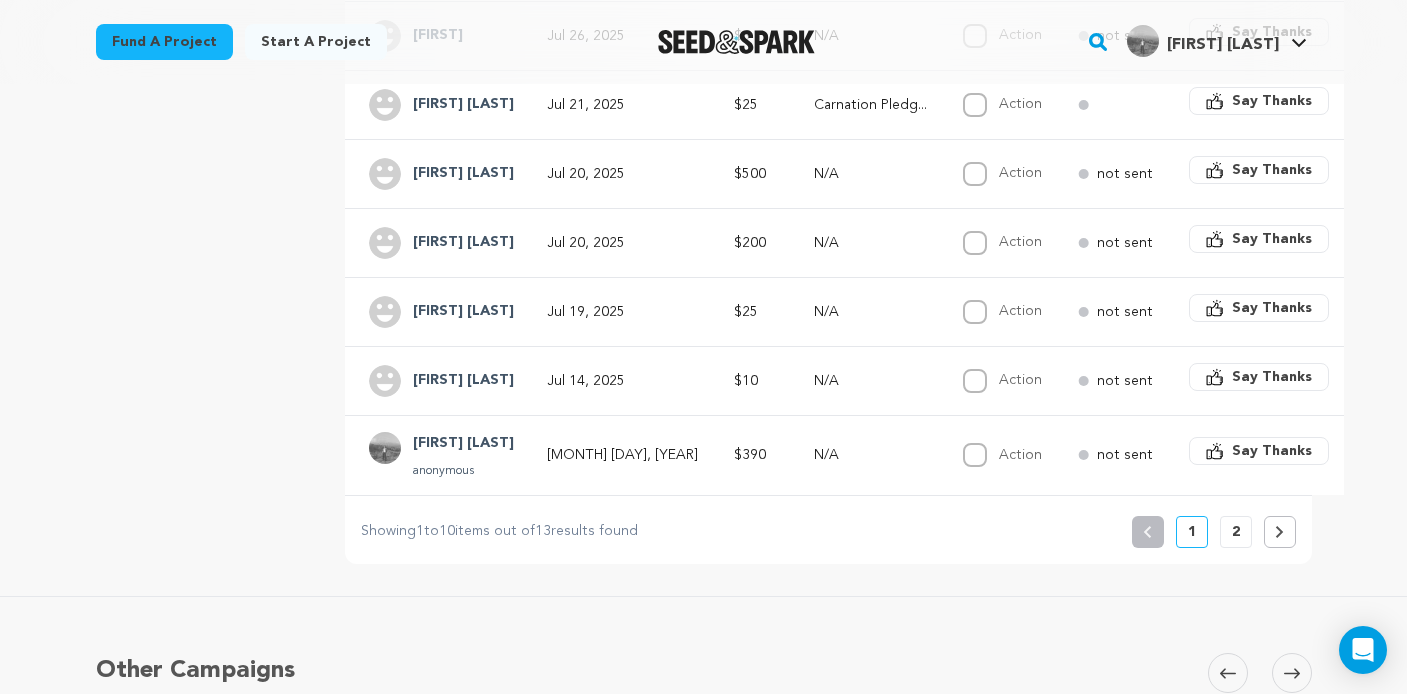 scroll, scrollTop: 734, scrollLeft: 0, axis: vertical 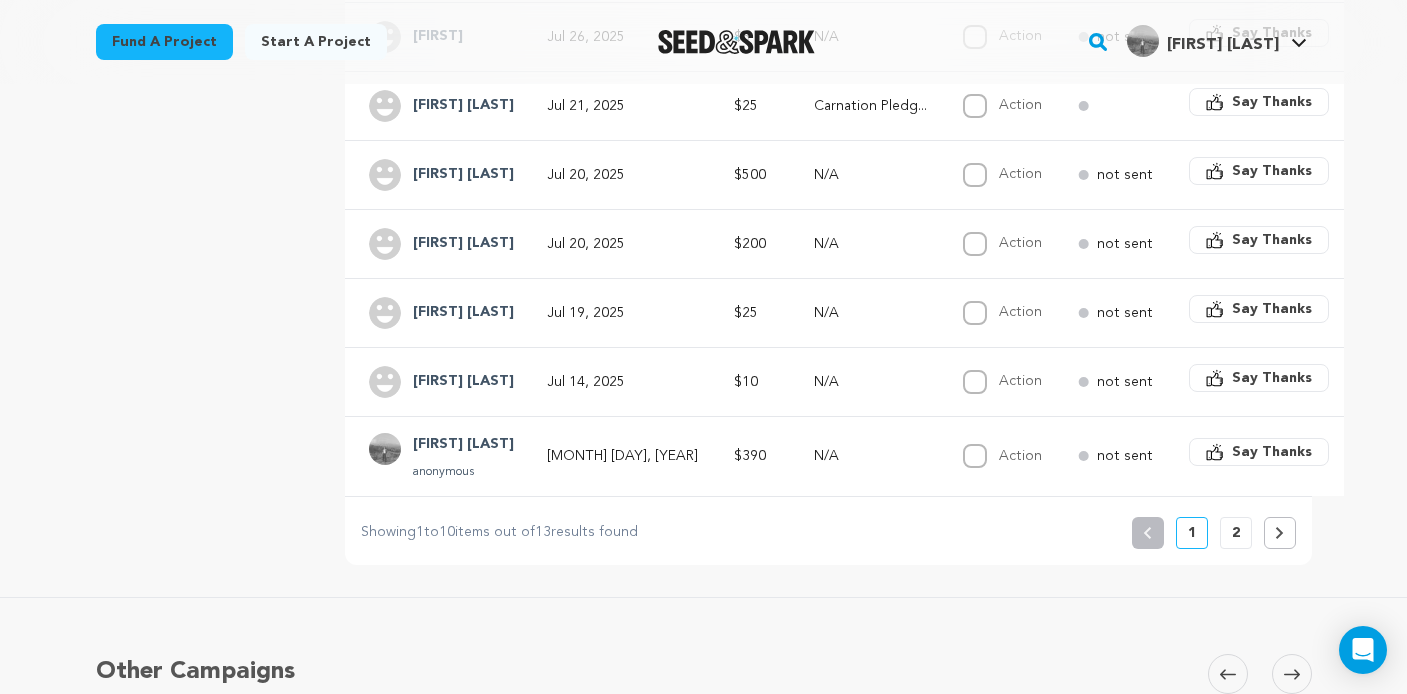click on "2" at bounding box center (1236, 533) 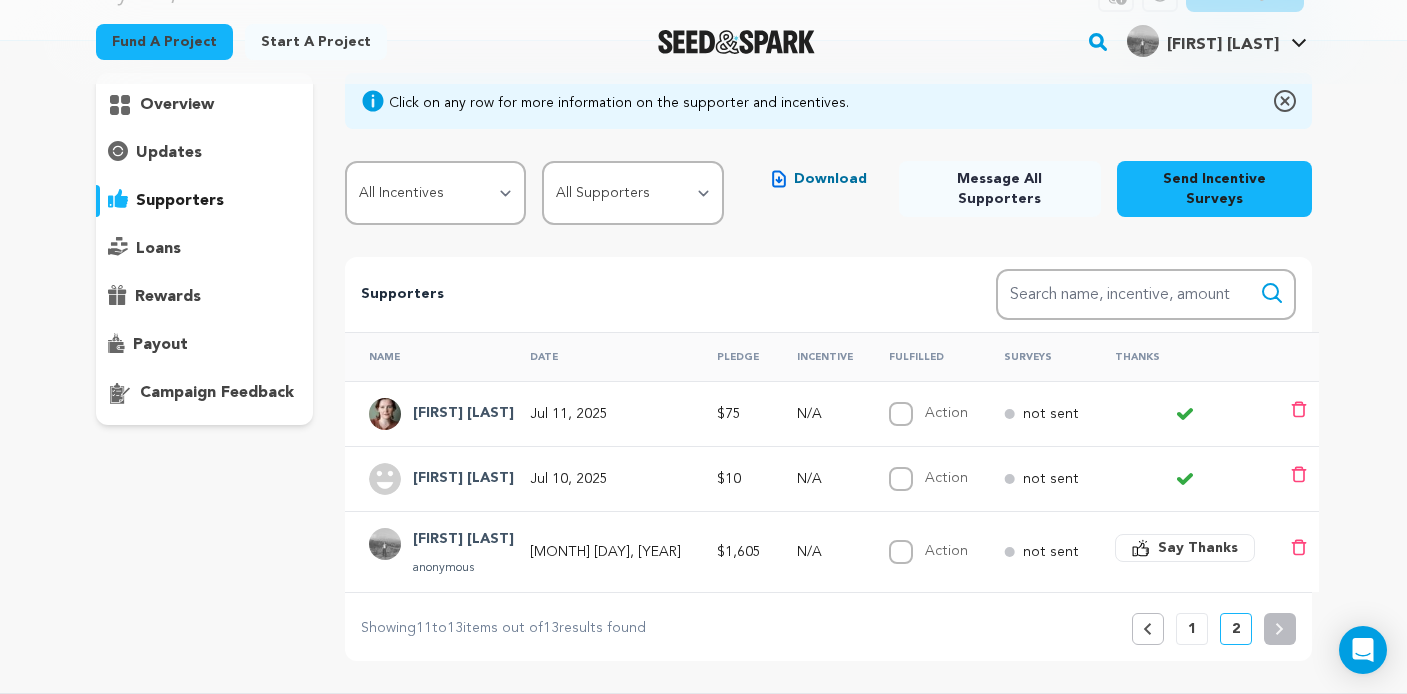 scroll, scrollTop: 187, scrollLeft: 0, axis: vertical 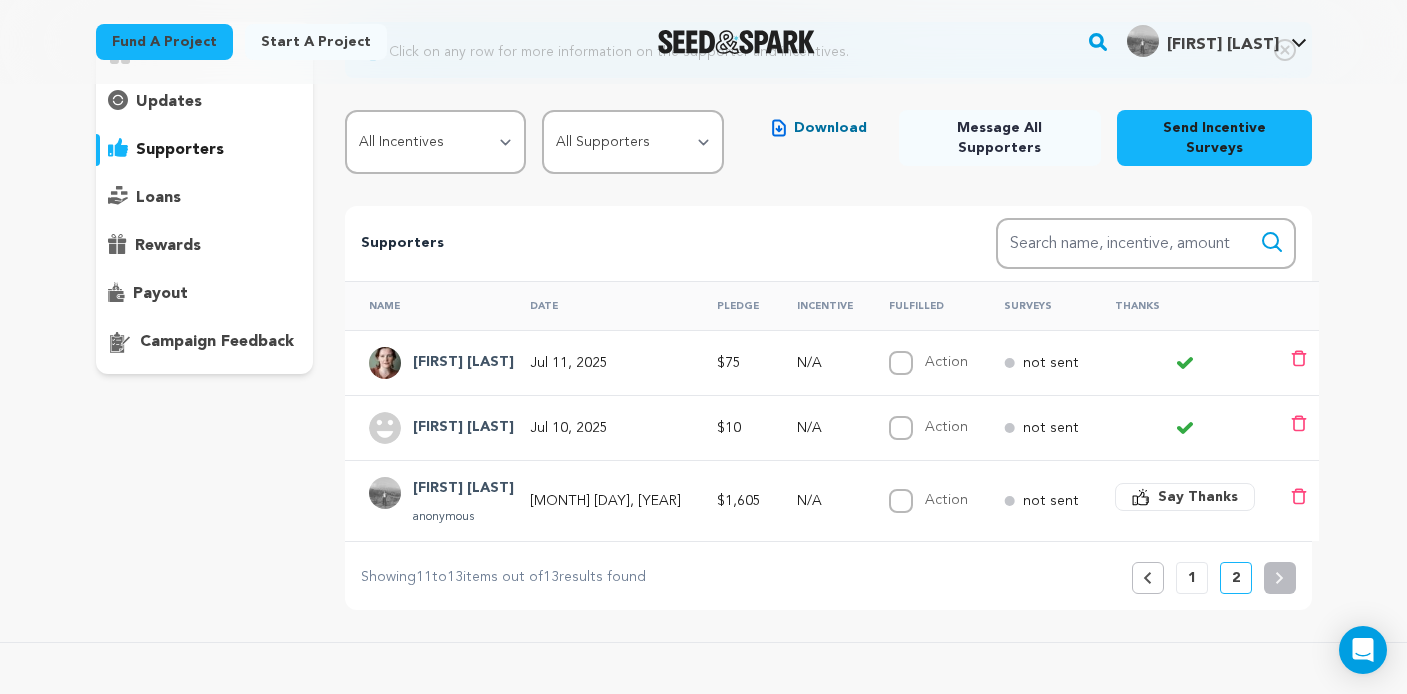 click on "Jul 10, 2025" at bounding box center [605, 428] 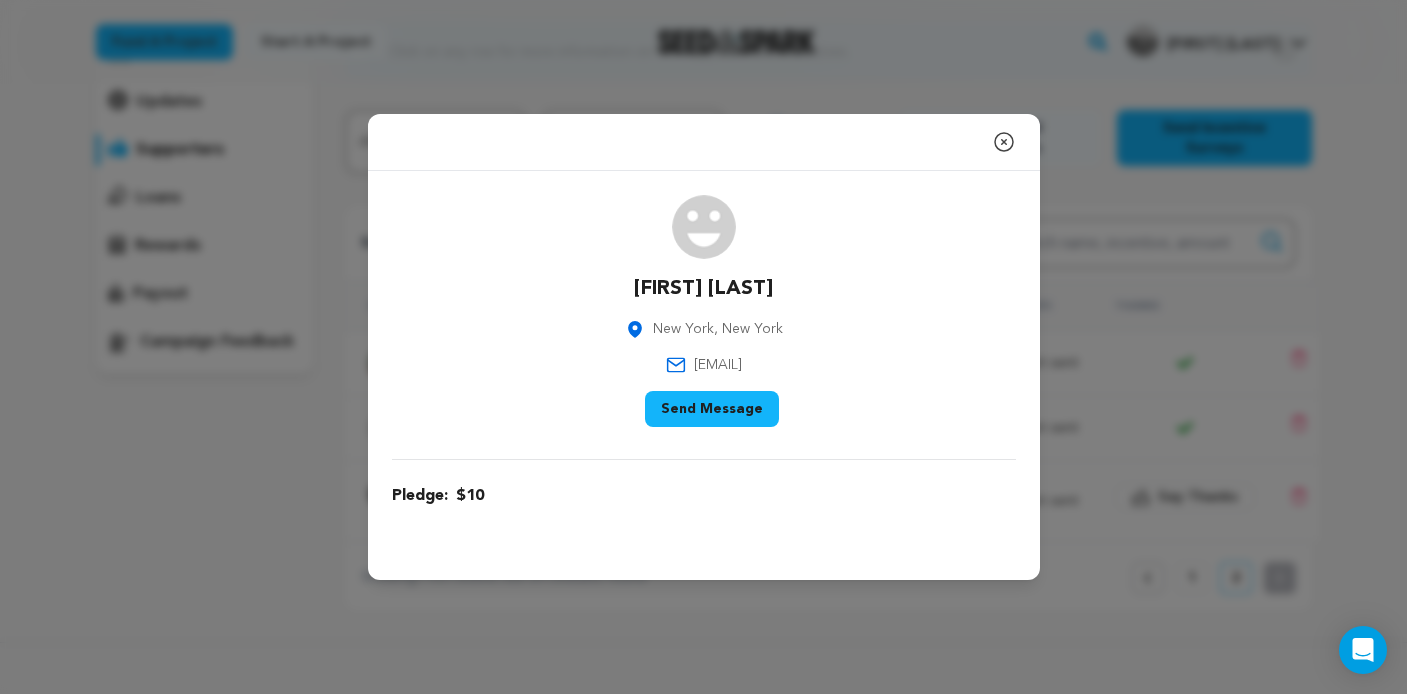 click 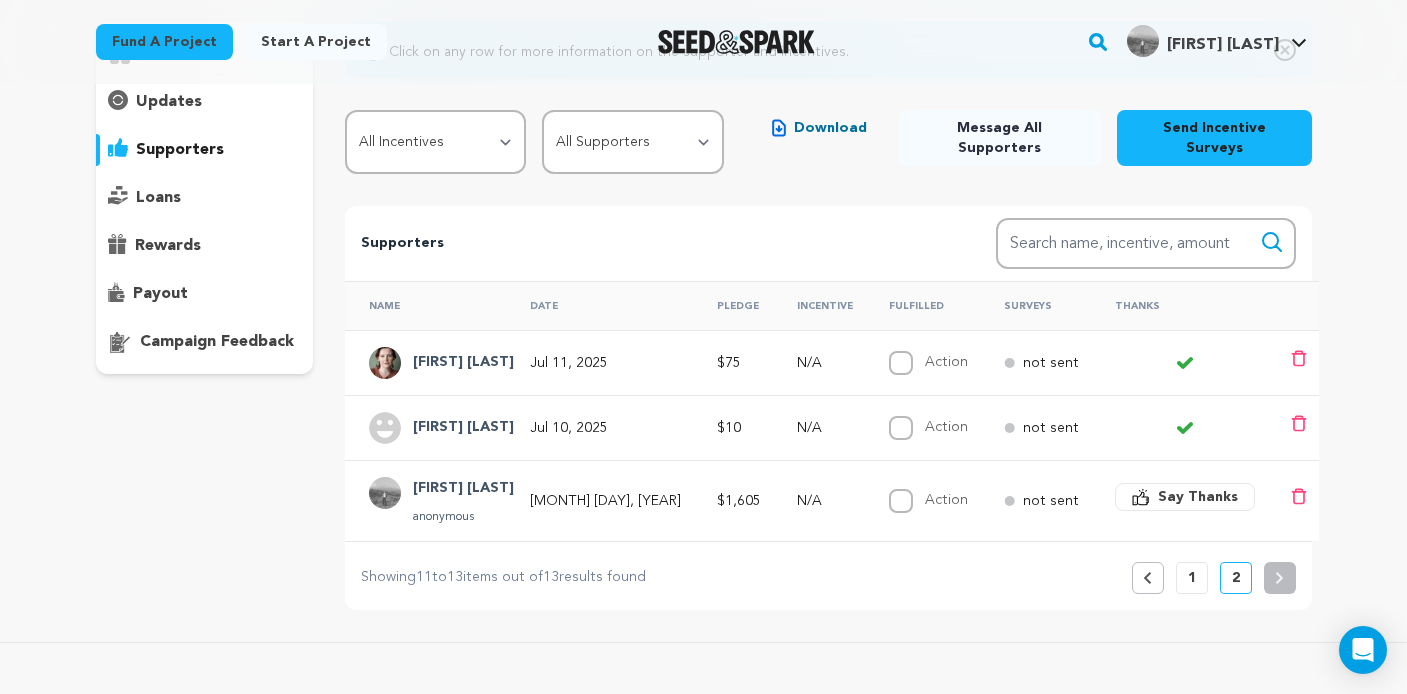 click on "1" at bounding box center [1192, 578] 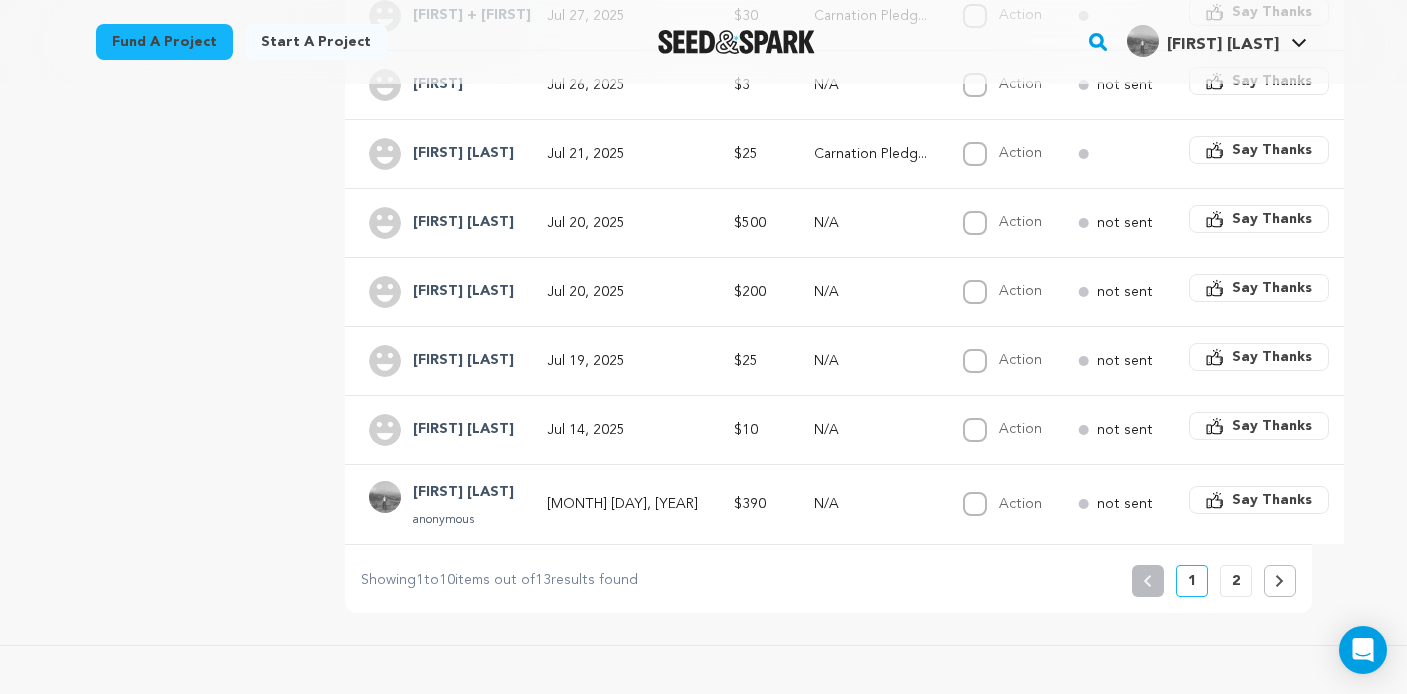 scroll, scrollTop: 606, scrollLeft: 0, axis: vertical 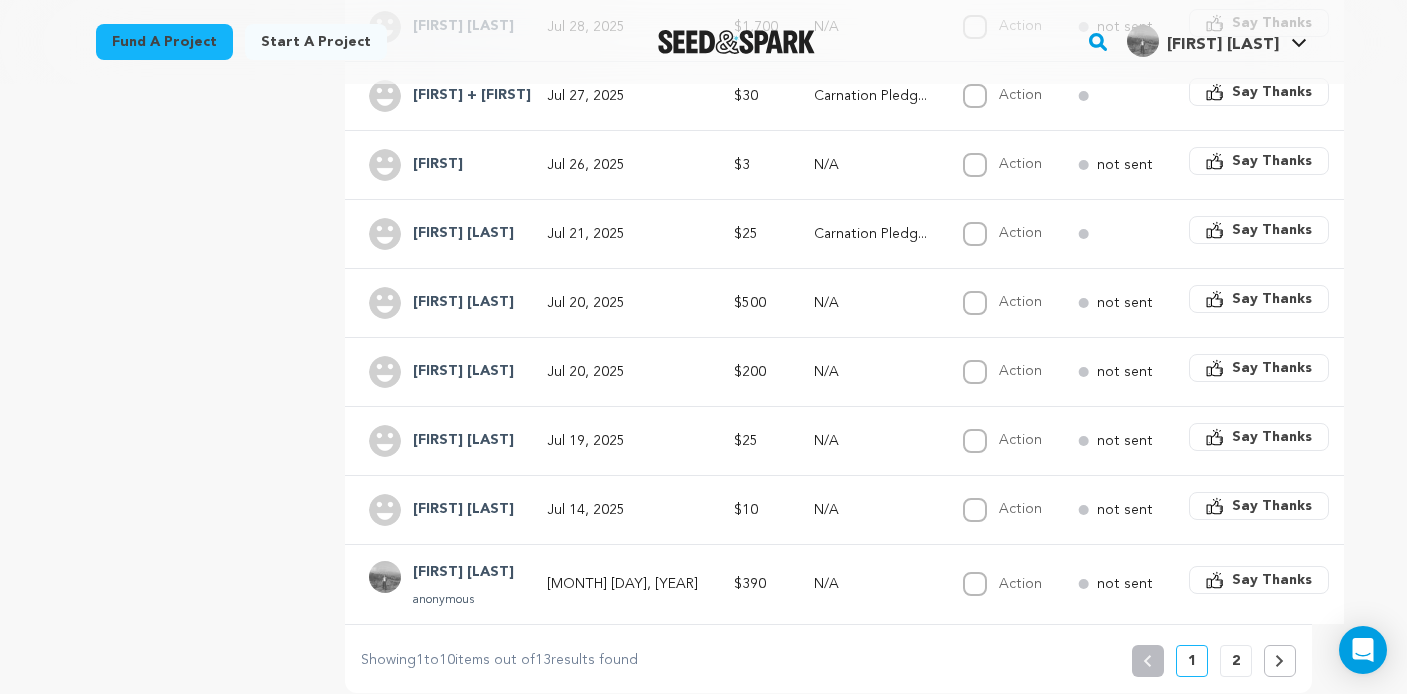 click on "N/A" at bounding box center (870, 510) 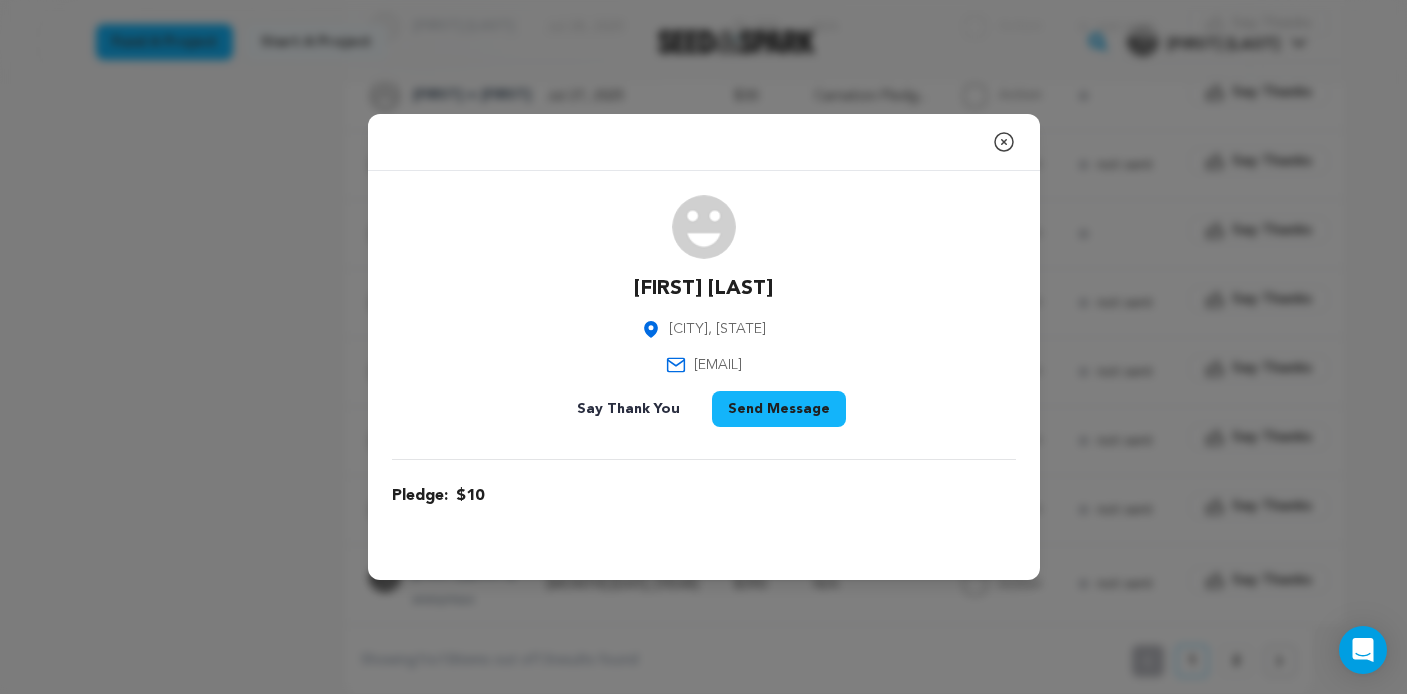 click on "Close modal
Kassidy Mieses
Bronxville, New York
m.kassidy.2017@gmail.com" at bounding box center (703, 347) 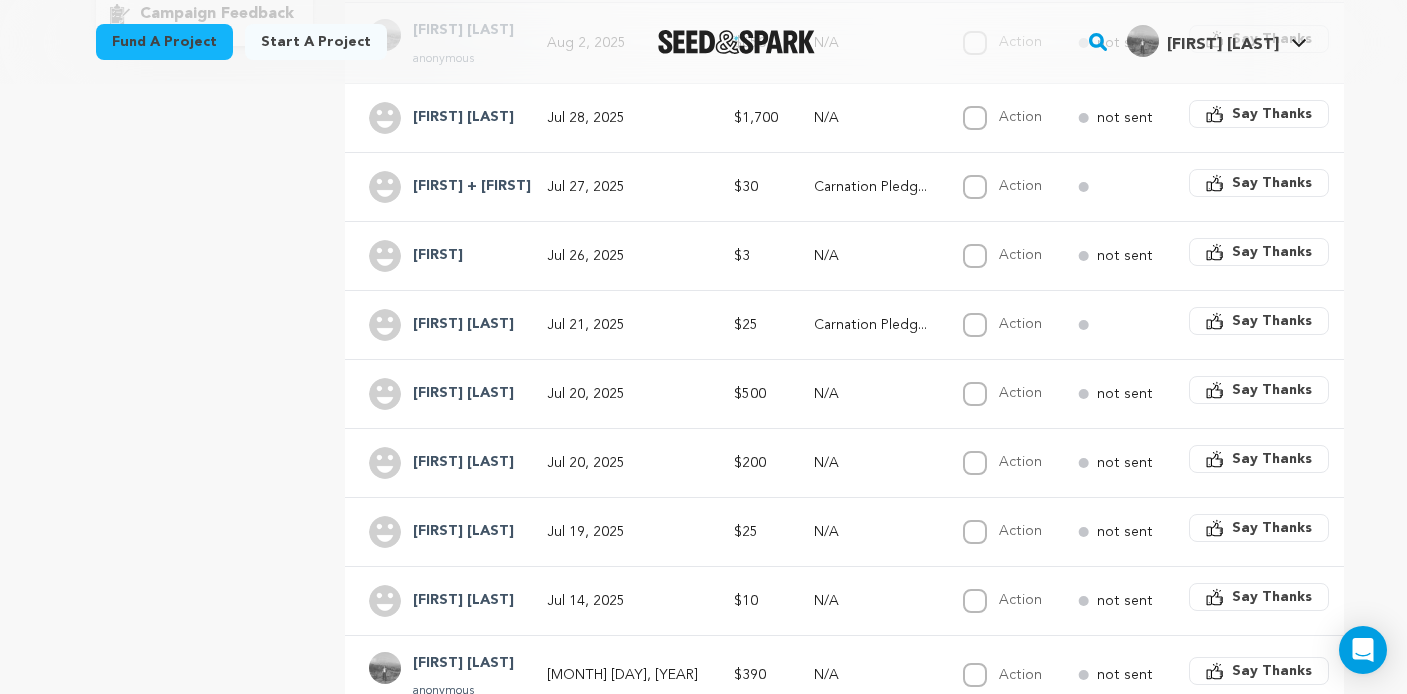 scroll, scrollTop: 494, scrollLeft: 0, axis: vertical 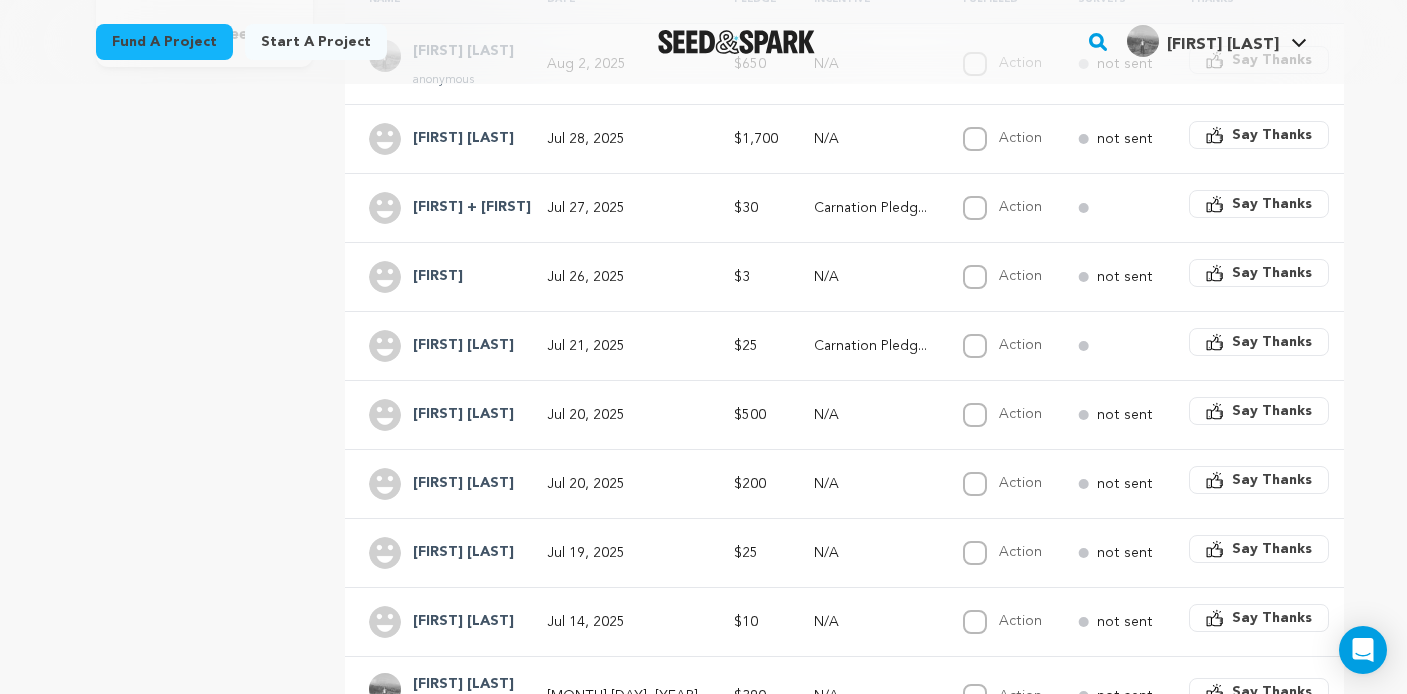 click on "$25" at bounding box center (750, 552) 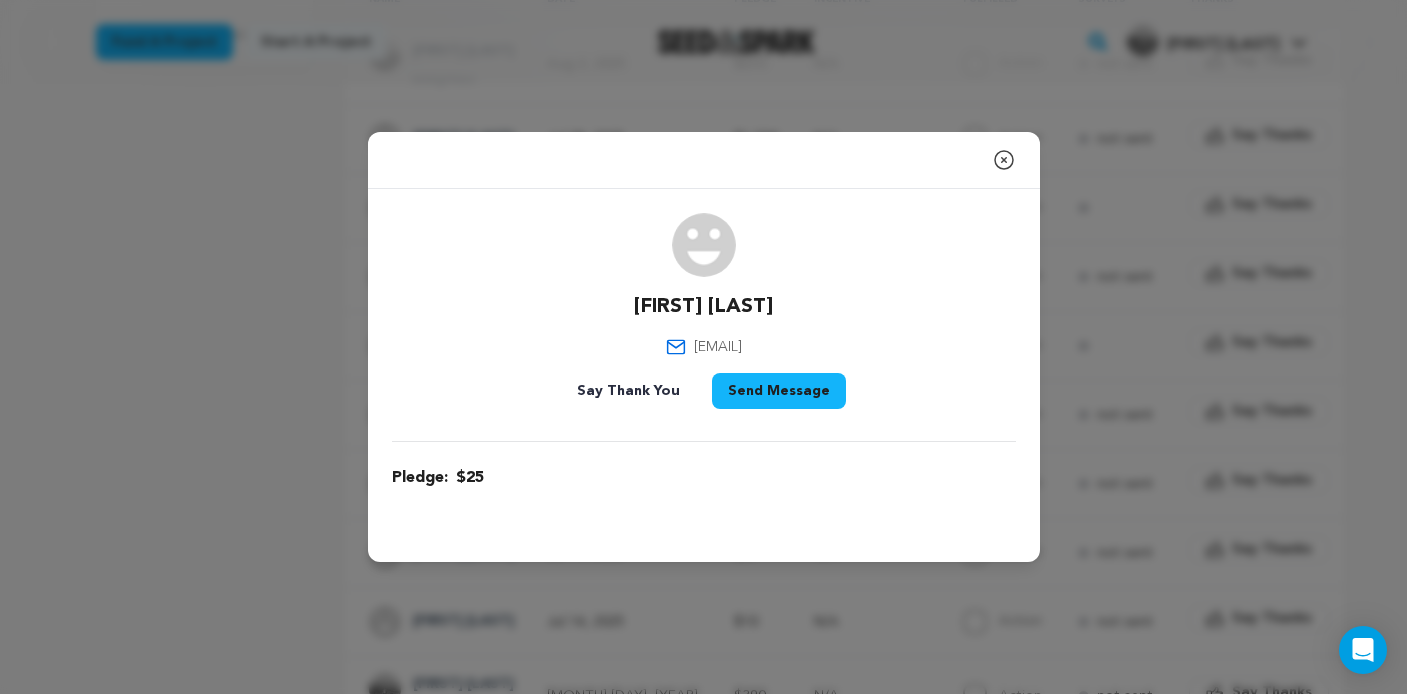 click 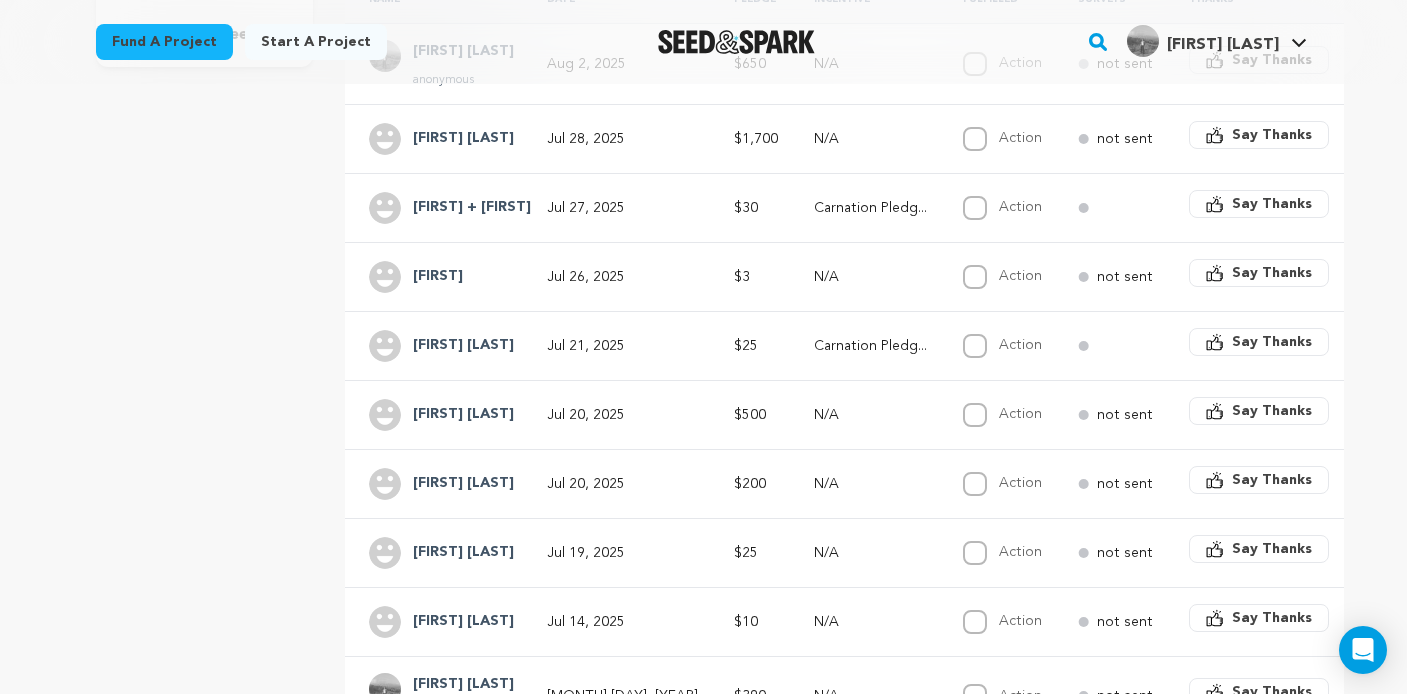 click on "$200" at bounding box center [750, 483] 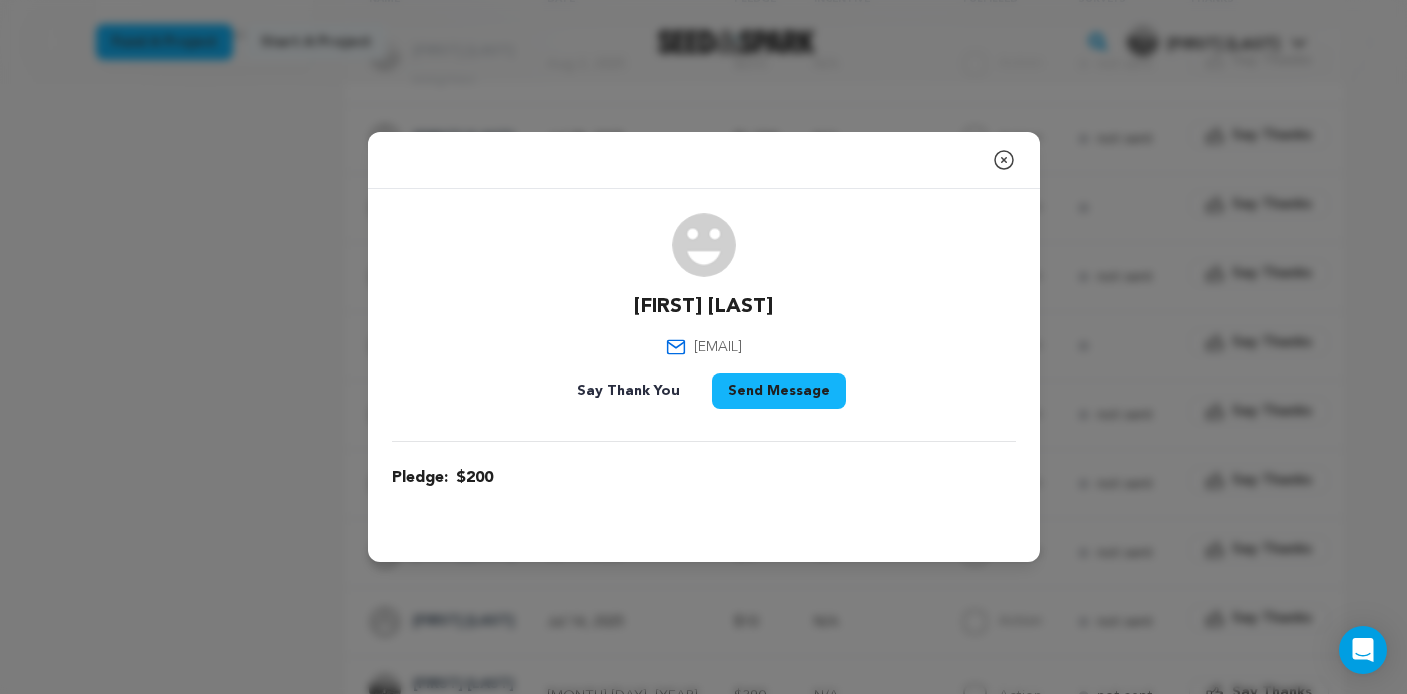 click 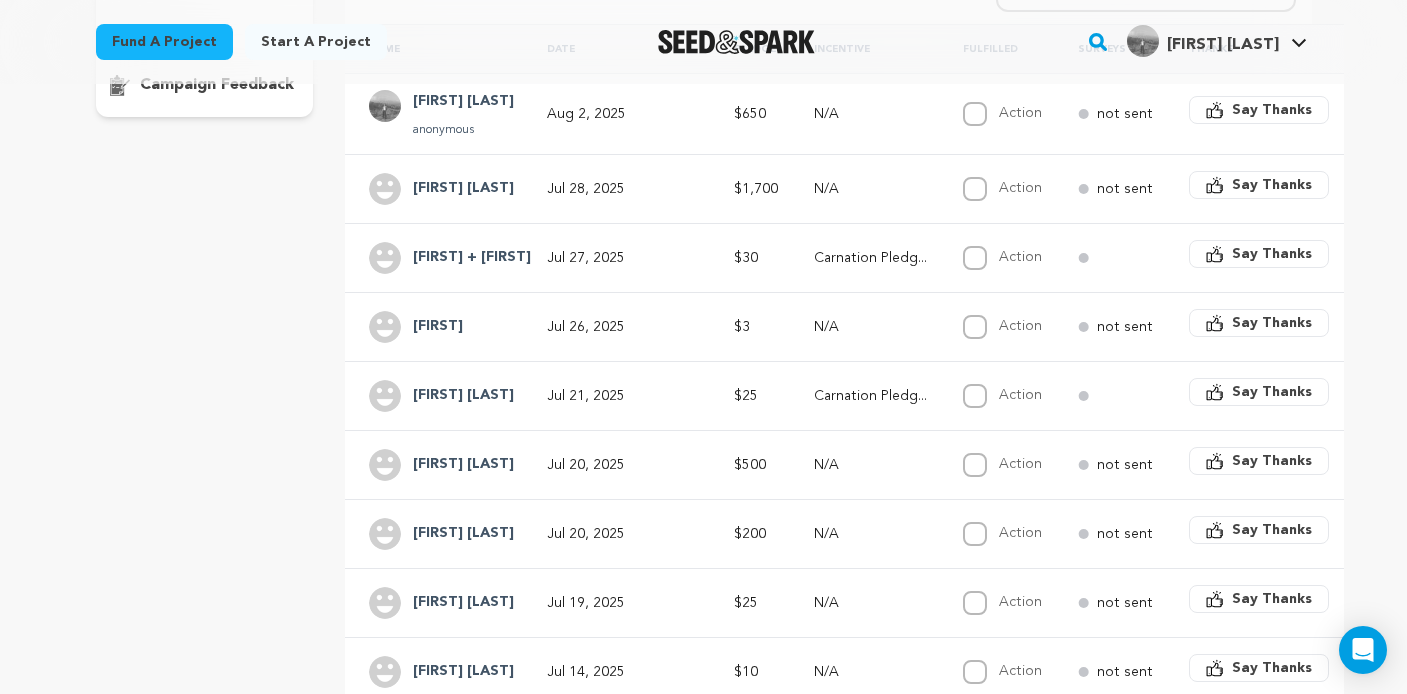 scroll, scrollTop: 434, scrollLeft: 0, axis: vertical 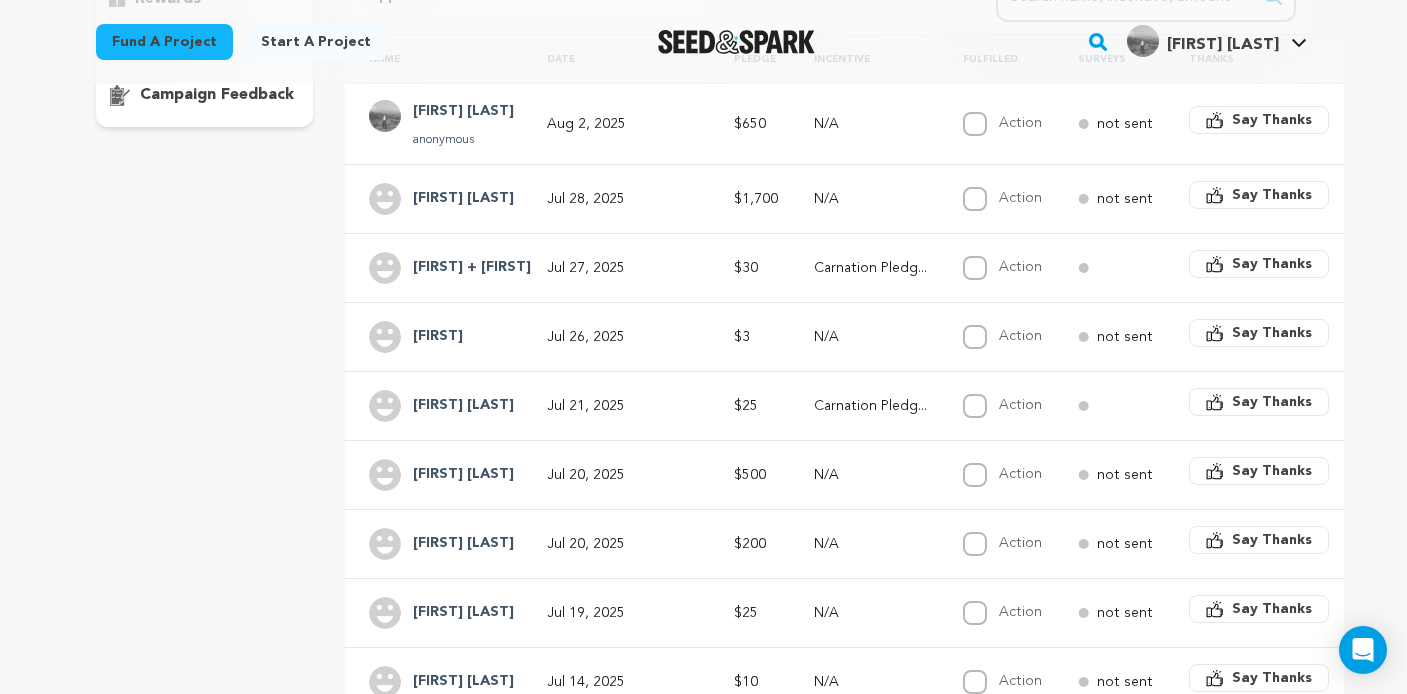 click on "N/A" at bounding box center [870, 475] 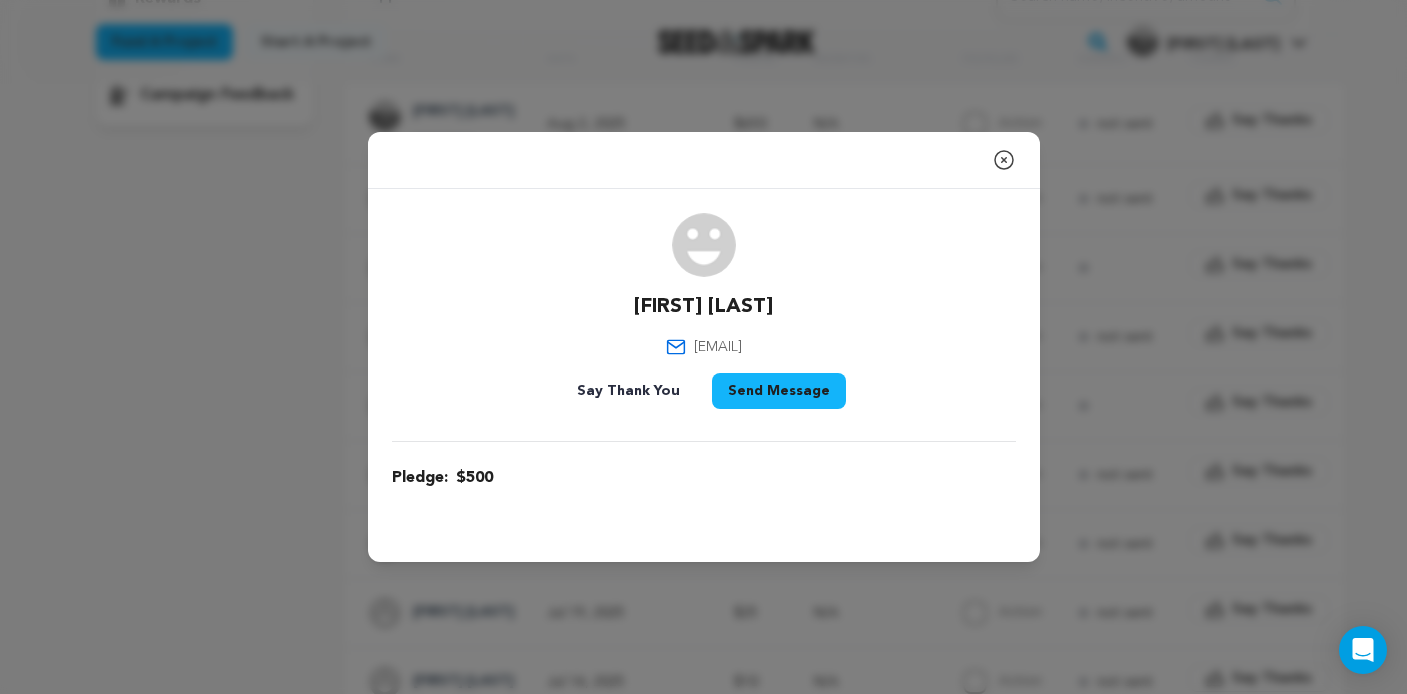 click 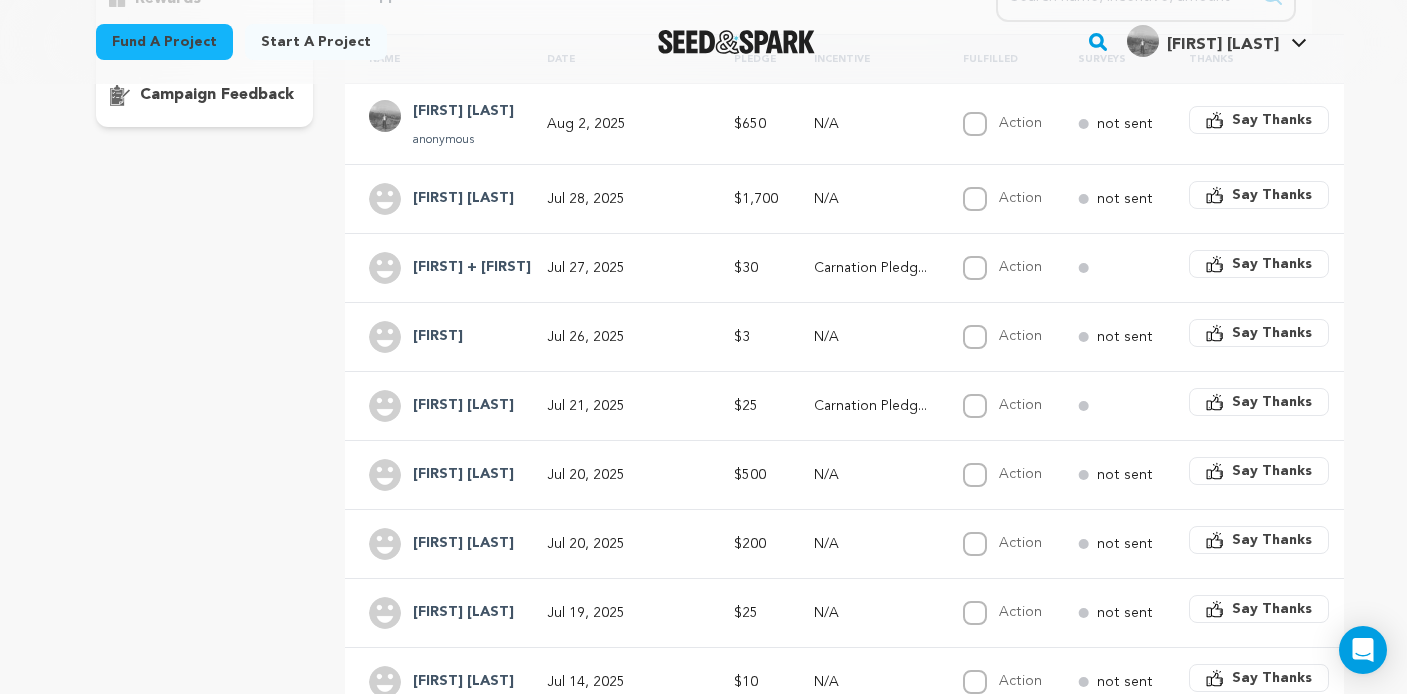 click on "$25" at bounding box center [750, 405] 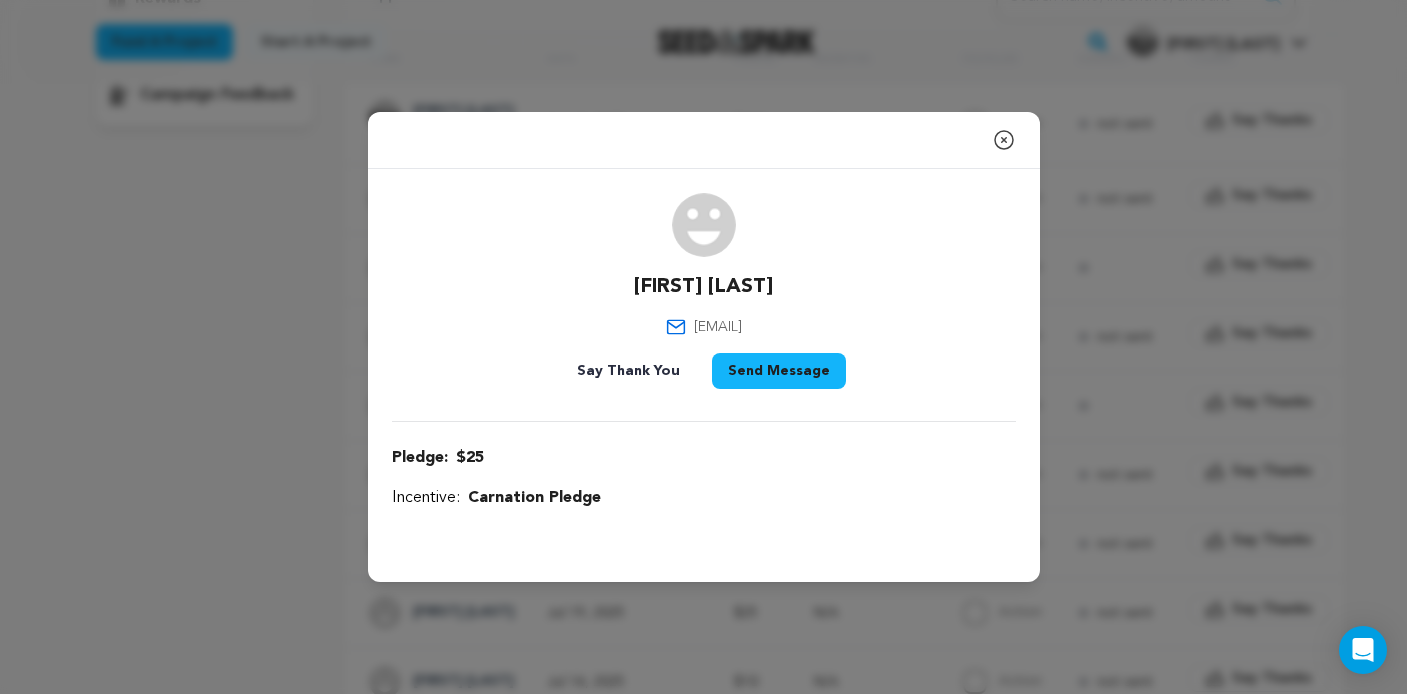 click 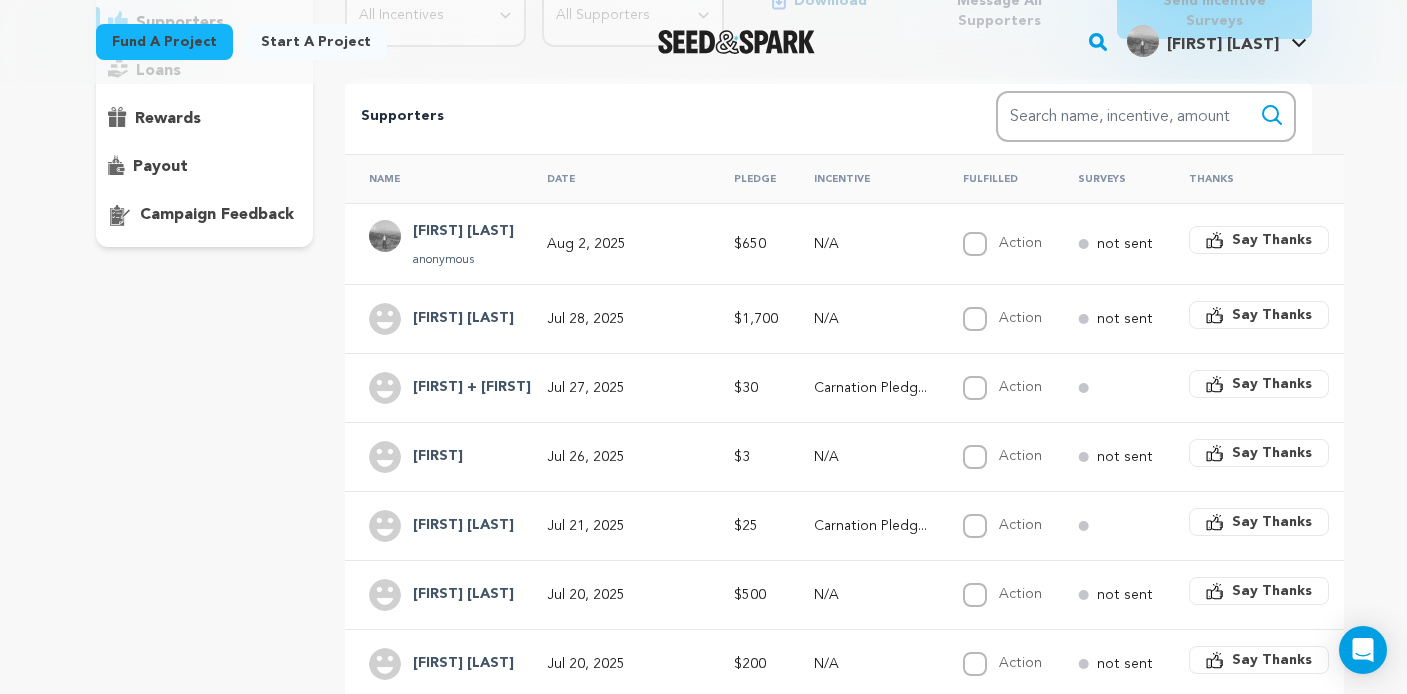 scroll, scrollTop: 315, scrollLeft: 0, axis: vertical 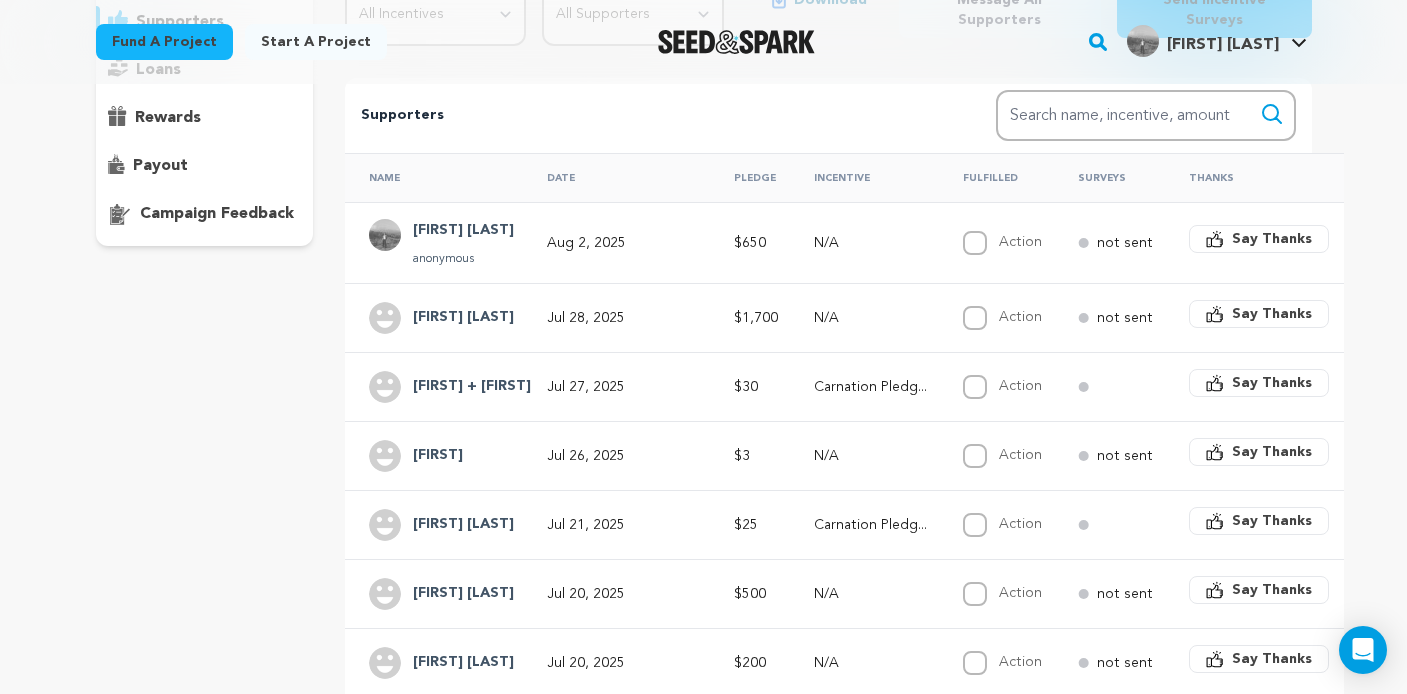 click on "Jul 26, 2025" at bounding box center (616, 455) 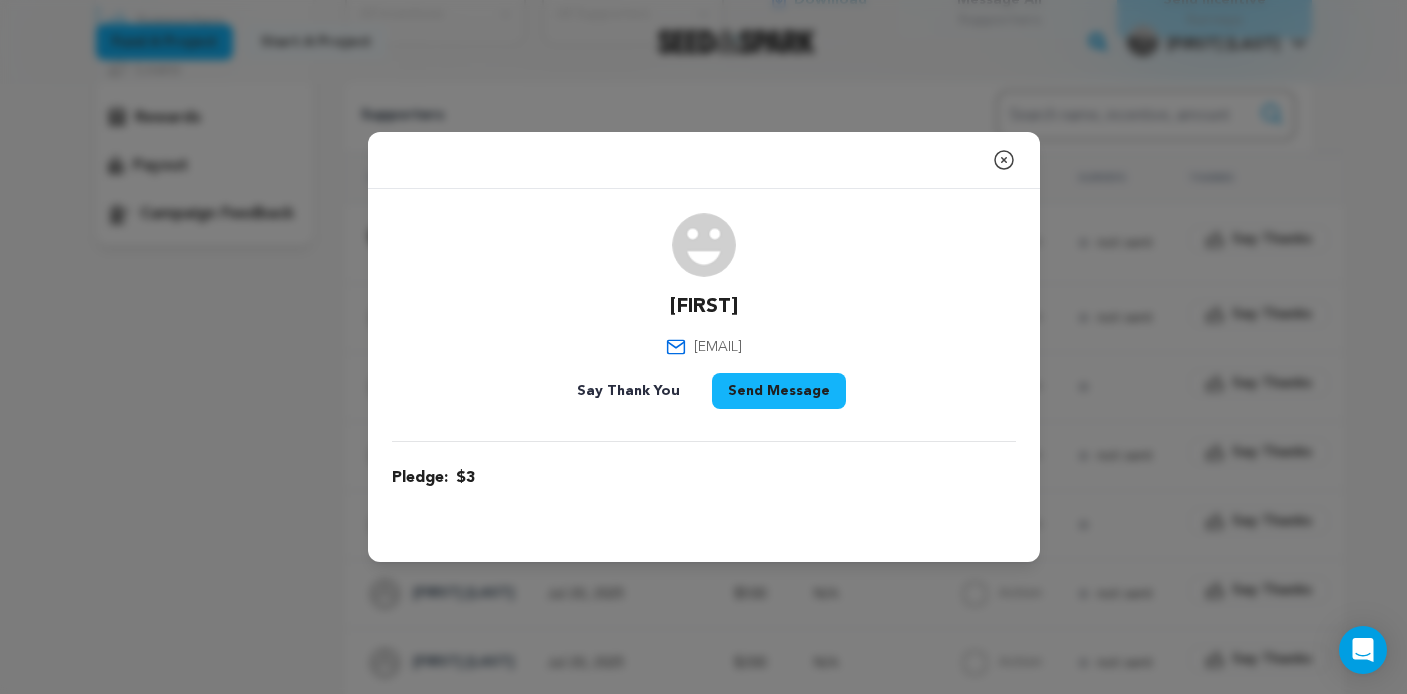 click 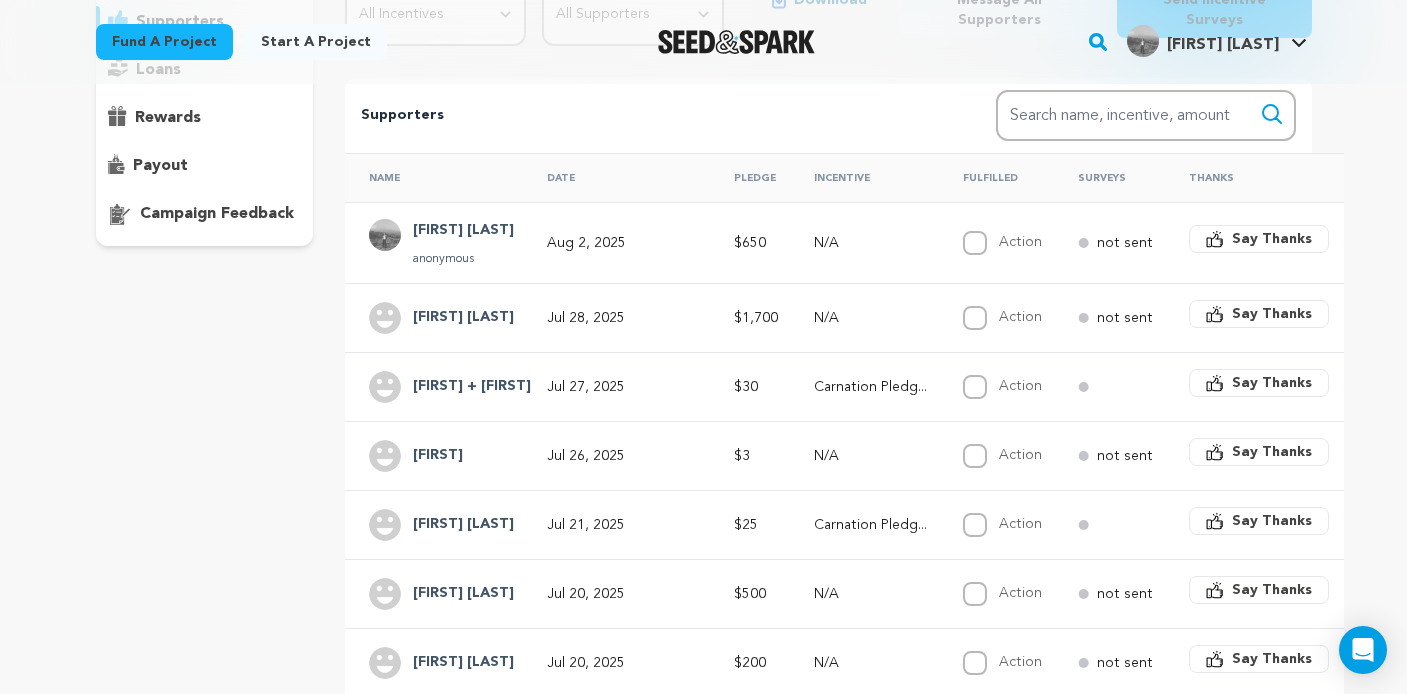 click on "Jul 27, 2025" at bounding box center (616, 386) 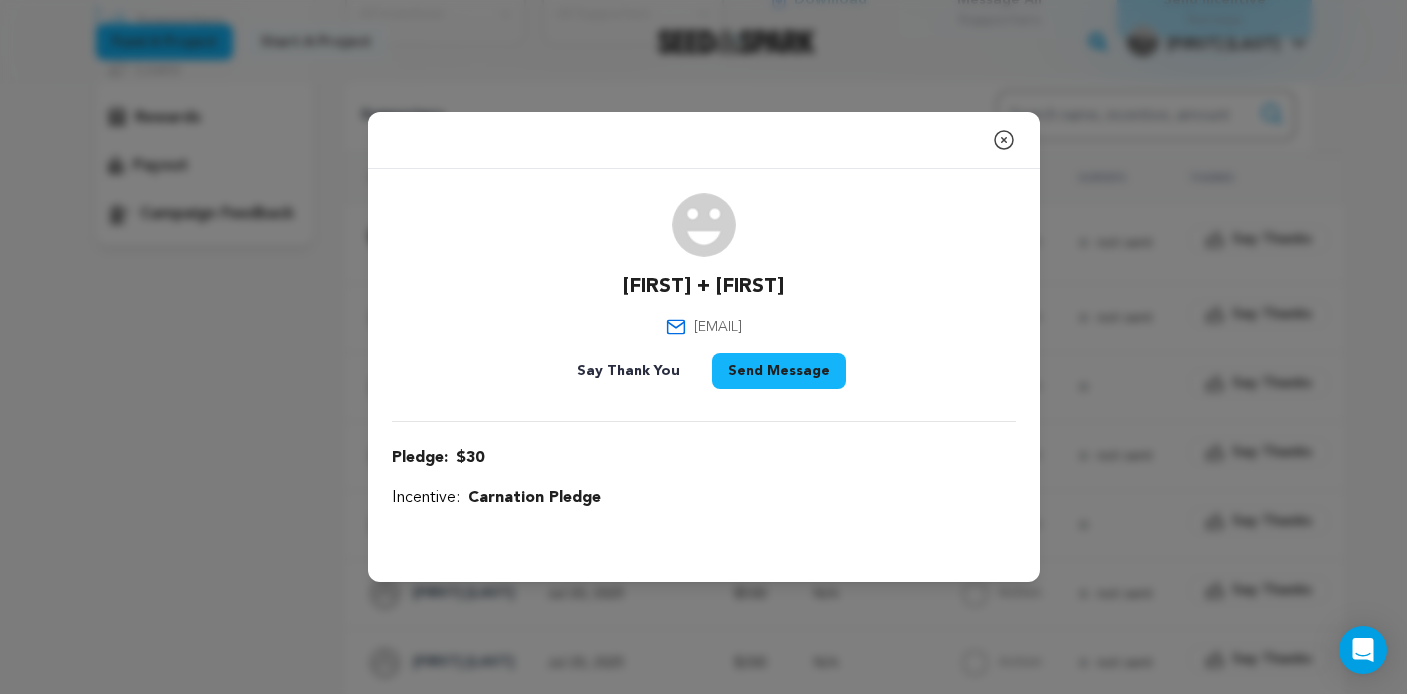click 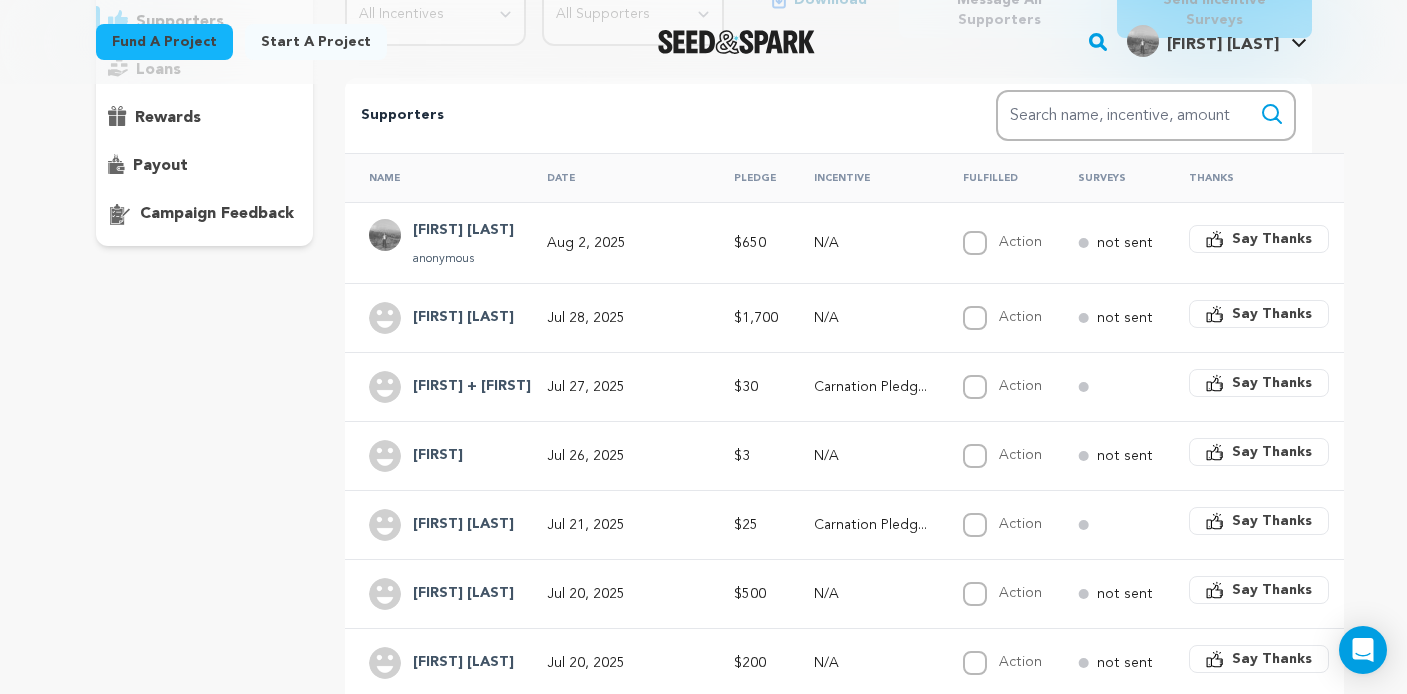 click on "$1,700" at bounding box center [750, 317] 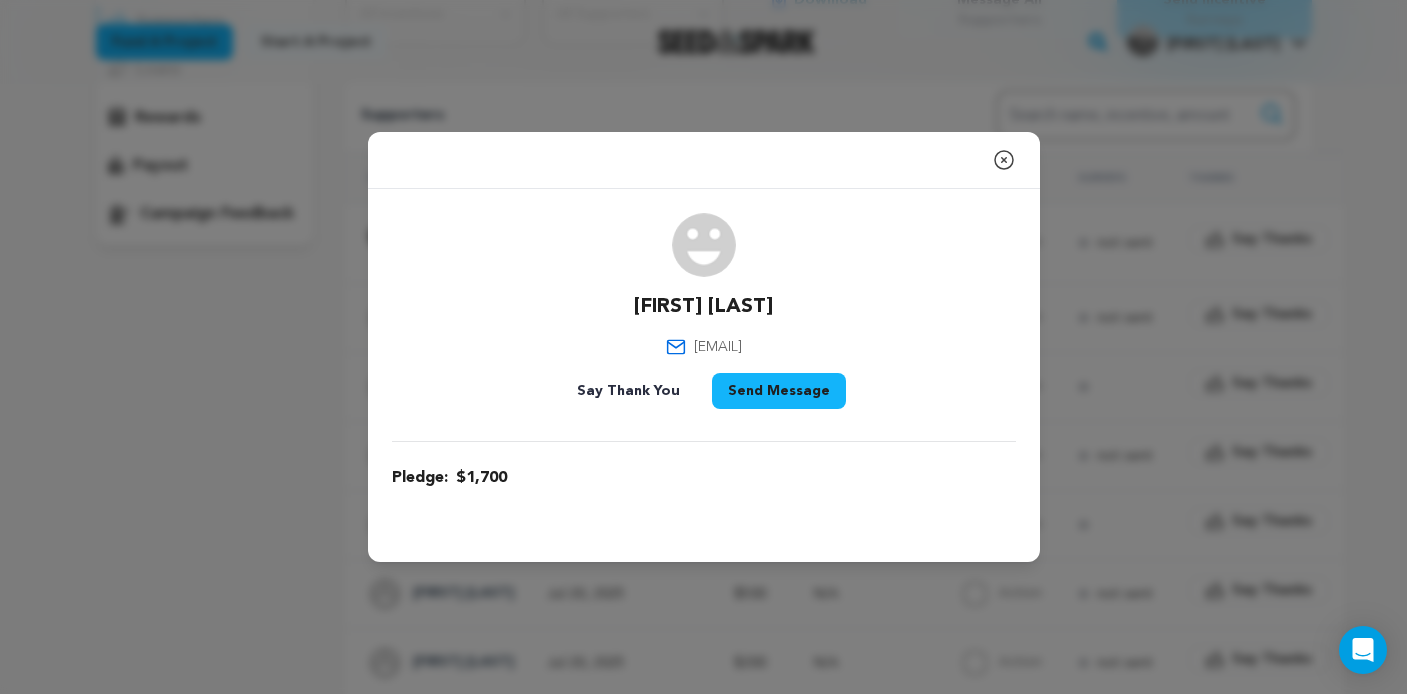 click 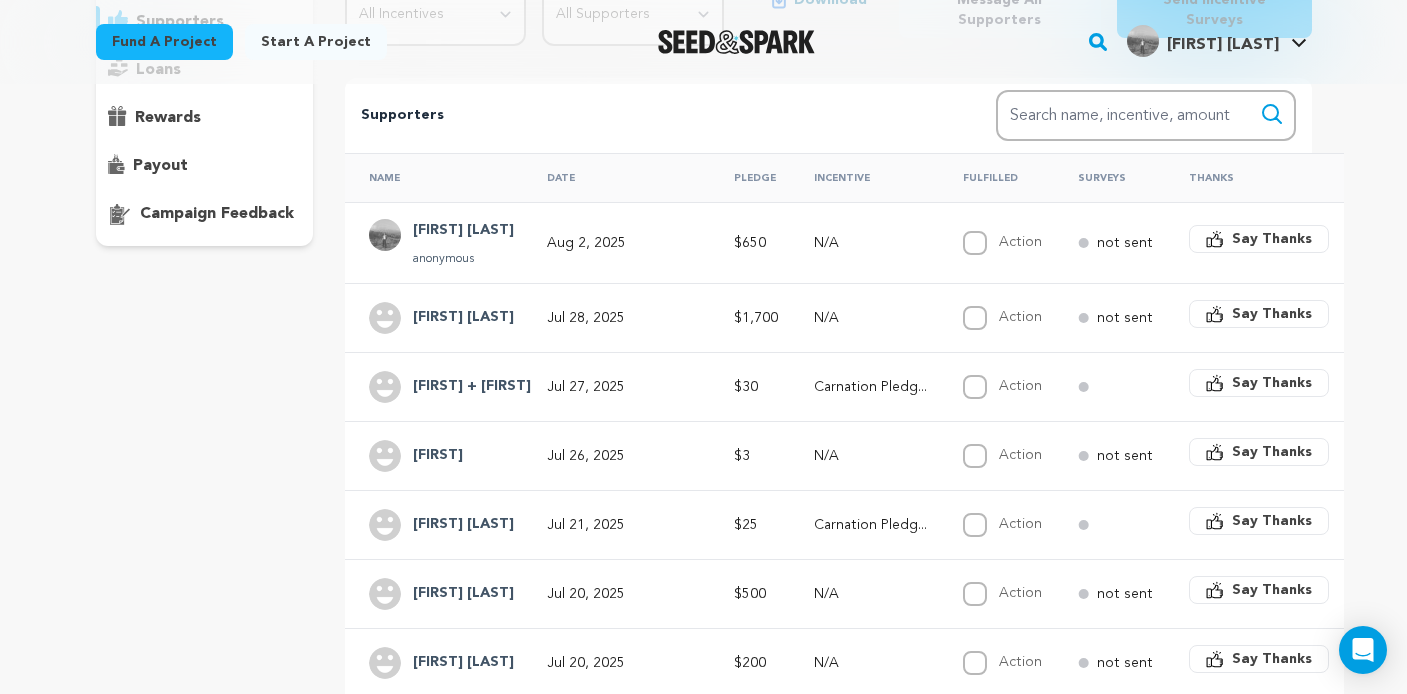 click on "Incentive" at bounding box center (864, 177) 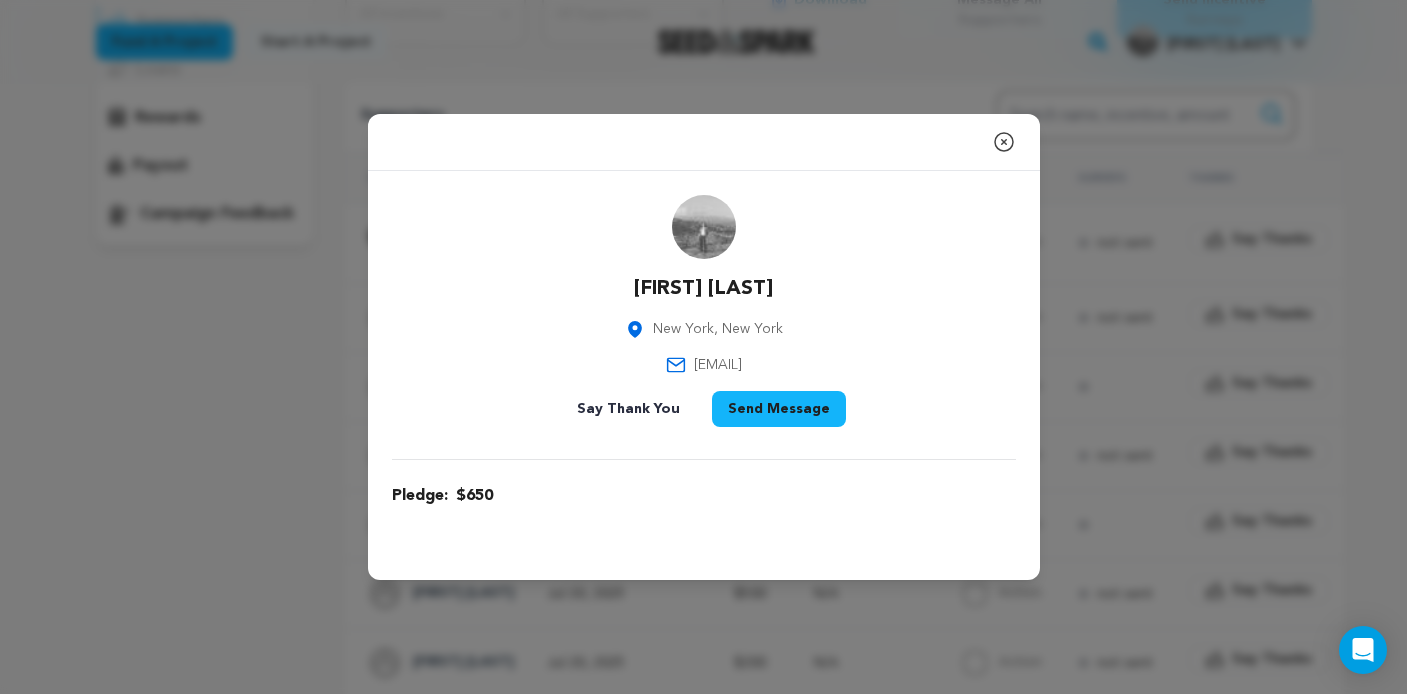 click 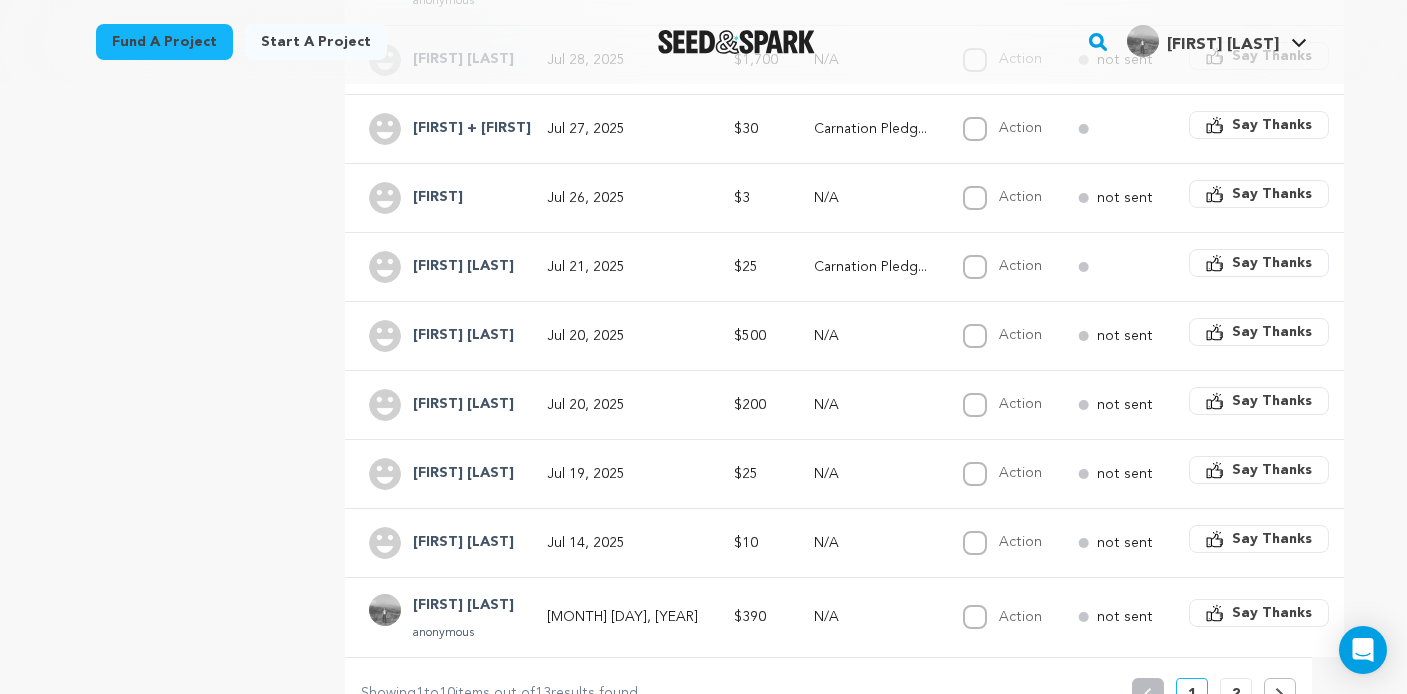 scroll, scrollTop: 575, scrollLeft: 0, axis: vertical 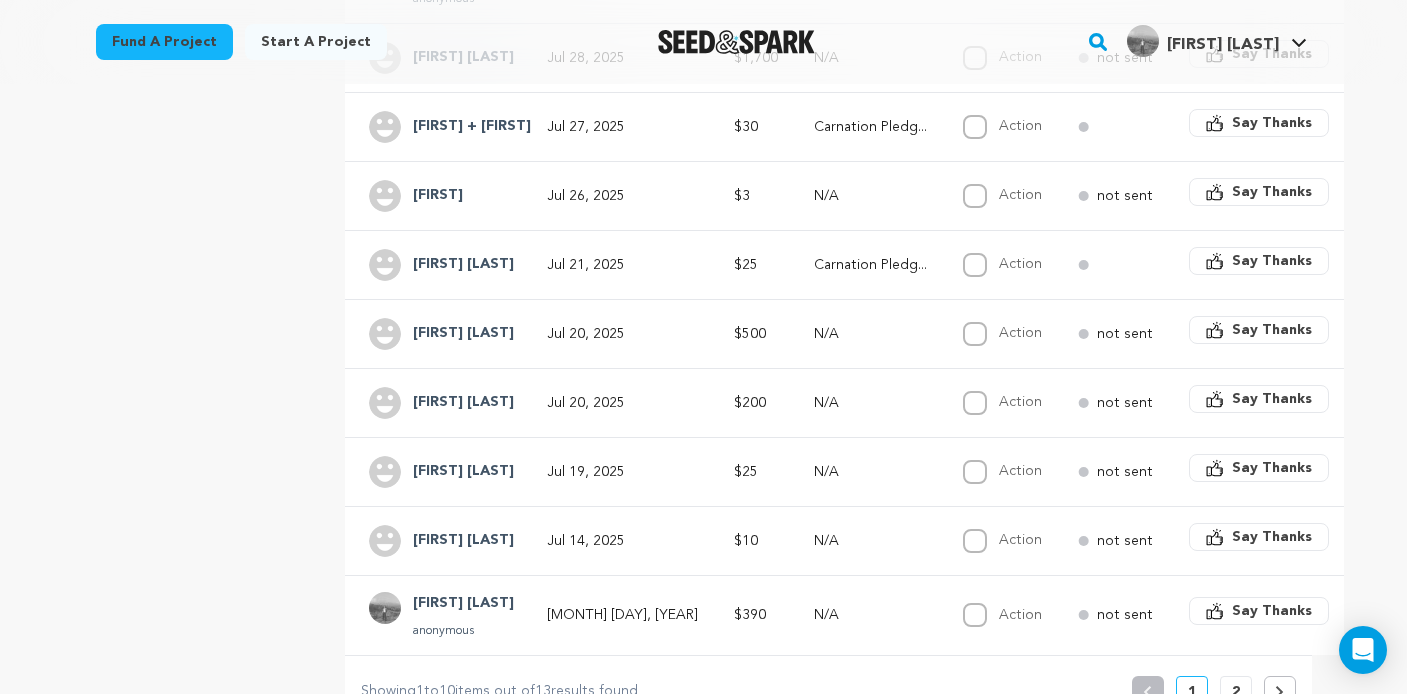 click on "[FIRST] [LAST]" at bounding box center (463, 403) 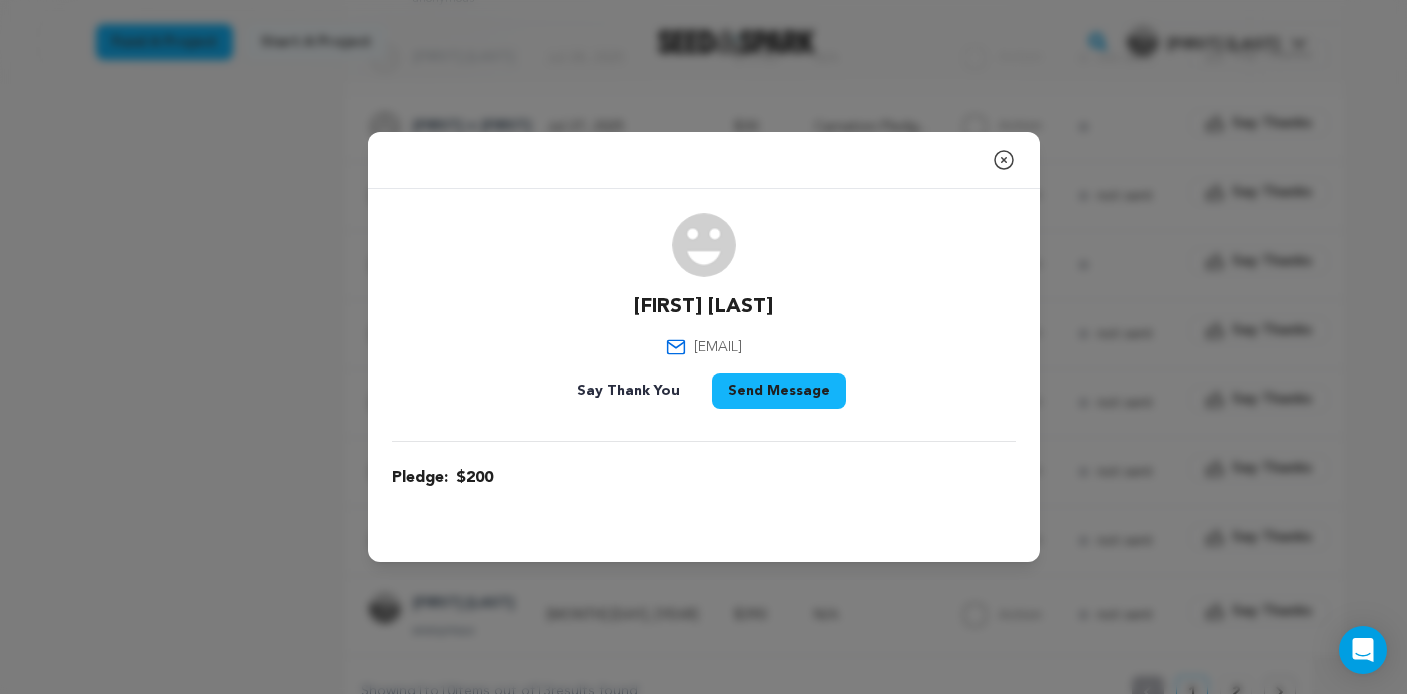 click on "Close modal
Ronen Segev
rsegev@gmail.com" at bounding box center (703, 347) 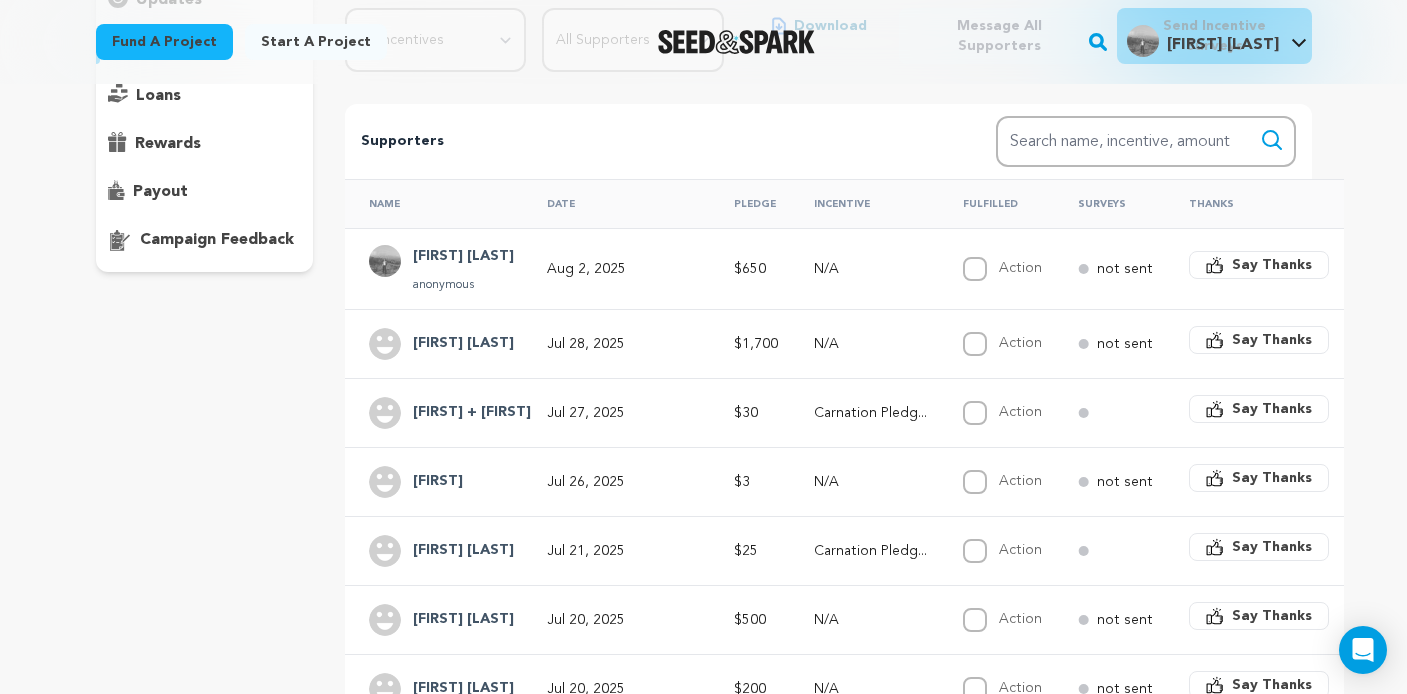 scroll, scrollTop: 0, scrollLeft: 0, axis: both 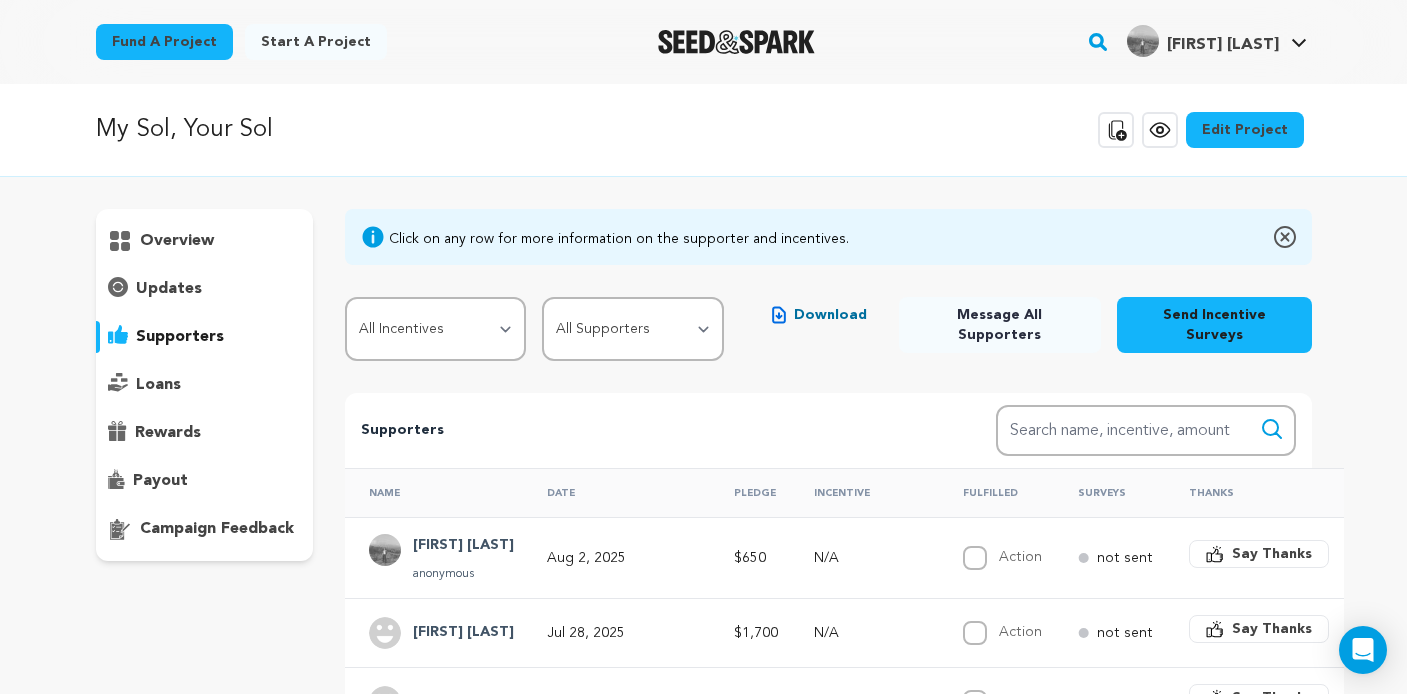 click on "overview" at bounding box center [205, 241] 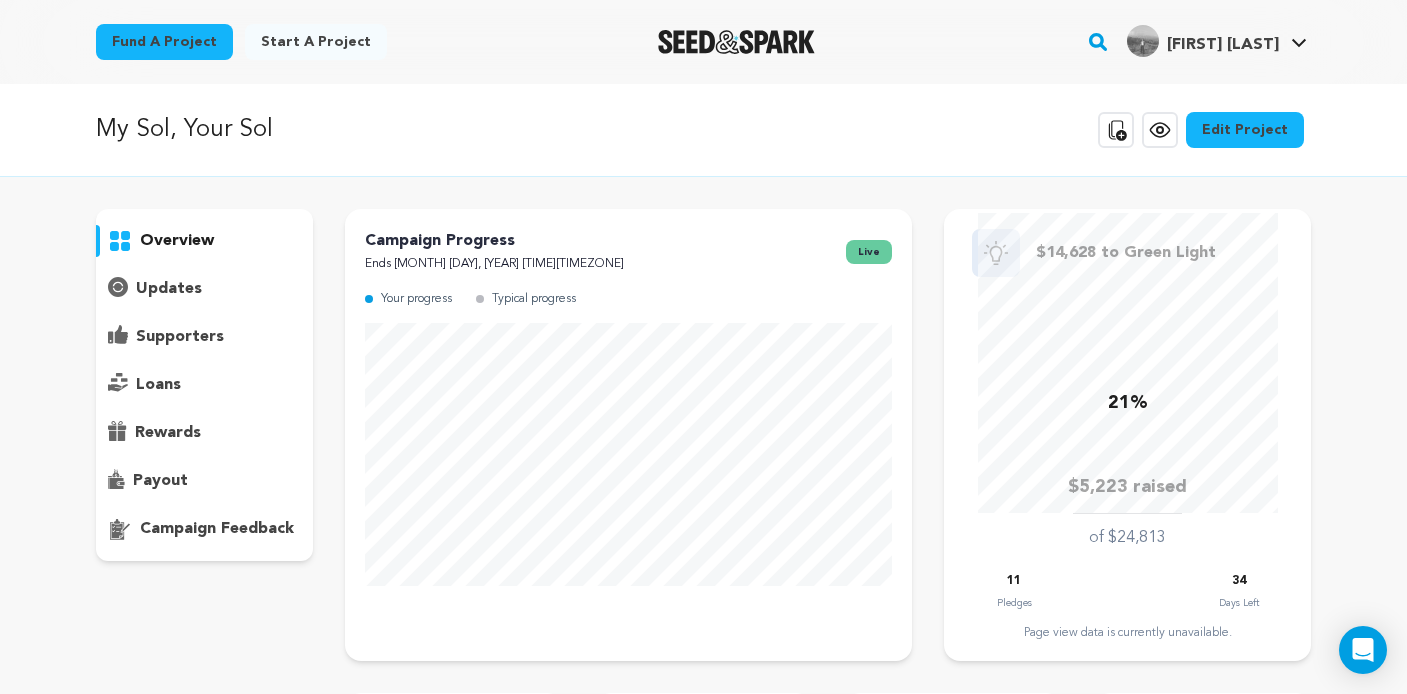 click 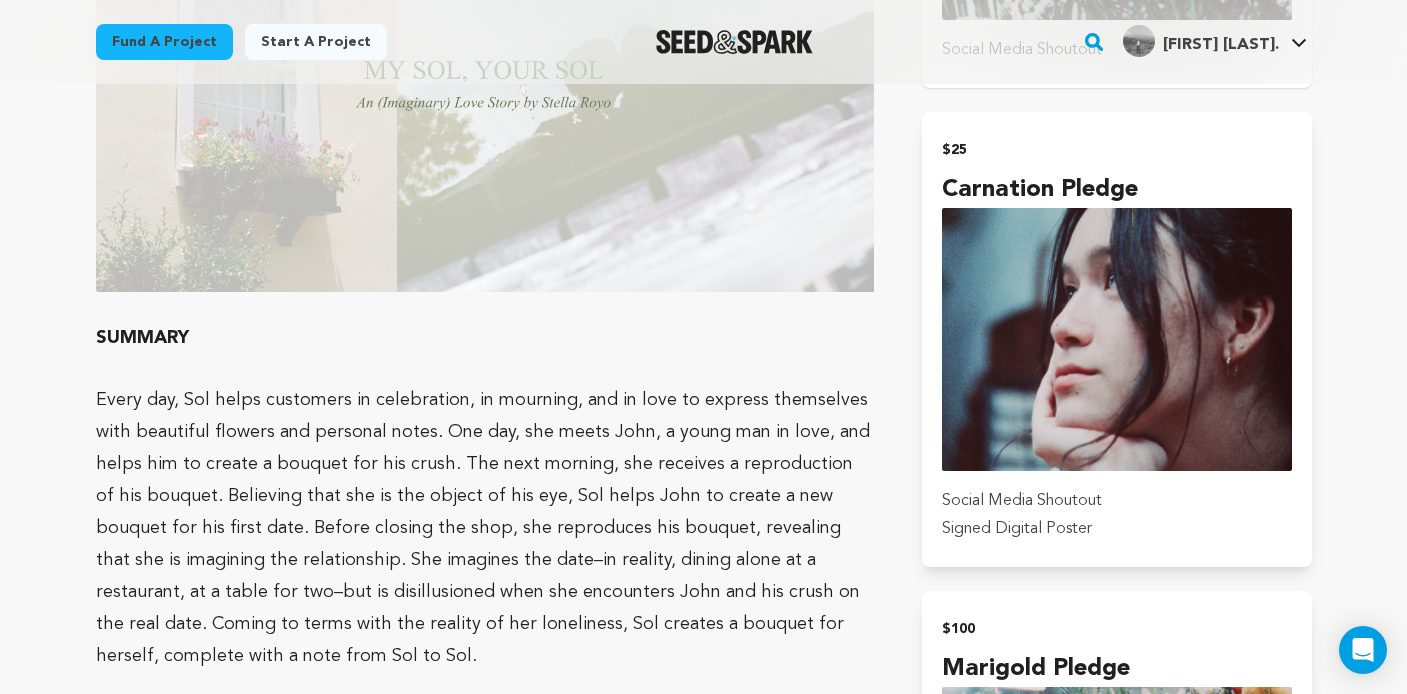scroll, scrollTop: 1747, scrollLeft: 0, axis: vertical 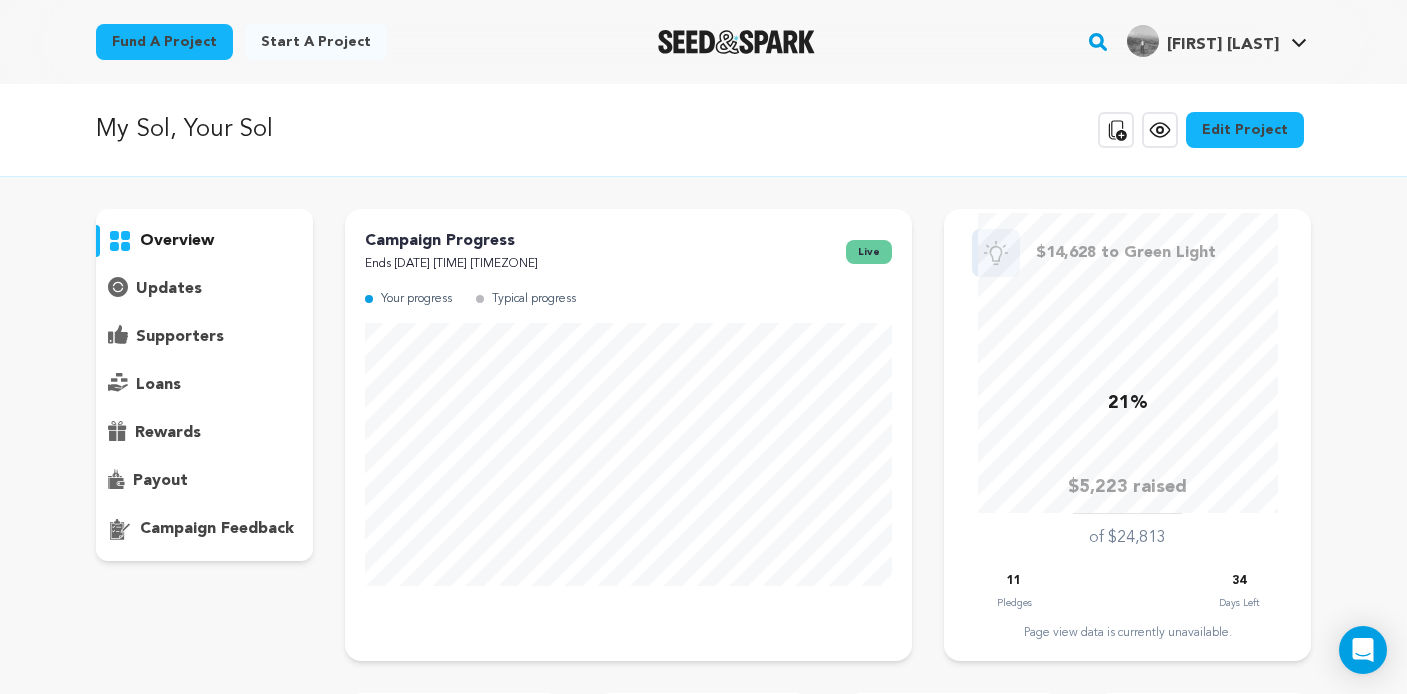 click on "supporters" at bounding box center [180, 337] 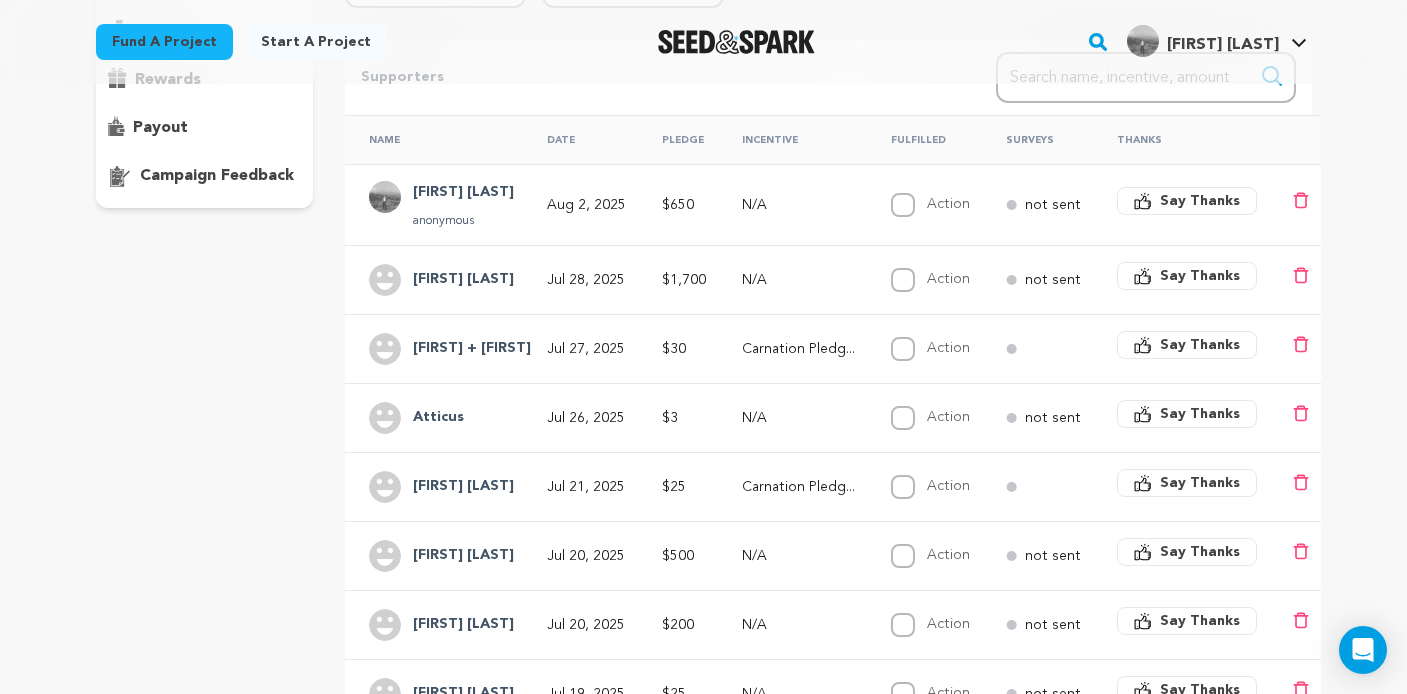scroll, scrollTop: 355, scrollLeft: 0, axis: vertical 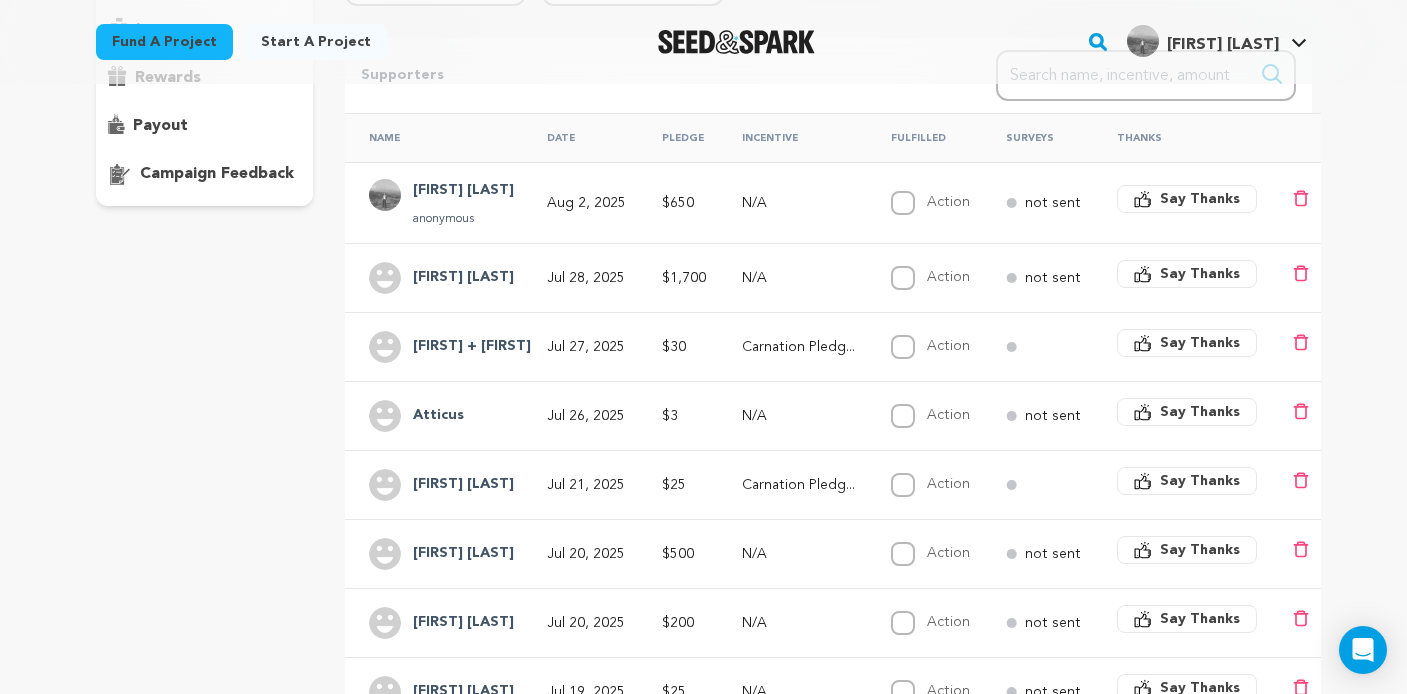 click on "Carina + Jane" at bounding box center [472, 347] 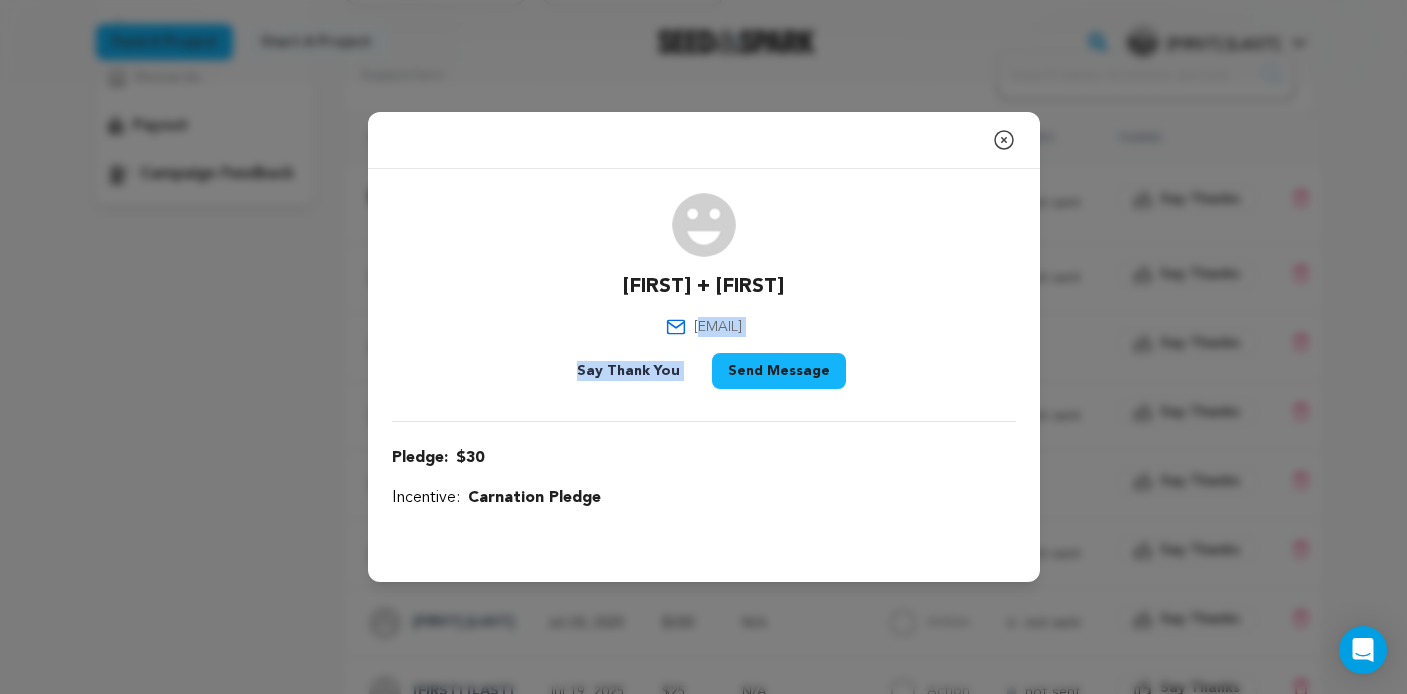 drag, startPoint x: 820, startPoint y: 326, endPoint x: 728, endPoint y: 323, distance: 92.0489 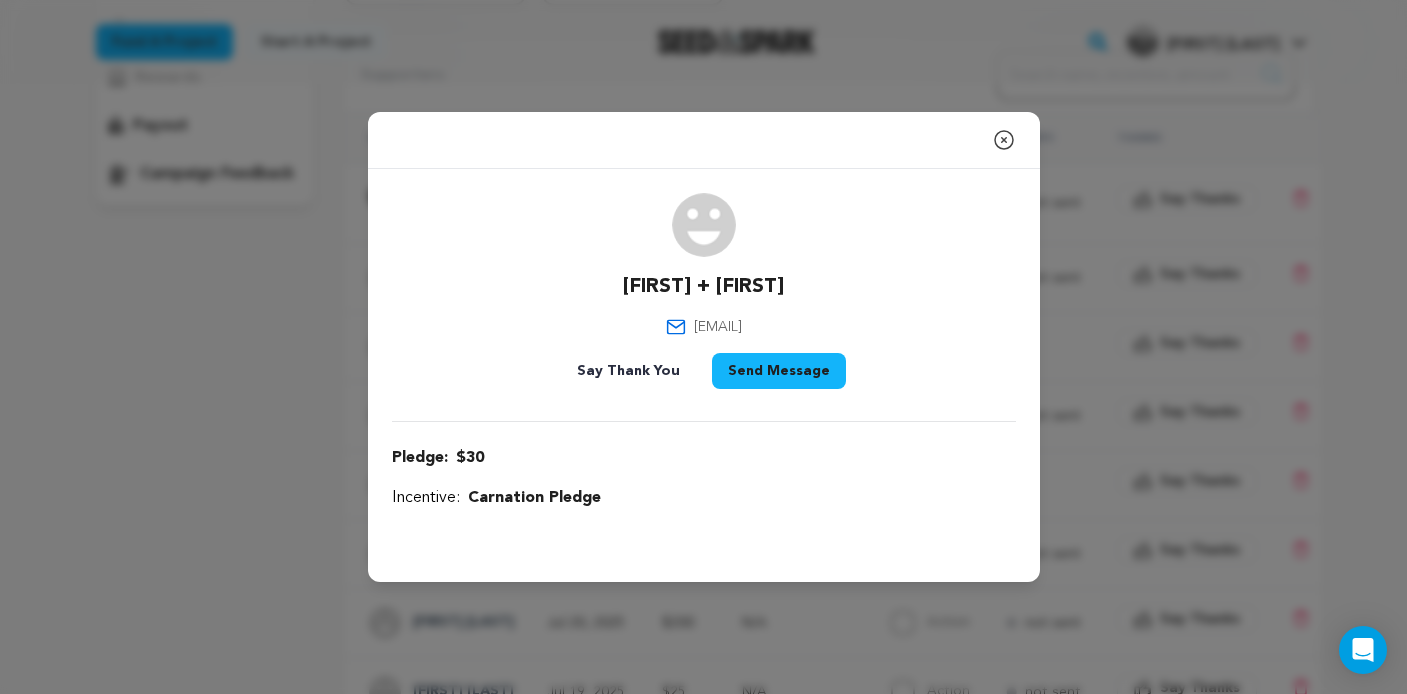 click on "Carina + Jane
crg22599@gmail.co
Say Thank You
Send Message" at bounding box center [704, 295] 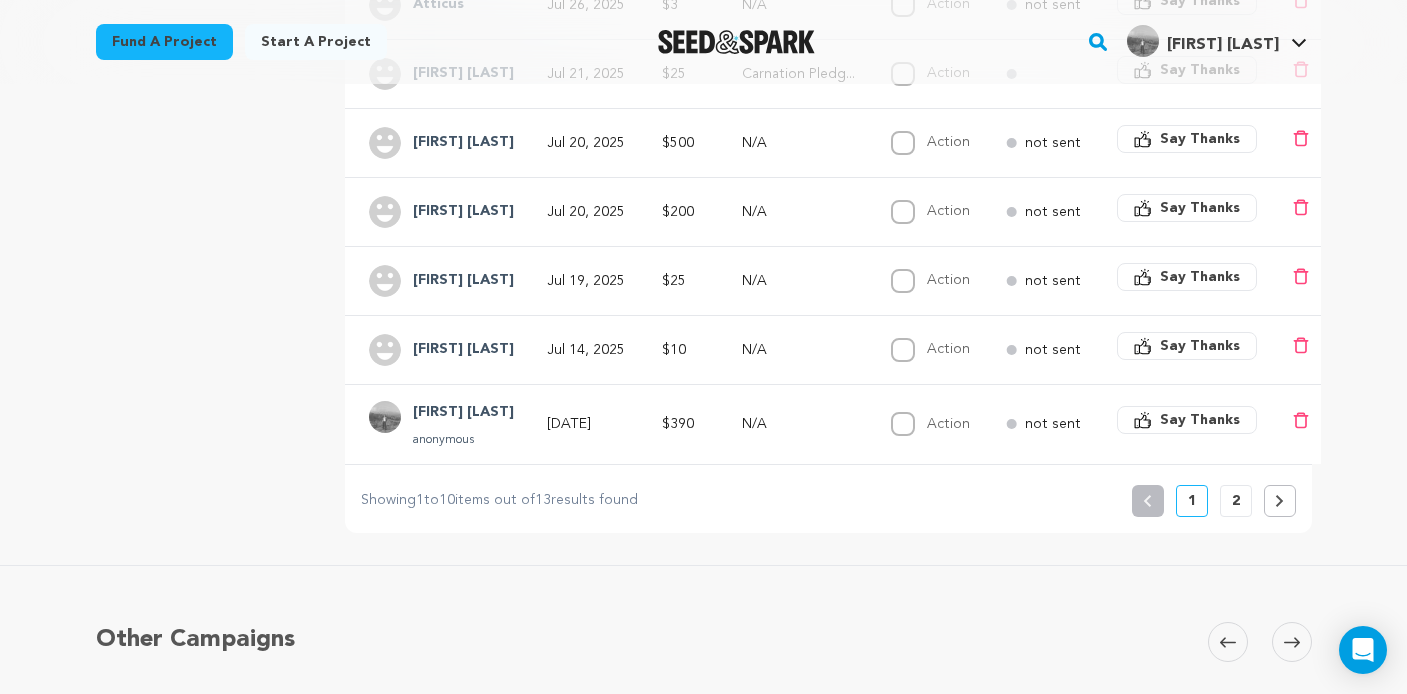 scroll, scrollTop: 649, scrollLeft: 0, axis: vertical 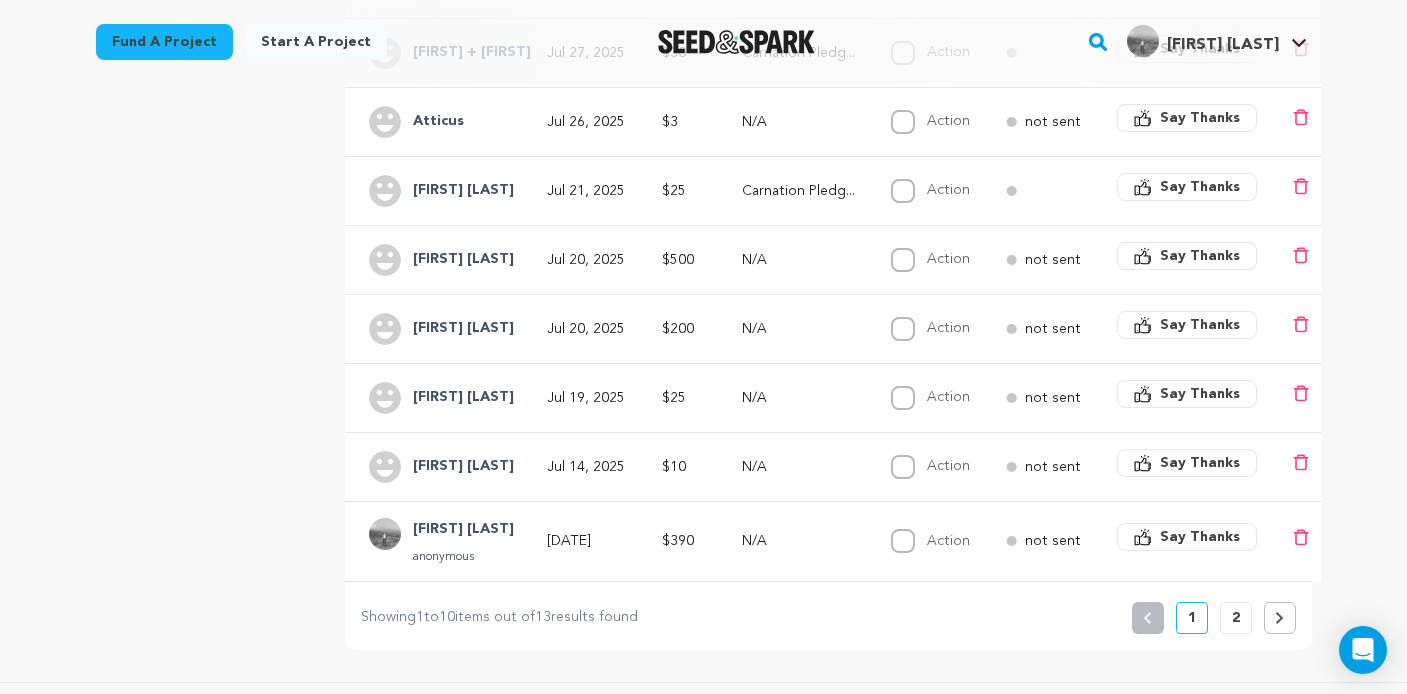 click on "2" at bounding box center (1236, 618) 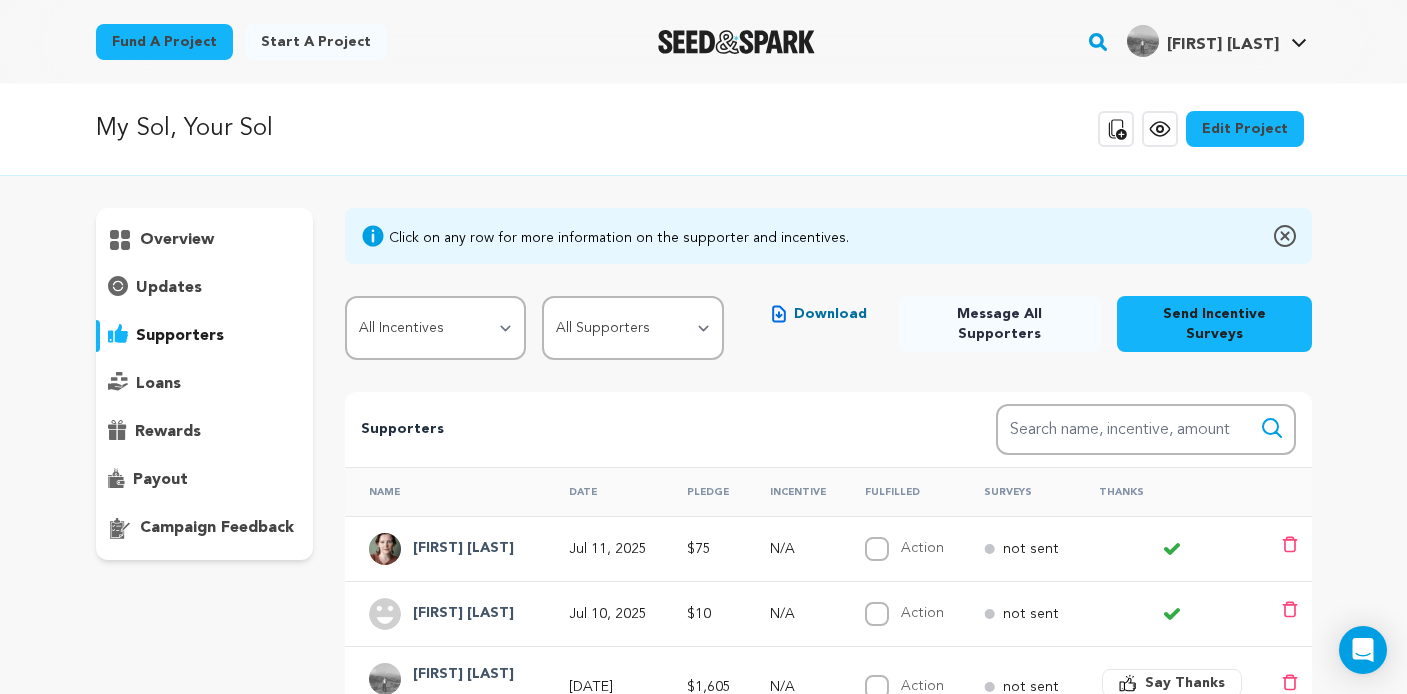 scroll, scrollTop: 0, scrollLeft: 0, axis: both 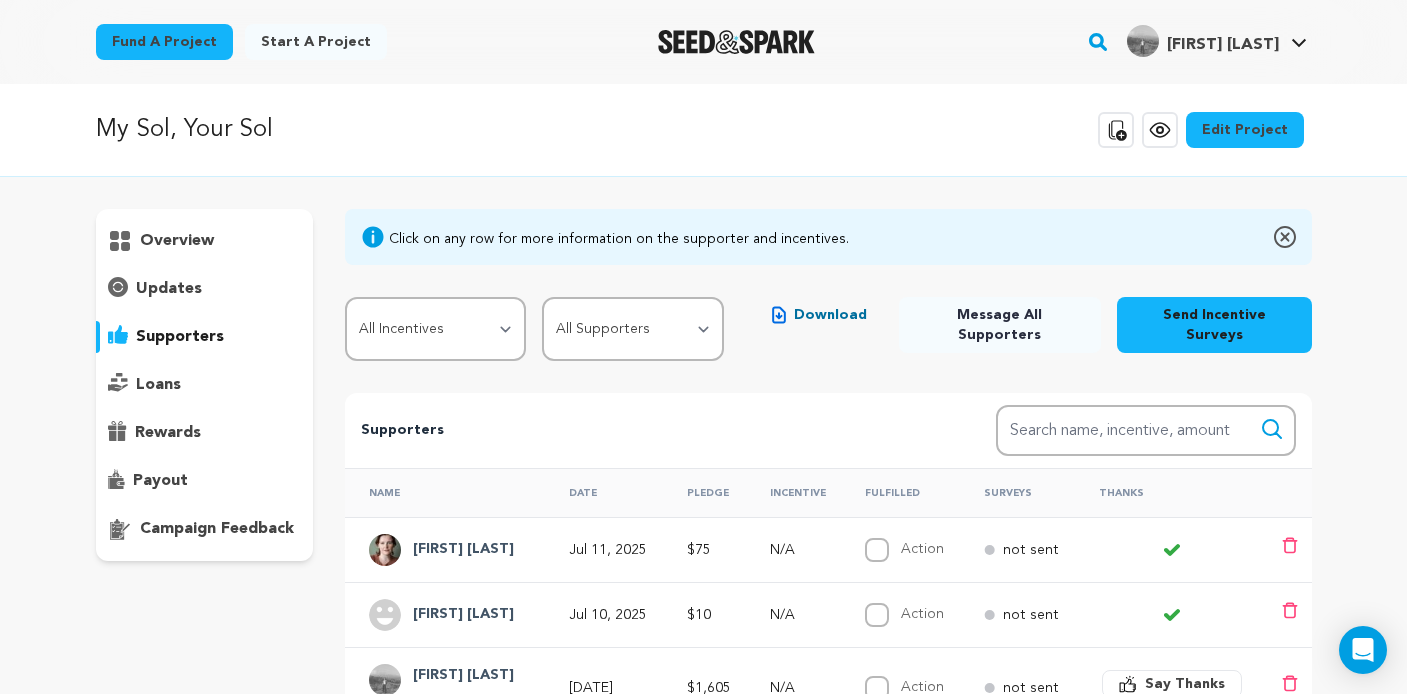 click on "Danny Keenan" at bounding box center [463, 615] 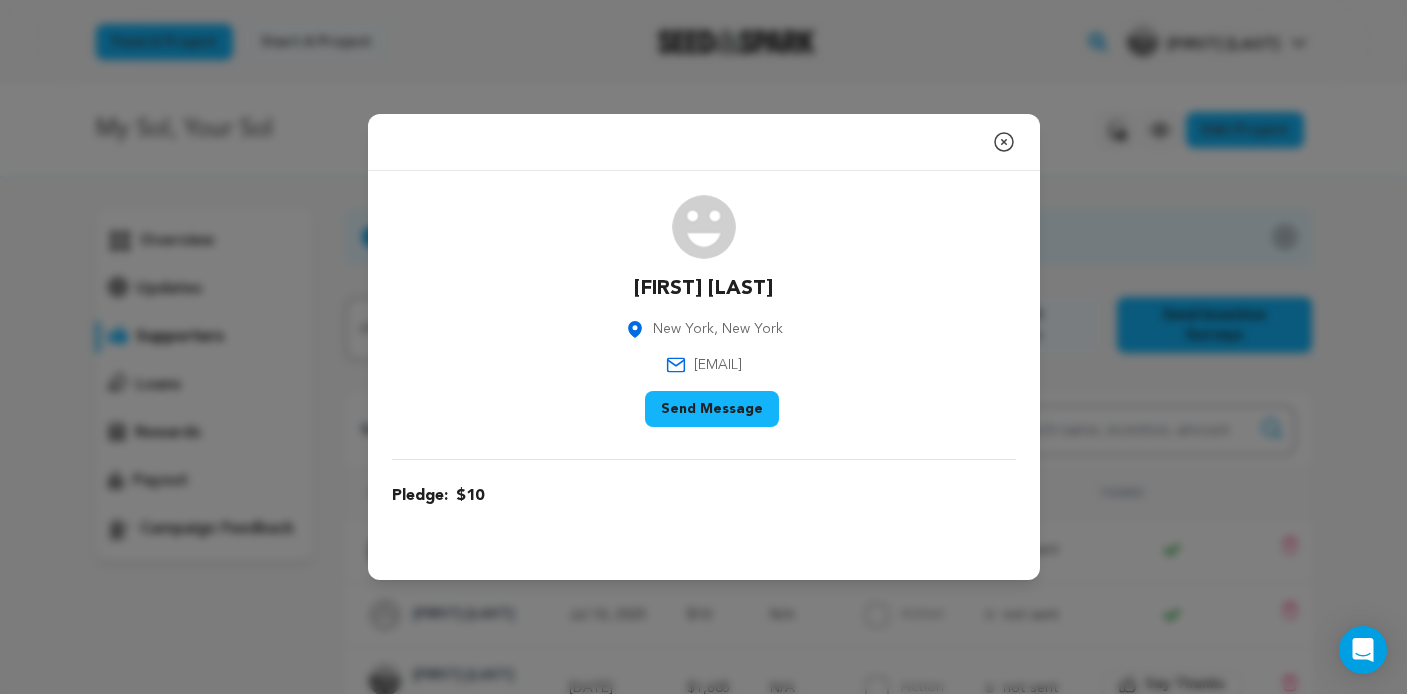 click on "Send Message" at bounding box center [712, 409] 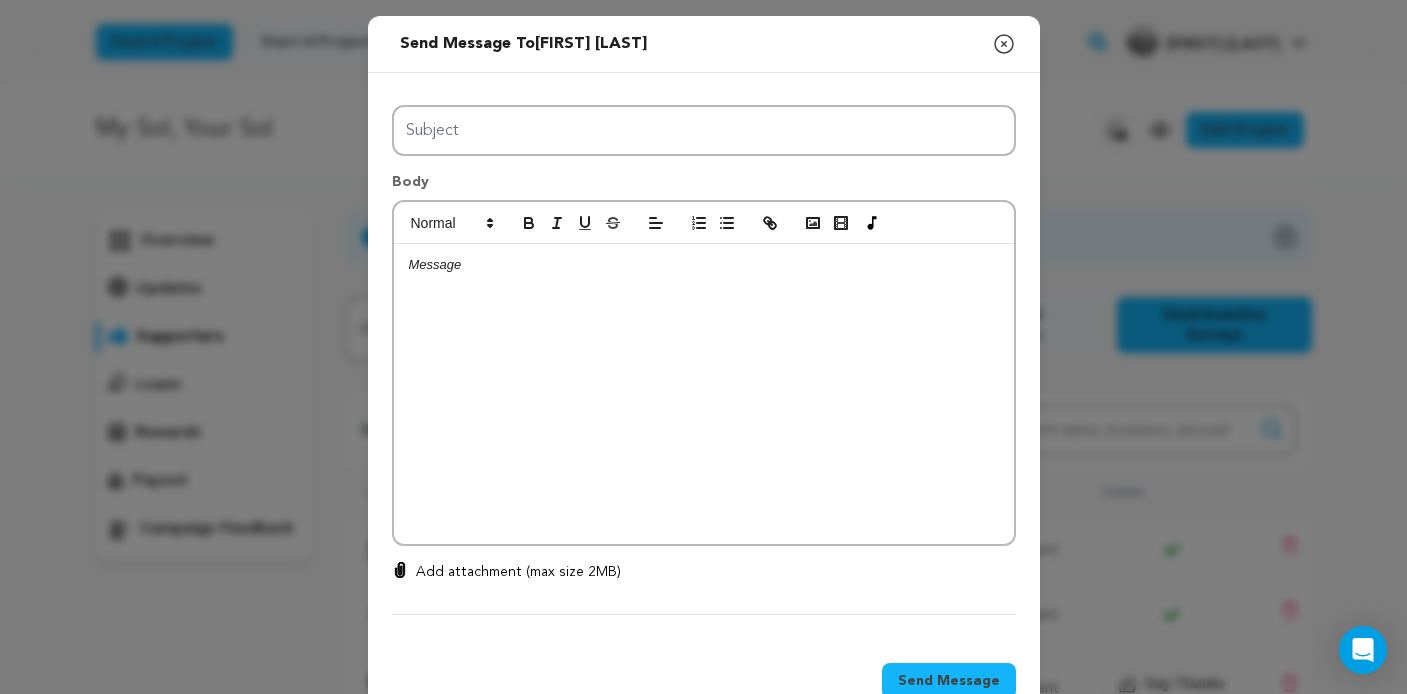 click 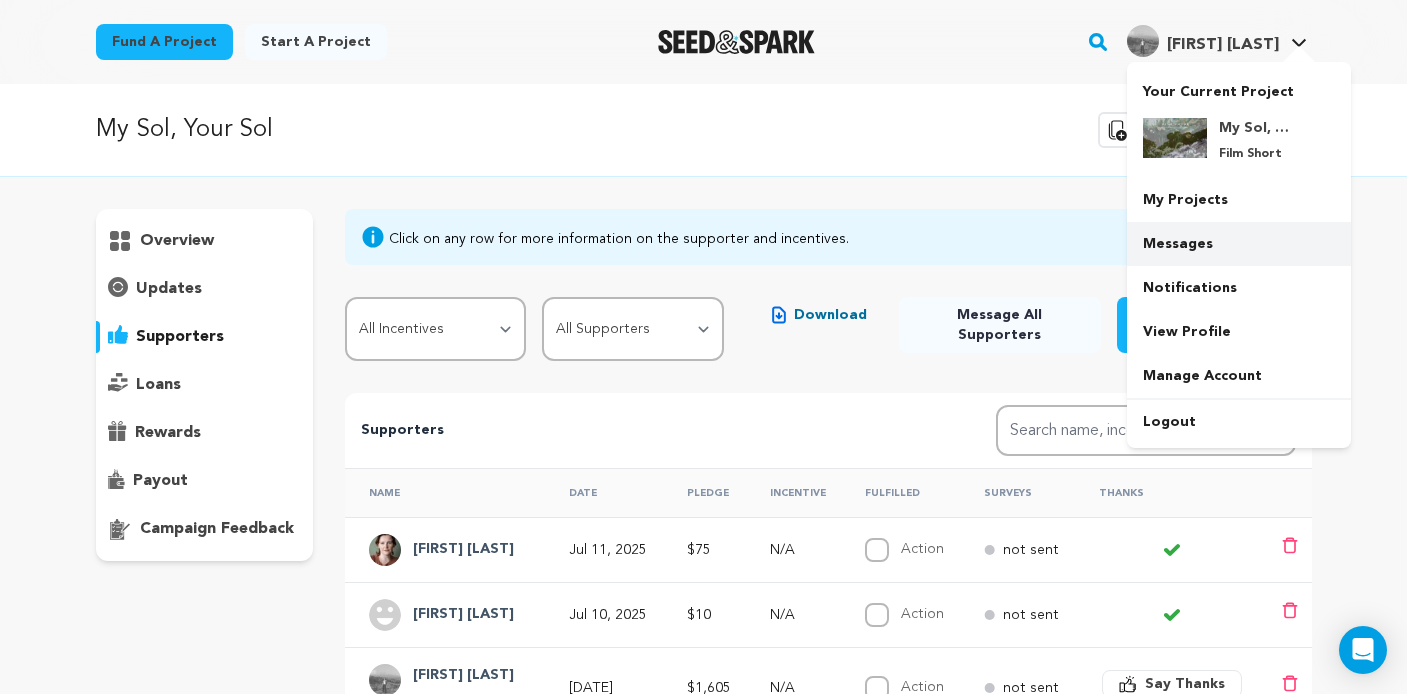 click on "Messages" at bounding box center (1239, 244) 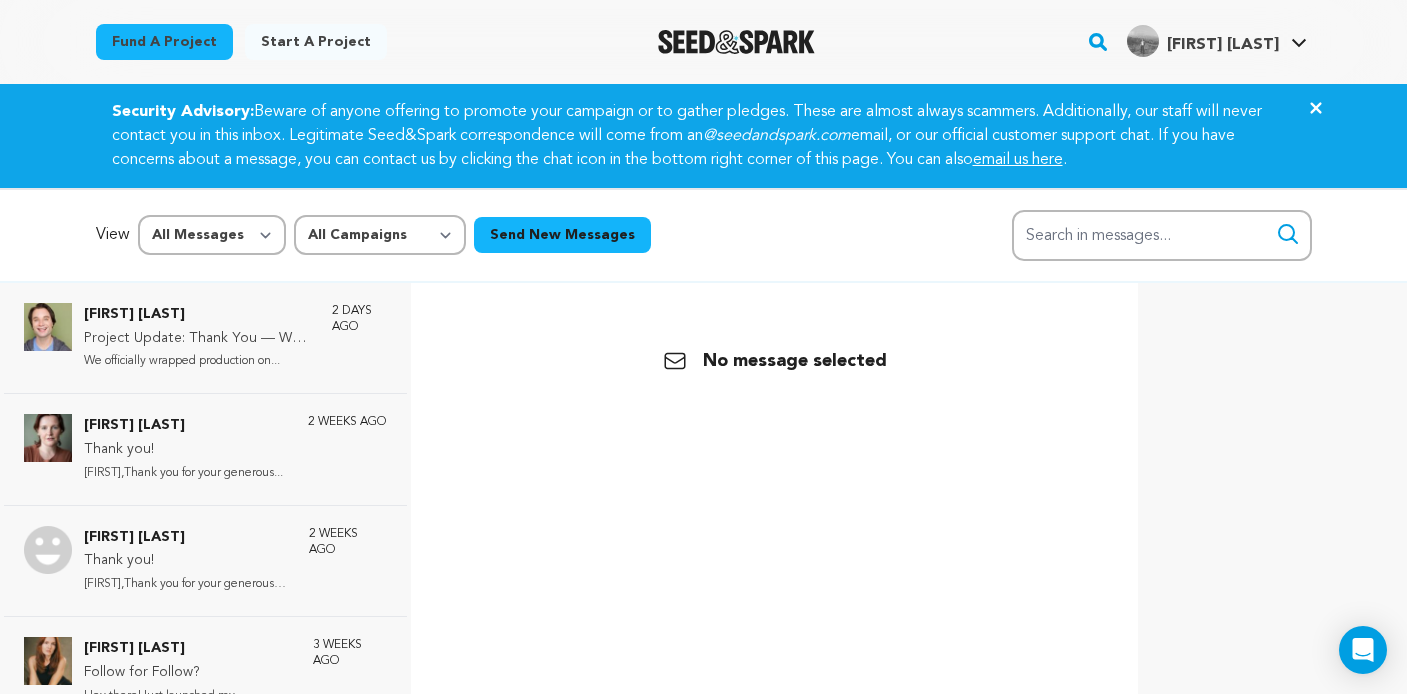 scroll, scrollTop: 0, scrollLeft: 0, axis: both 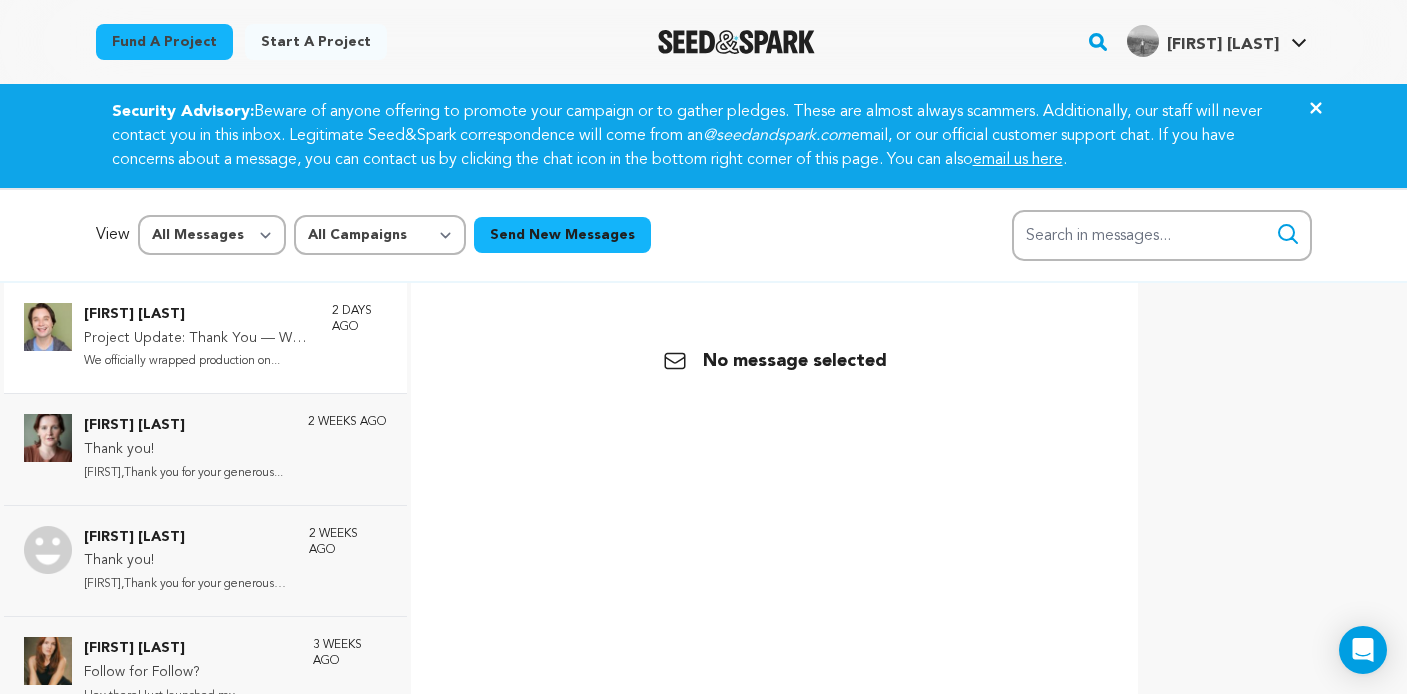 click on "[FIRST] [LAST]
Project Update:
Thank You — We Wrapped! ?
We officially wrapped production on...
2 days ago" at bounding box center [205, 338] 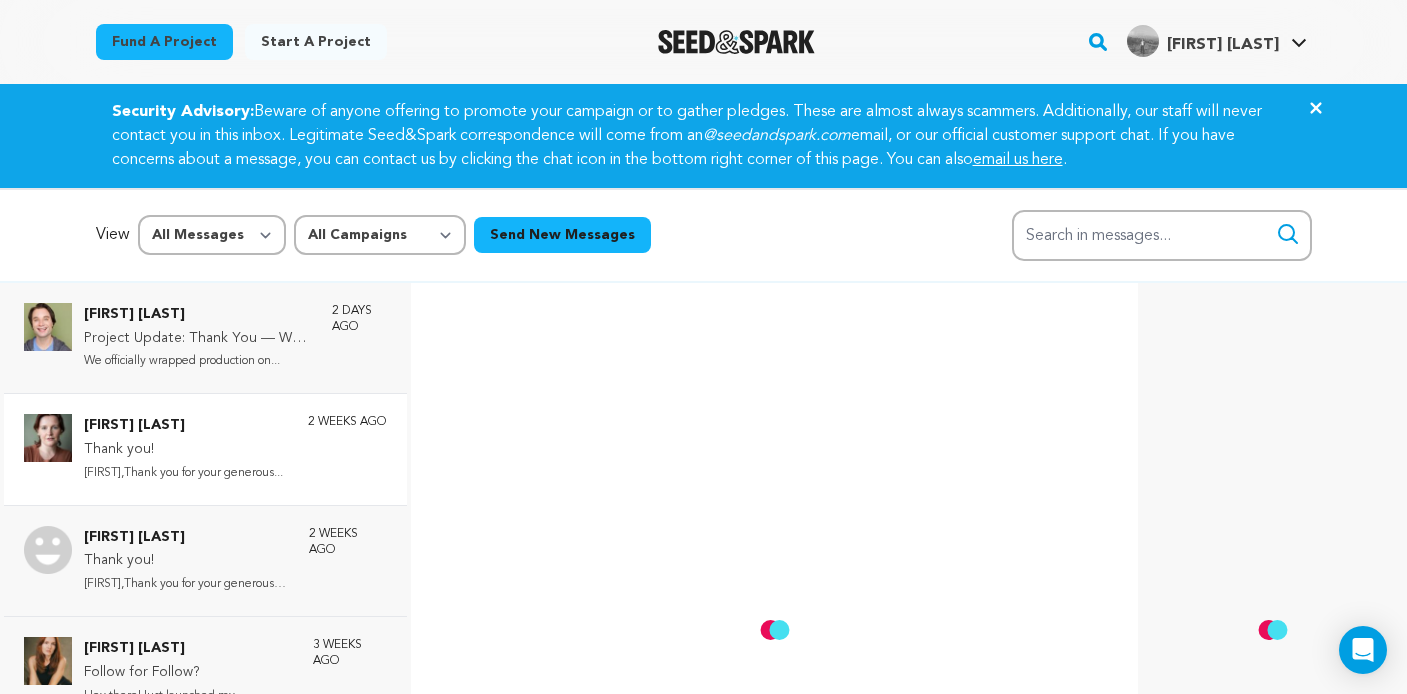 click on "[FIRST] [LAST]" at bounding box center [183, 426] 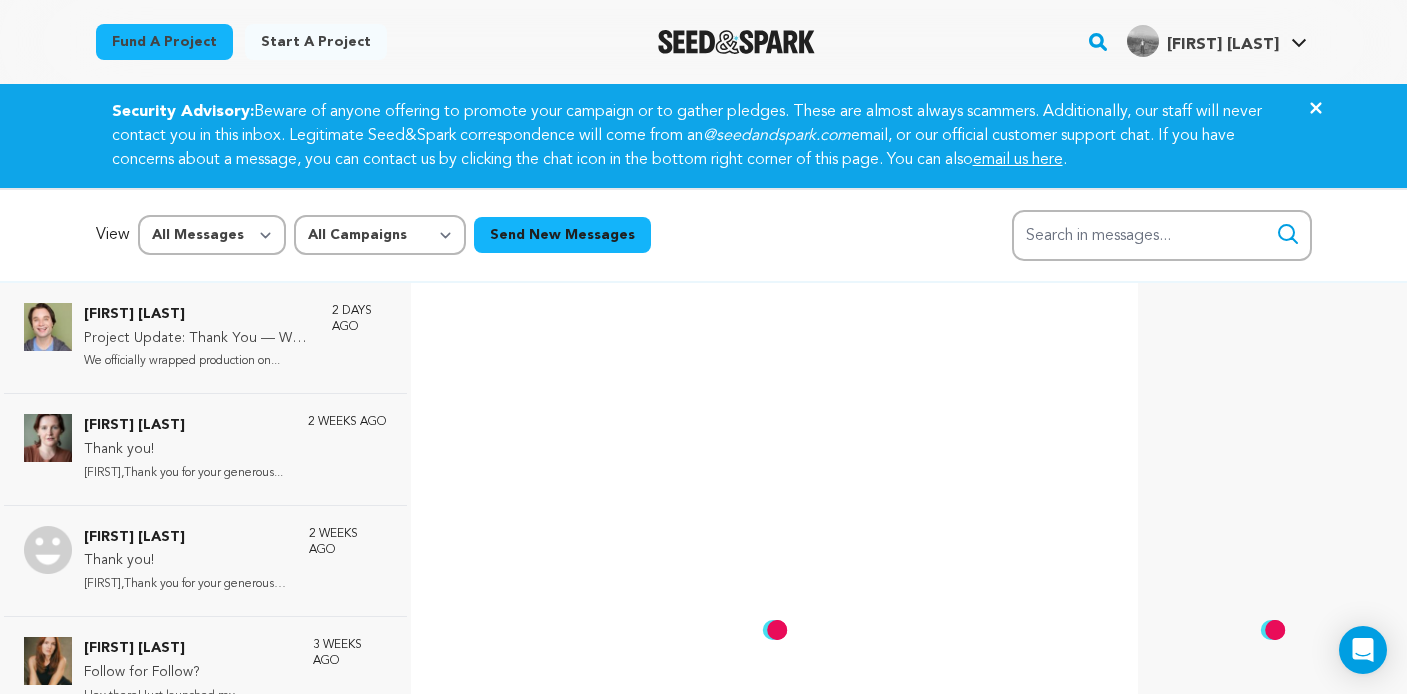 scroll, scrollTop: 58, scrollLeft: 0, axis: vertical 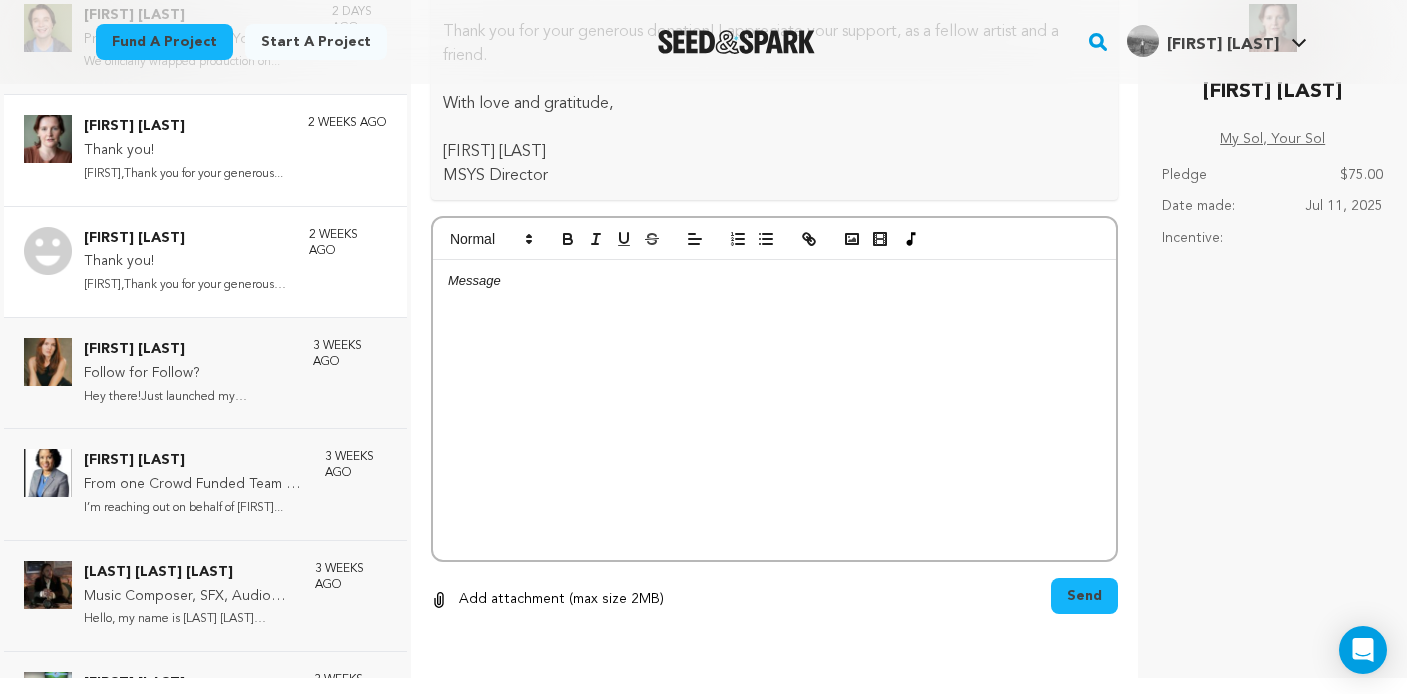 click on "Thank you!" at bounding box center (186, 262) 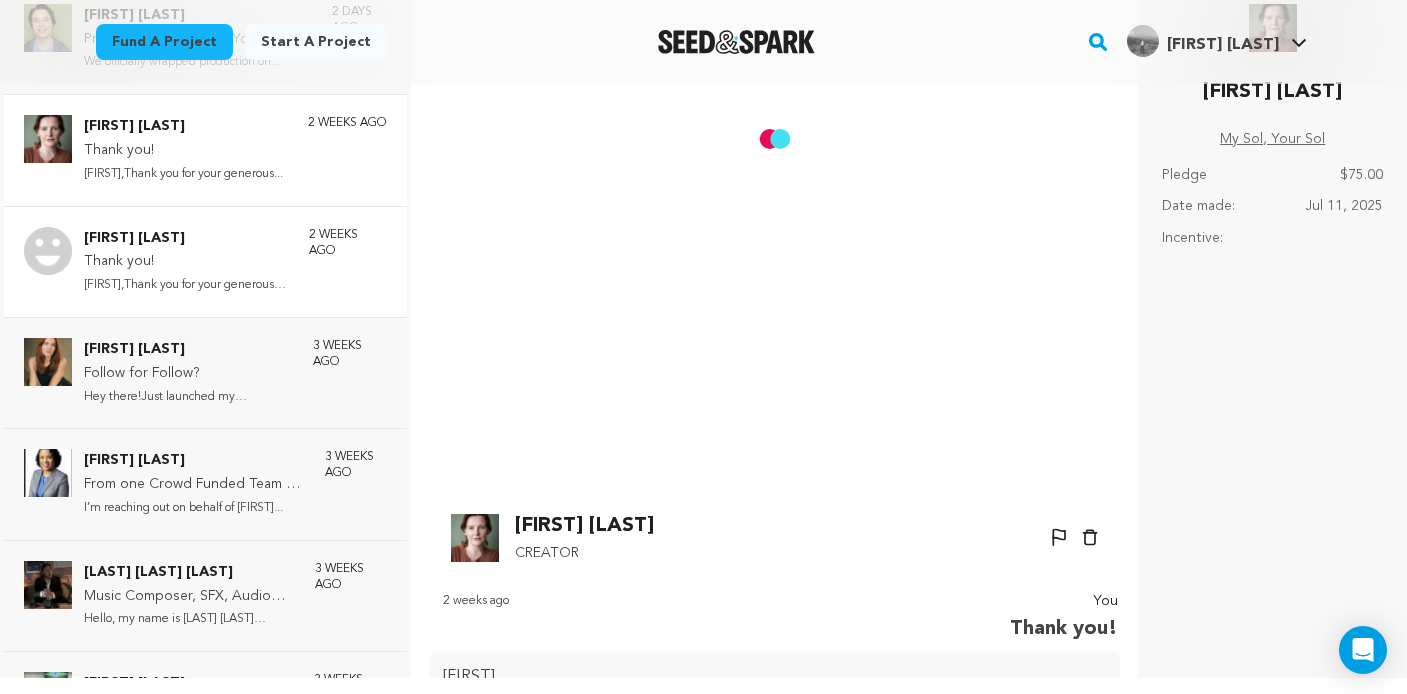 scroll, scrollTop: 886, scrollLeft: 0, axis: vertical 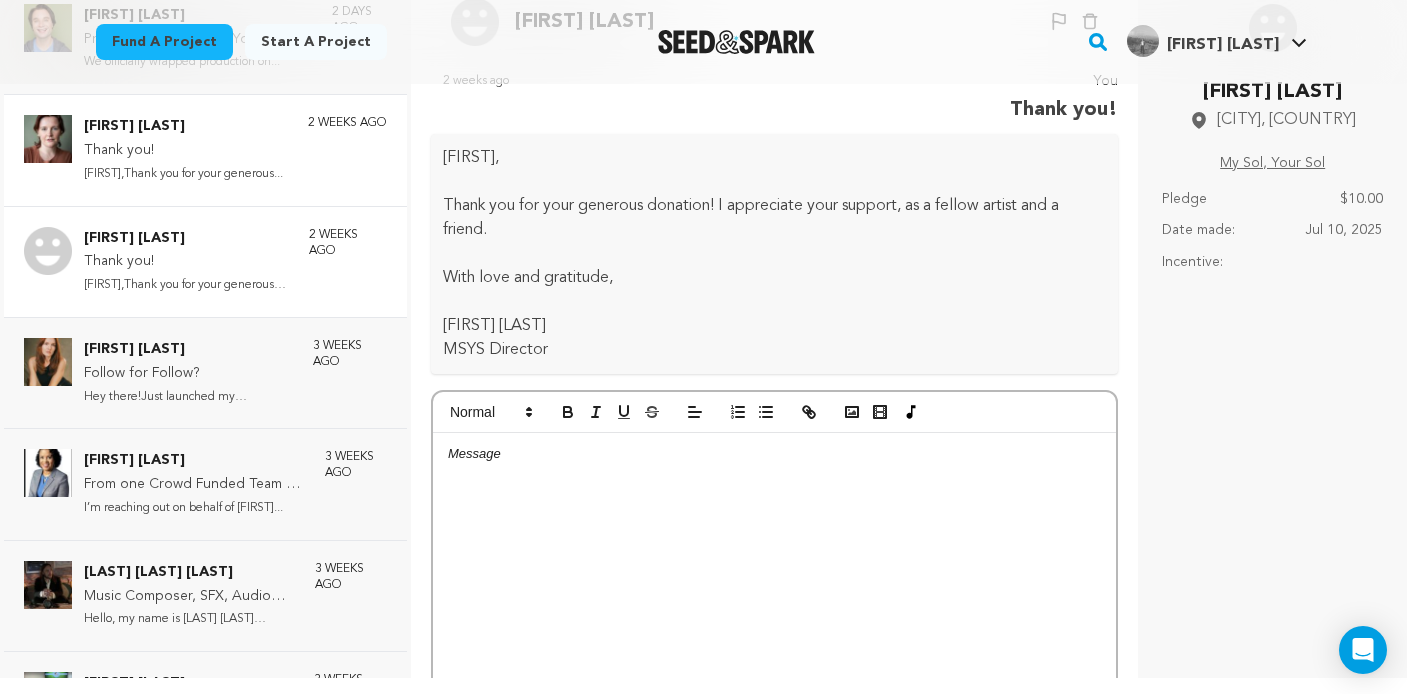 click on "[FIRST],Thank you for your generous..." at bounding box center (183, 174) 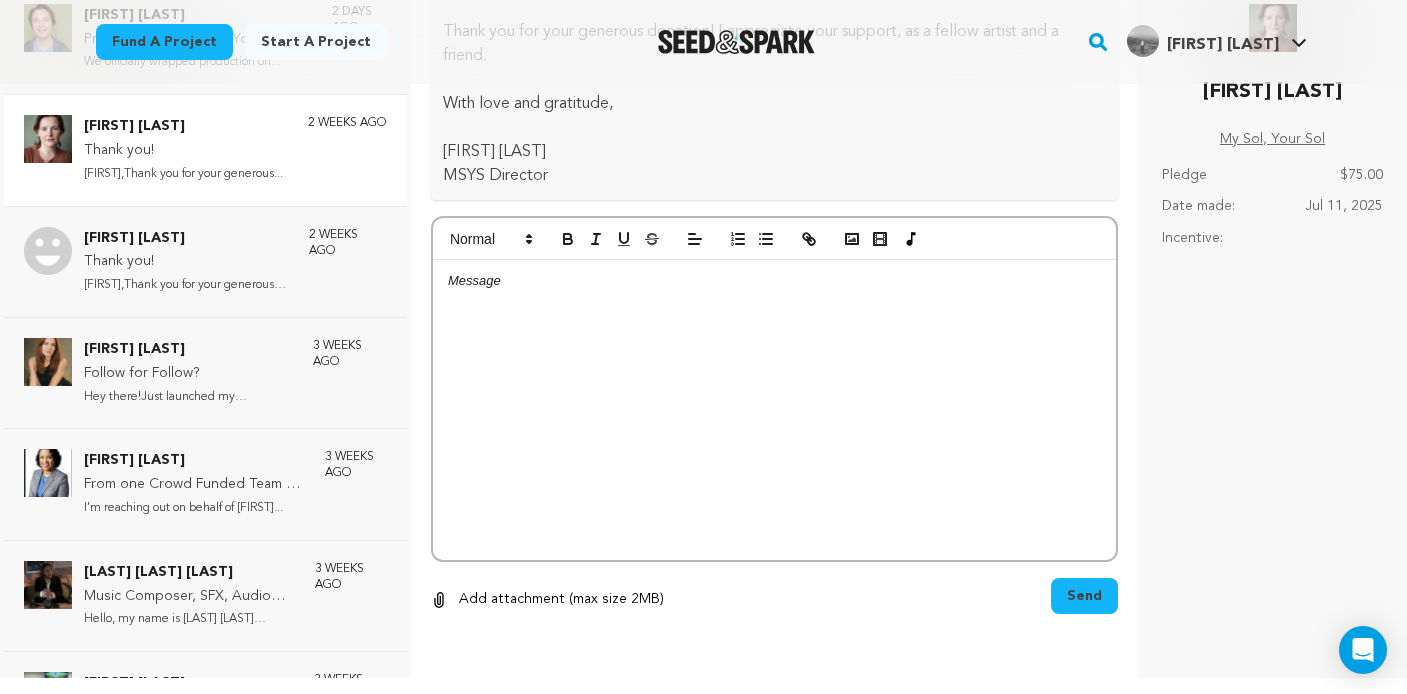 scroll, scrollTop: 0, scrollLeft: 0, axis: both 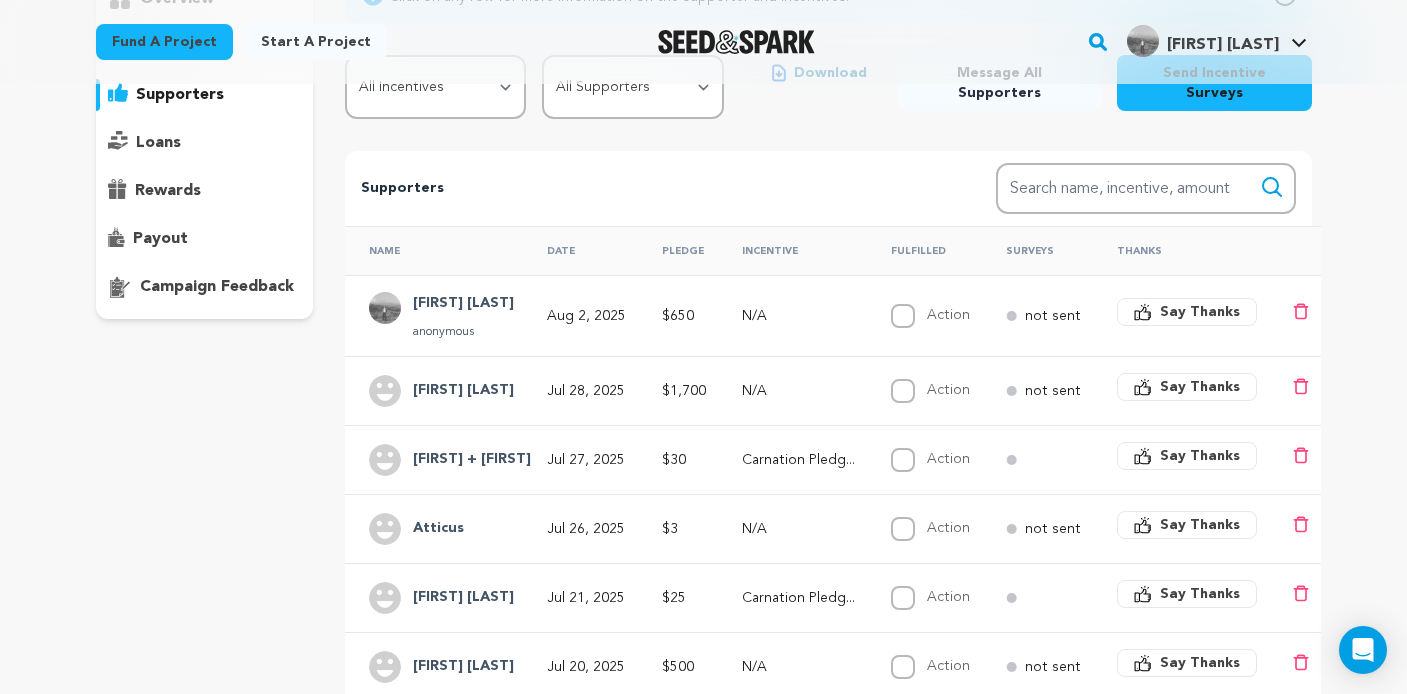 click on "[FIRST] + [FIRST]" at bounding box center [472, 460] 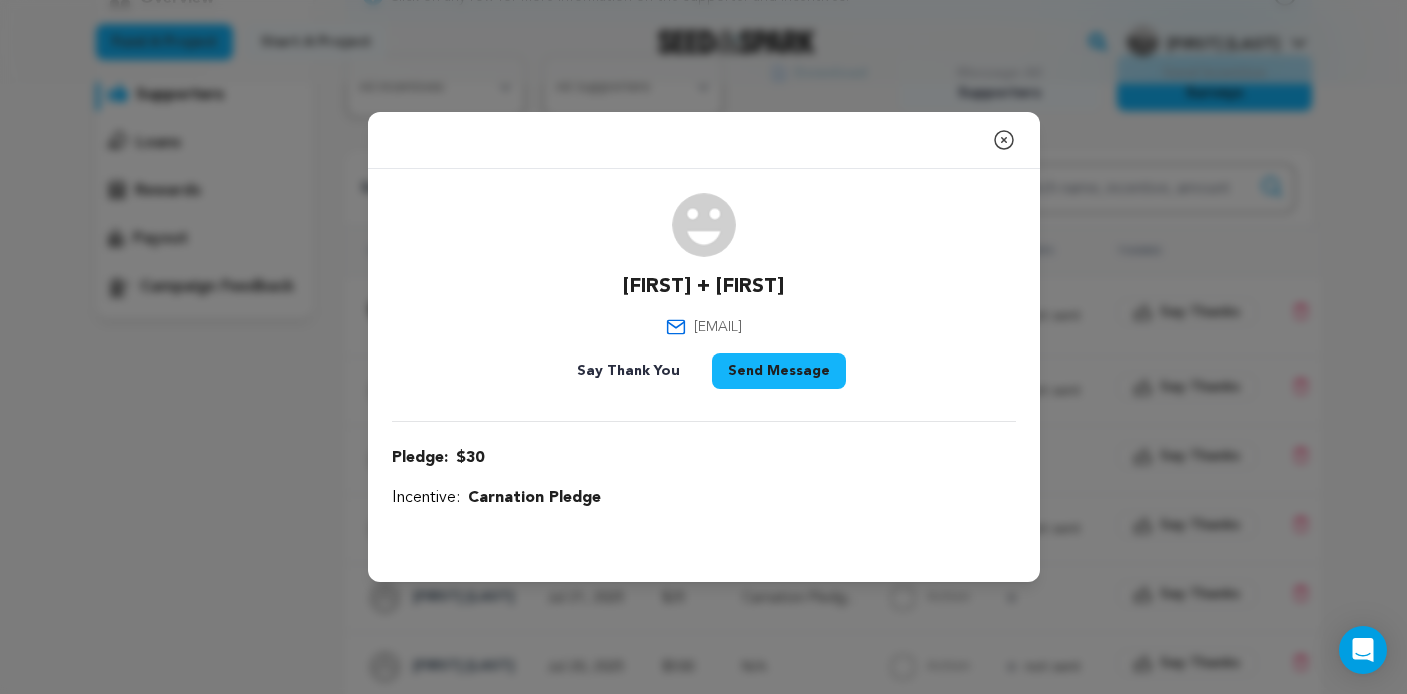click 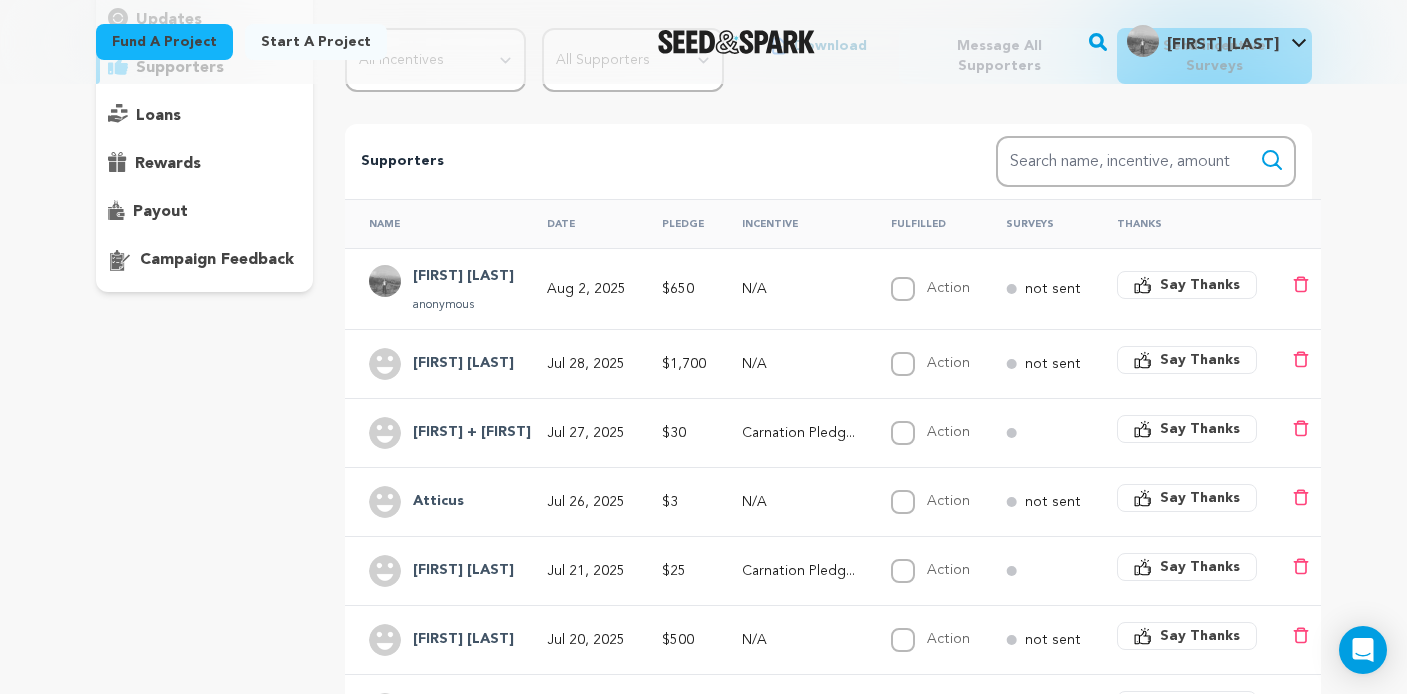 scroll, scrollTop: 268, scrollLeft: 0, axis: vertical 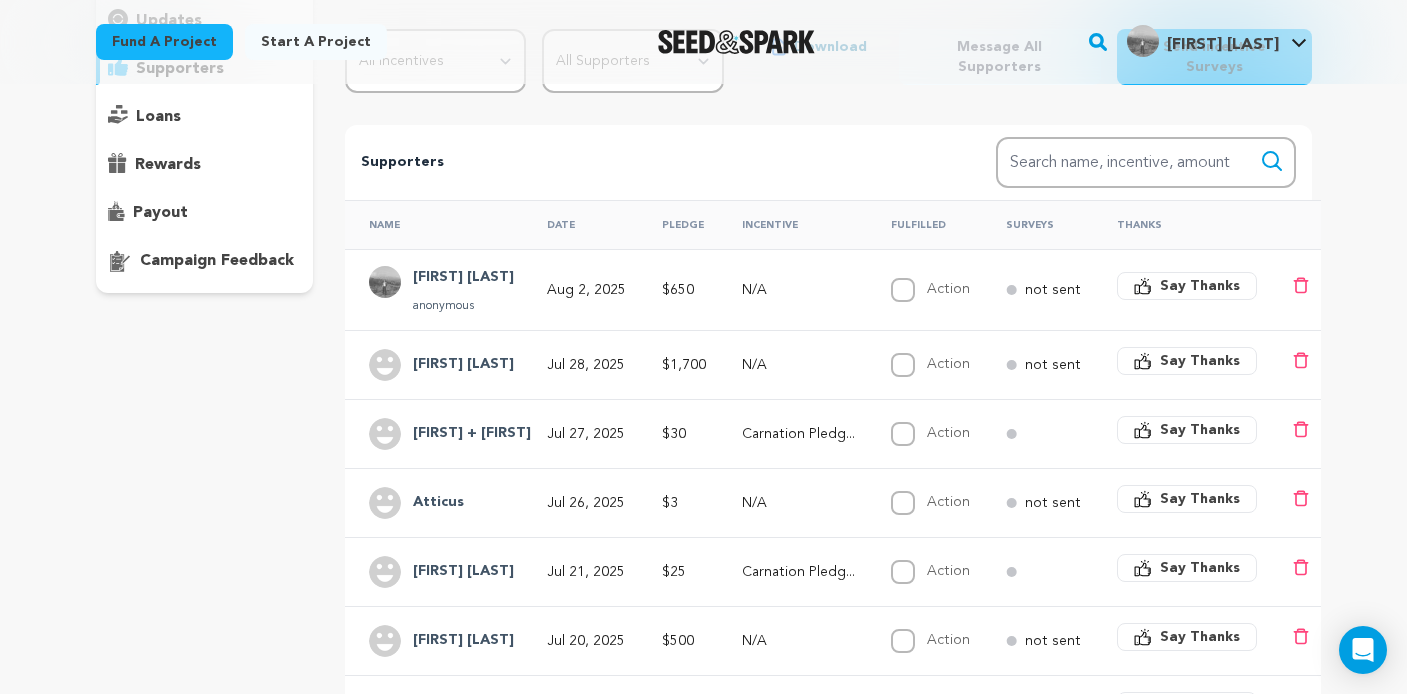 click on "N/A" at bounding box center [792, 364] 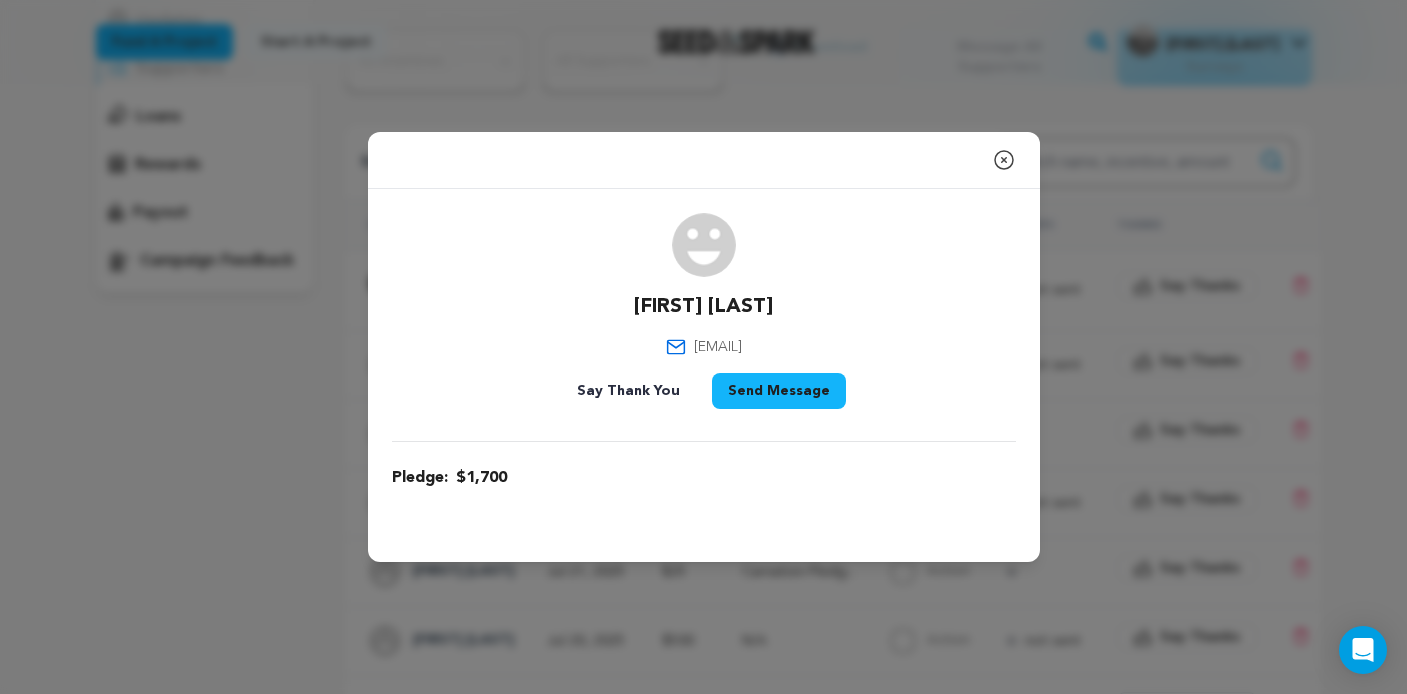 click 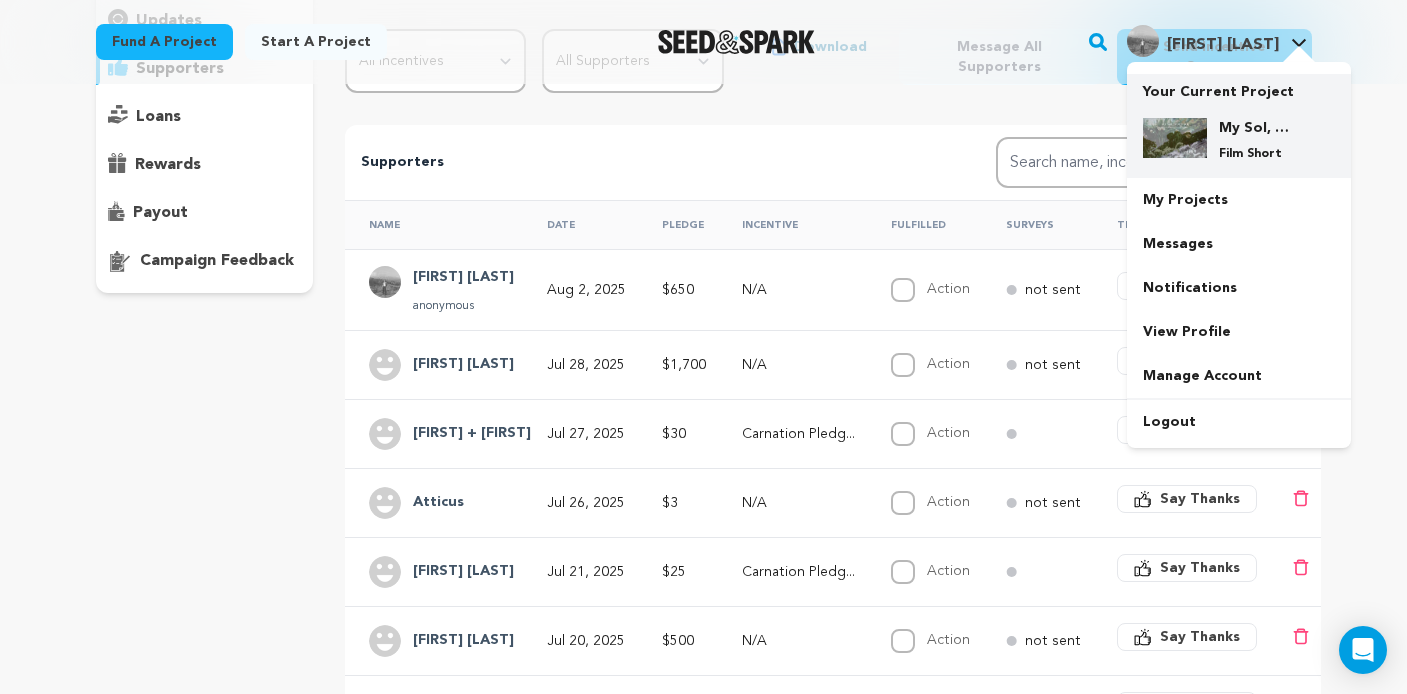 click at bounding box center [1175, 138] 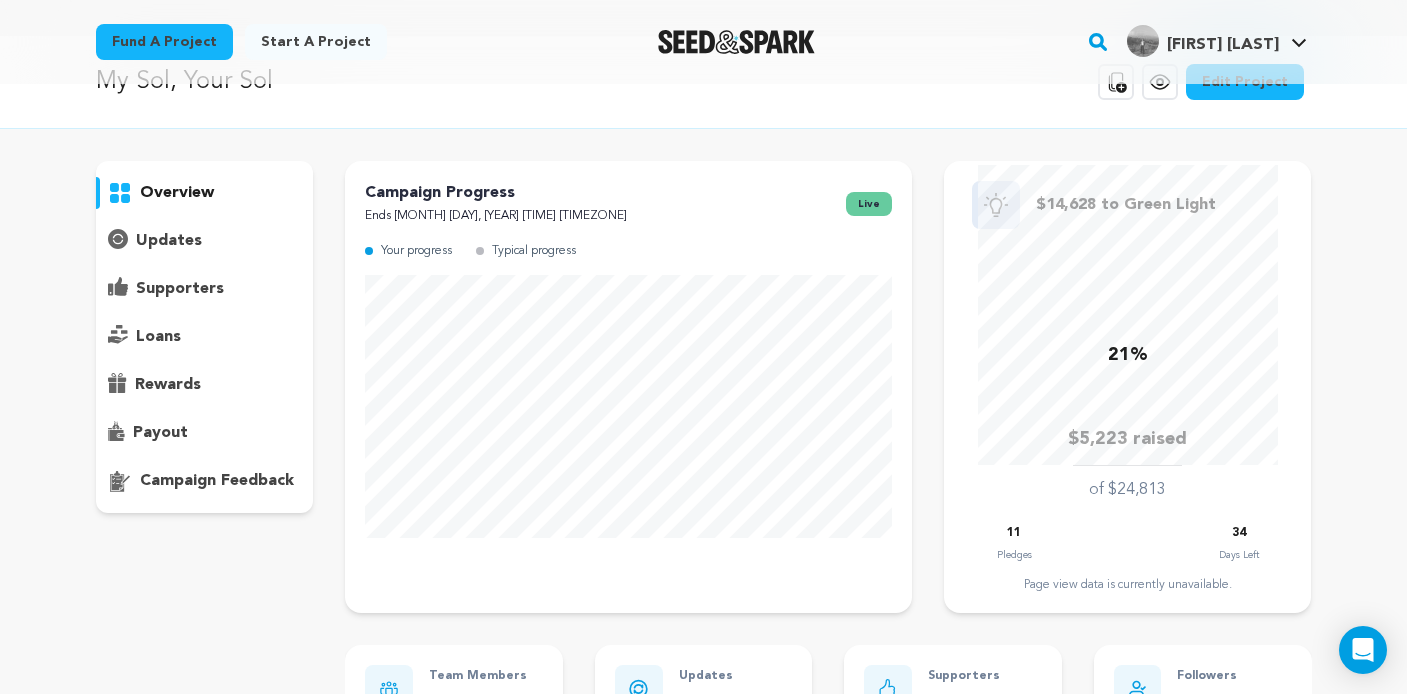 scroll, scrollTop: 49, scrollLeft: 0, axis: vertical 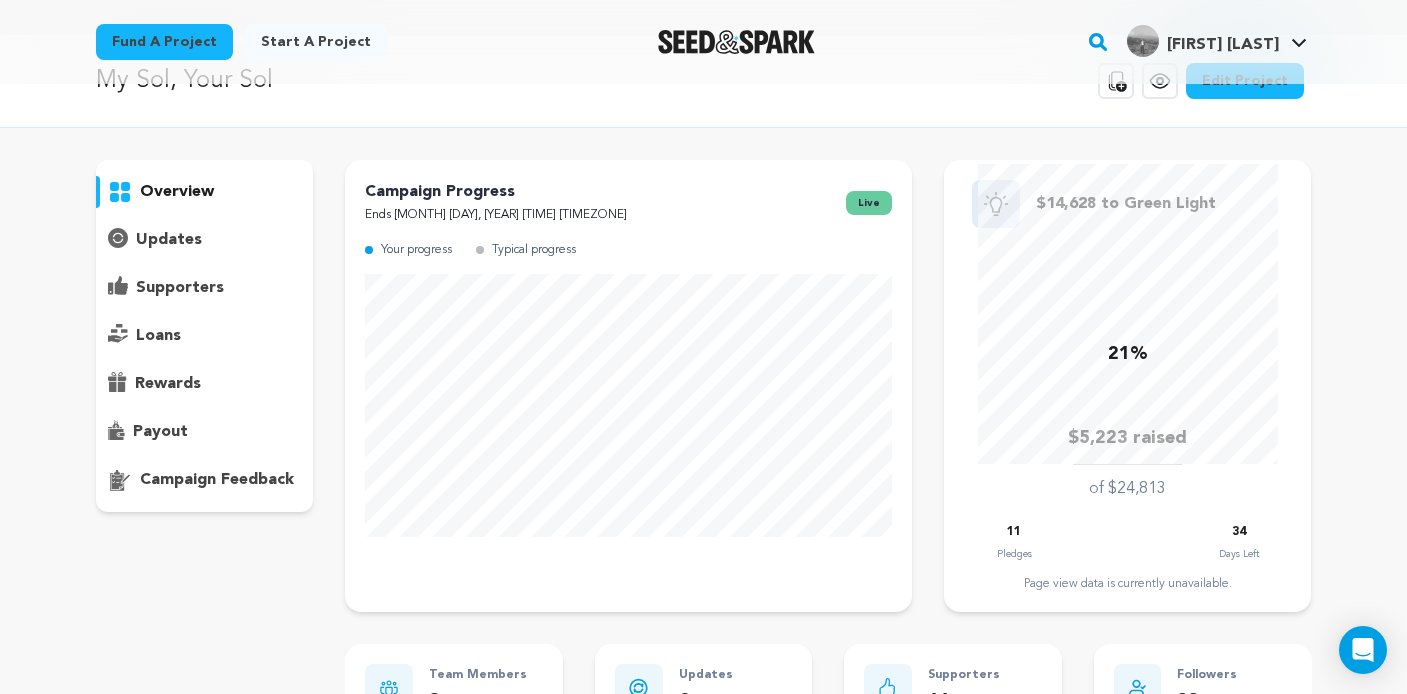 click on "Copy public preview link
View project
Edit Project
View more option
View more option" at bounding box center [1205, 81] 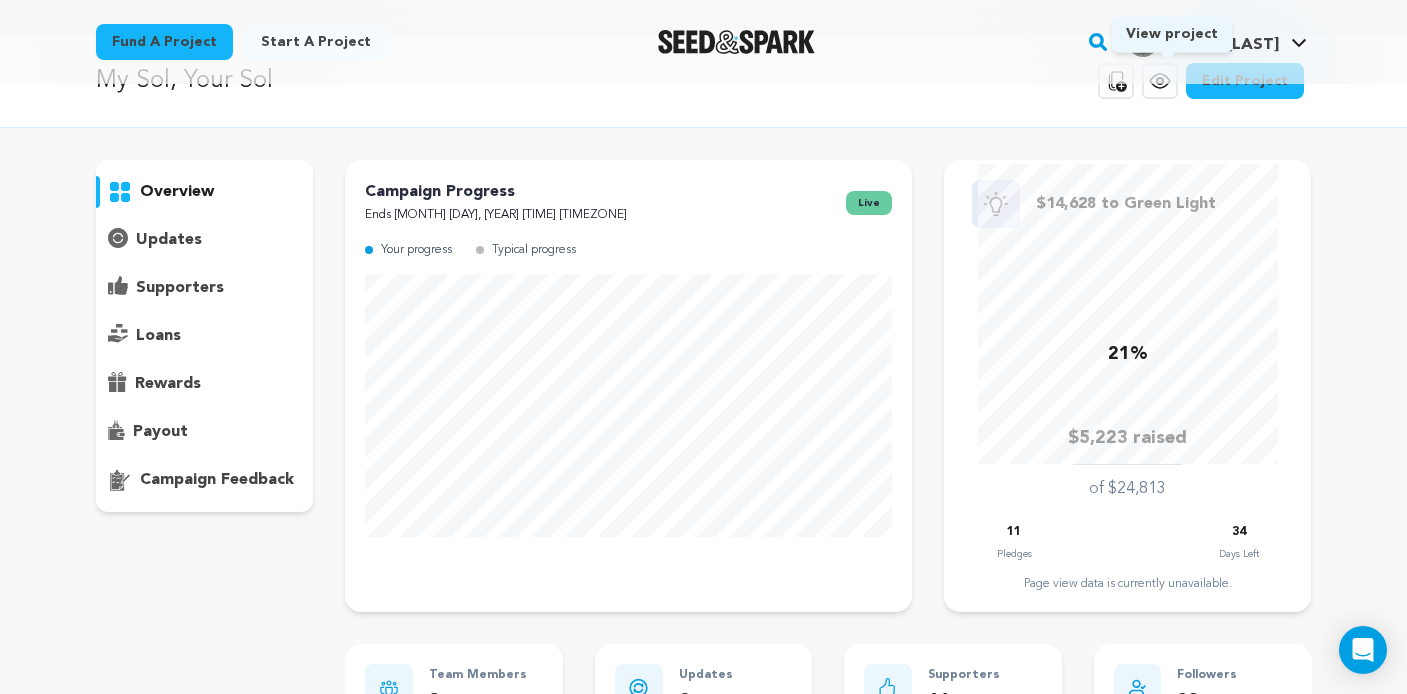 click on "View project" at bounding box center [1160, 81] 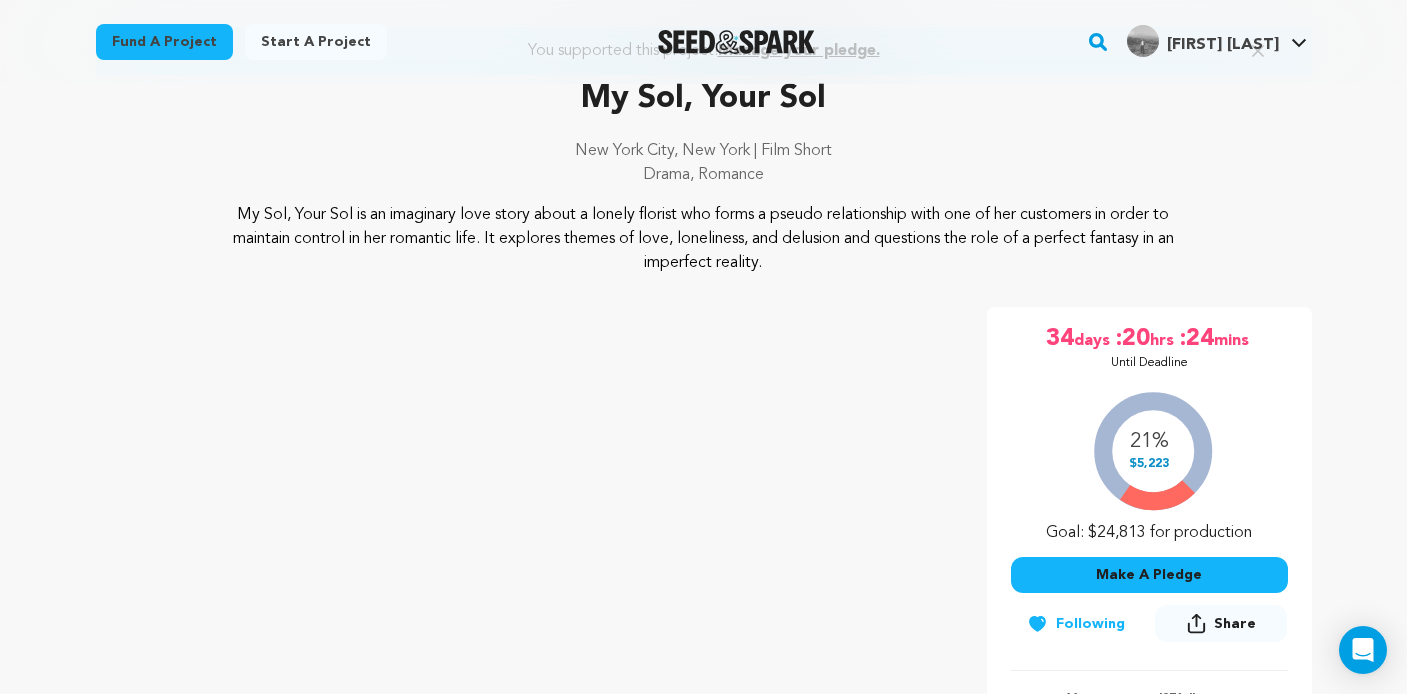 scroll, scrollTop: 197, scrollLeft: 0, axis: vertical 